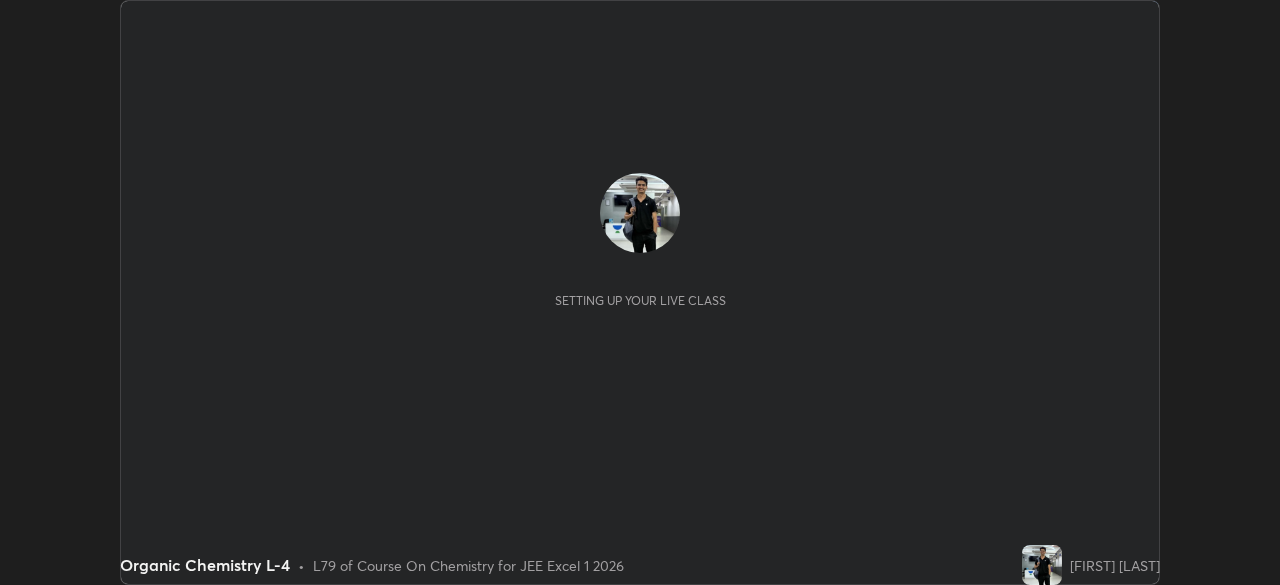 scroll, scrollTop: 0, scrollLeft: 0, axis: both 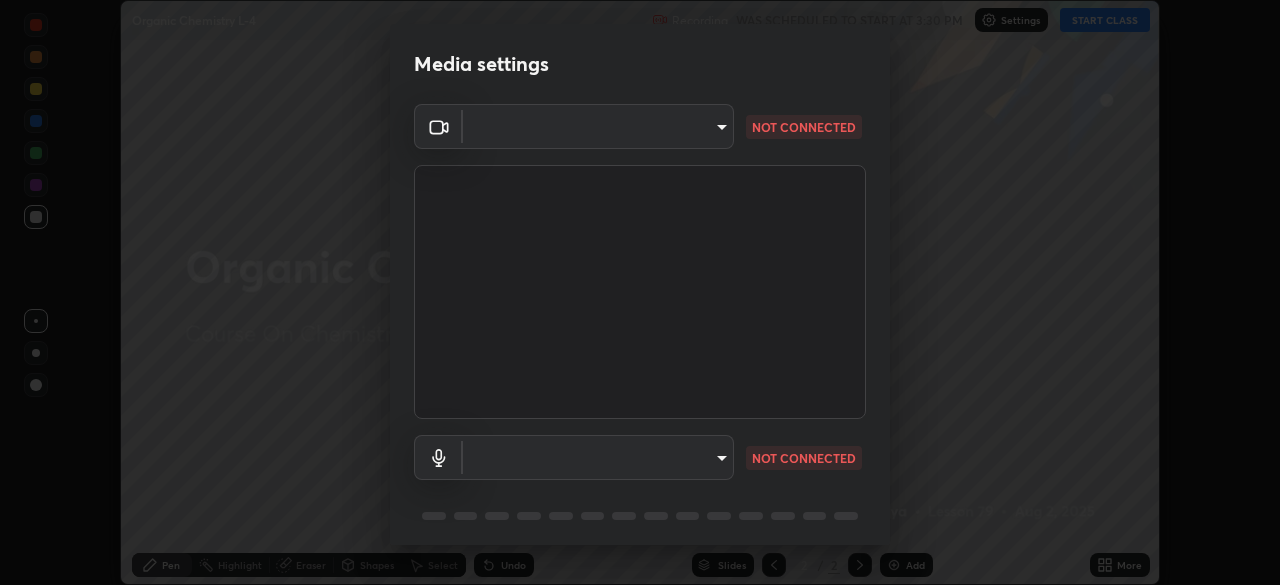 type on "ef407f58ae65e10c1af5a040b6eccf178273e27ca296938399710cc3d85b5032" 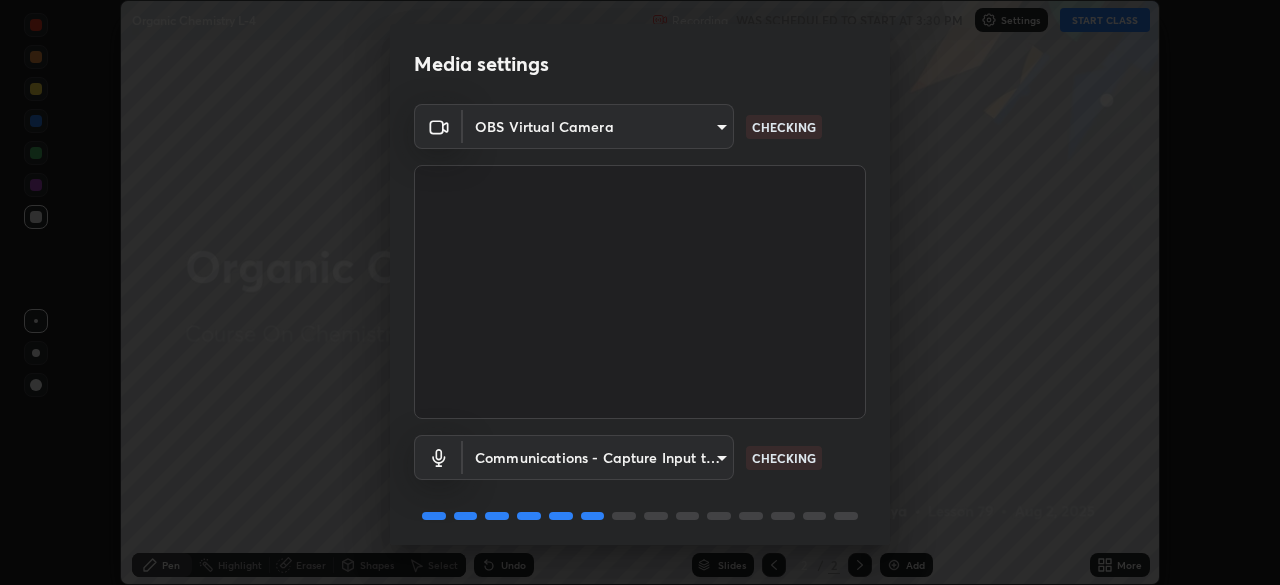 scroll, scrollTop: 71, scrollLeft: 0, axis: vertical 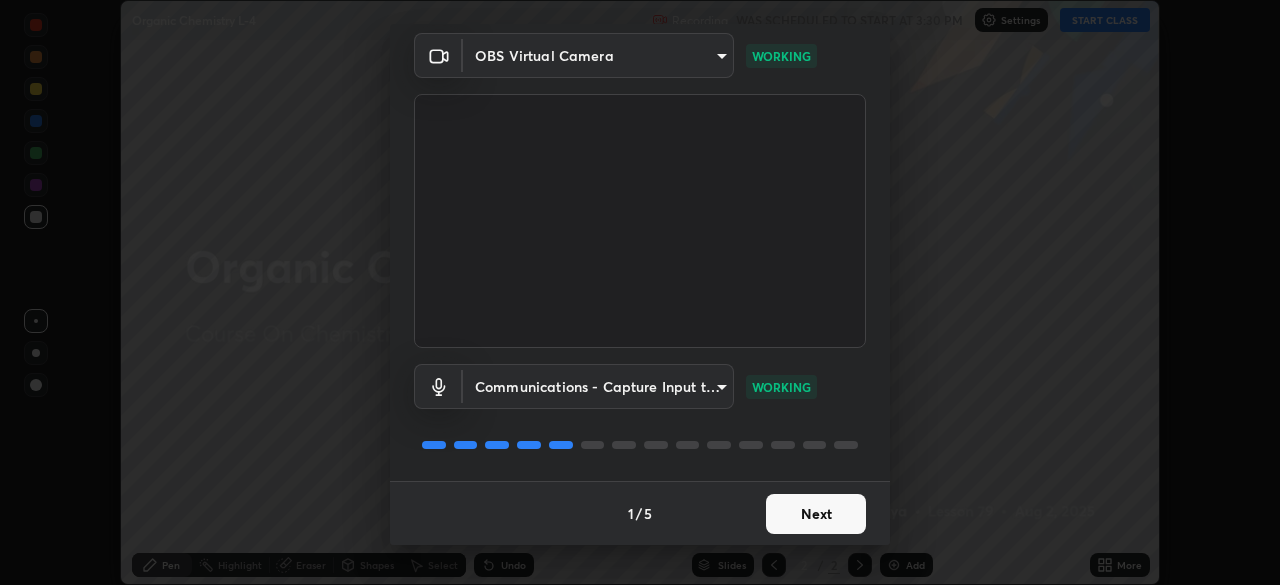 click on "Next" at bounding box center (816, 514) 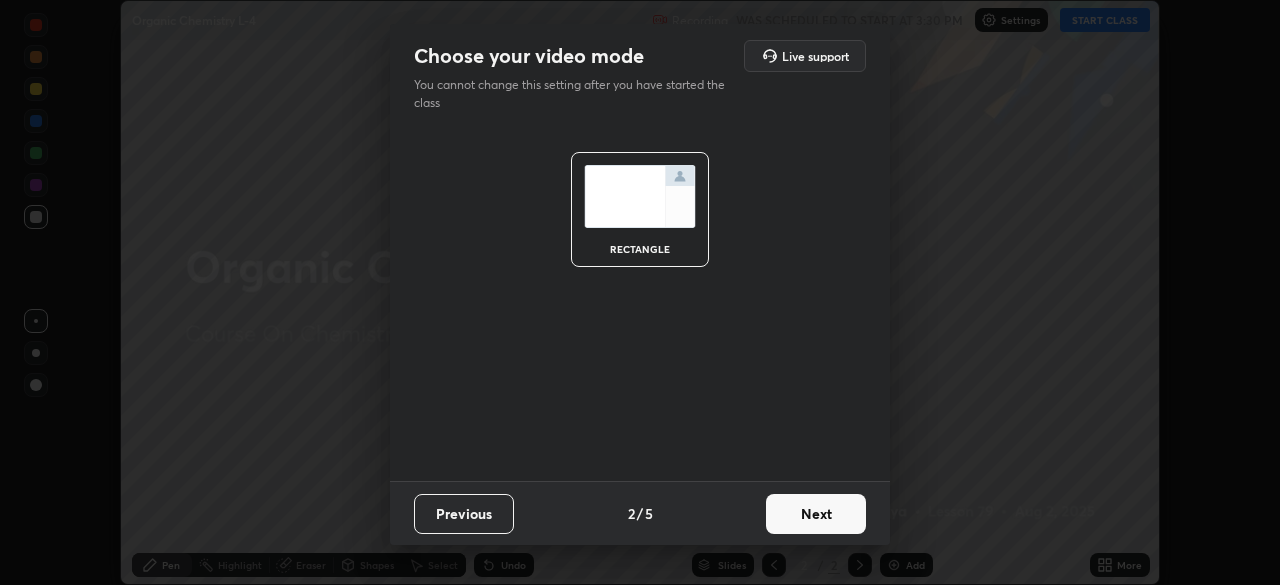 click on "Next" at bounding box center [816, 514] 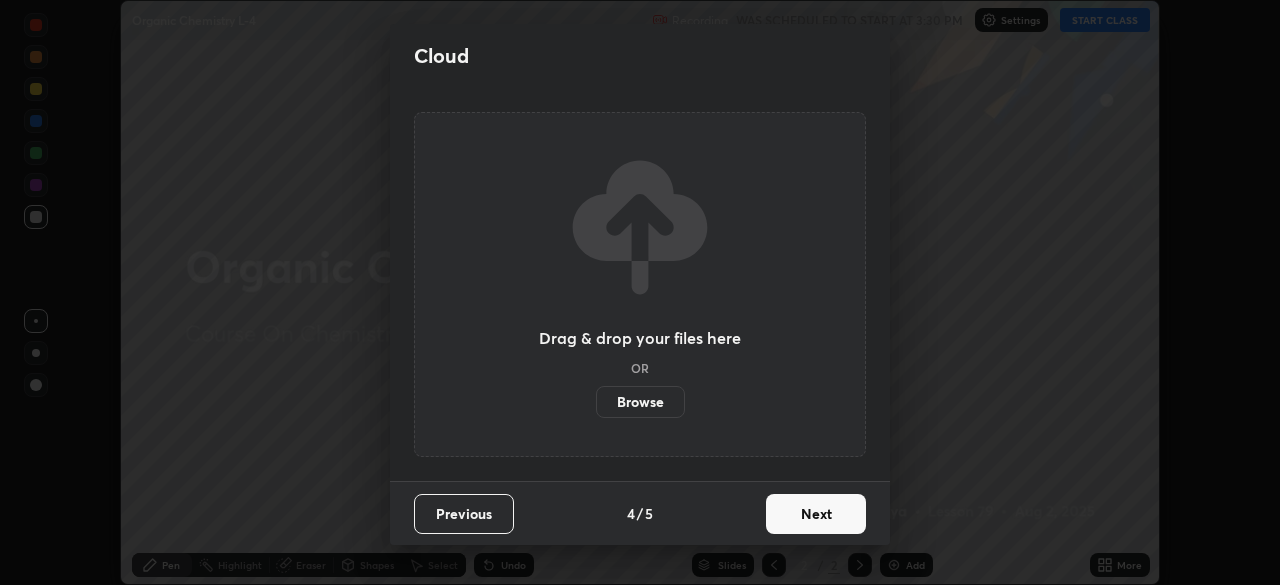 click on "Next" at bounding box center [816, 514] 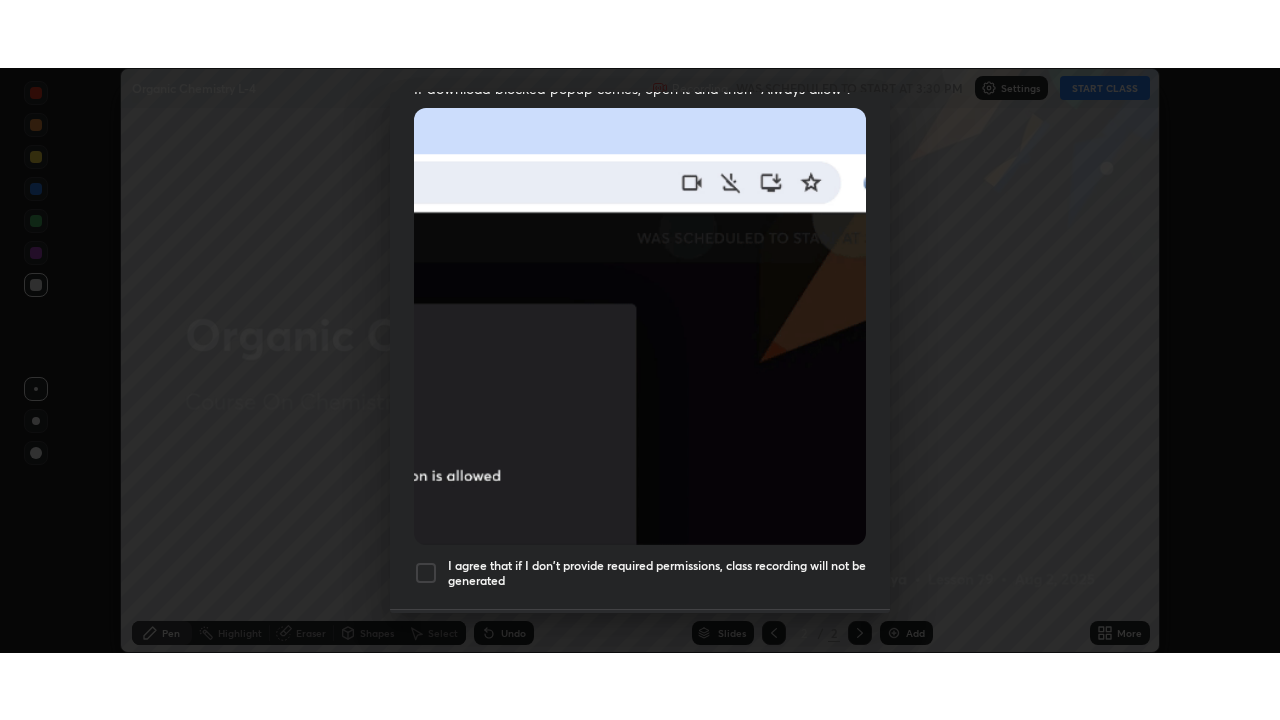 scroll, scrollTop: 479, scrollLeft: 0, axis: vertical 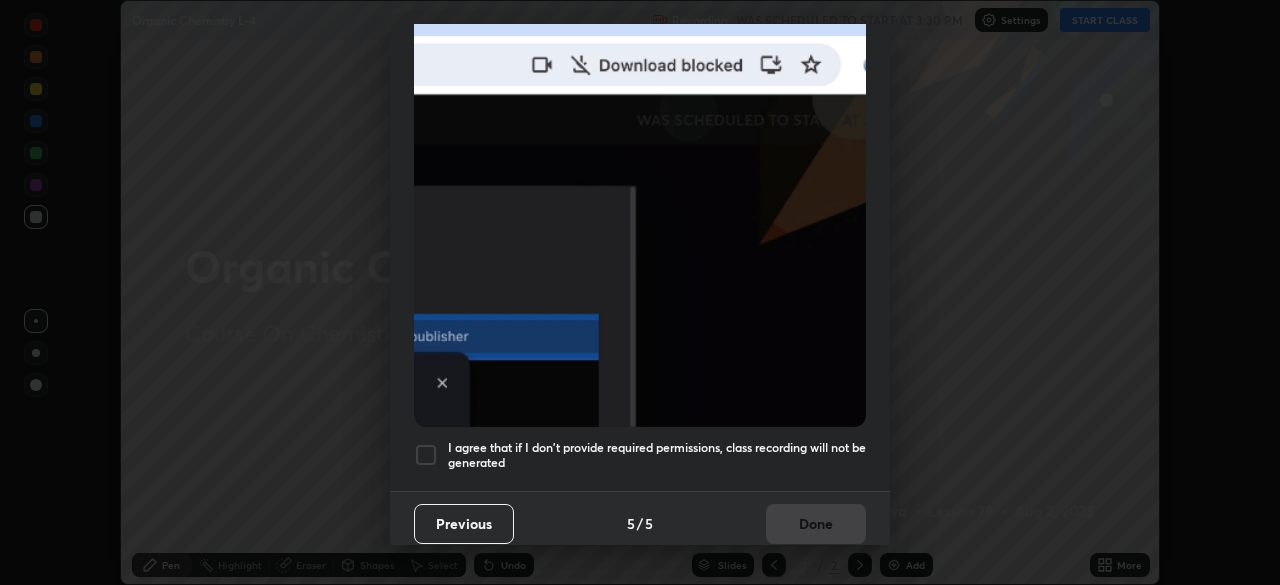 click at bounding box center [426, 455] 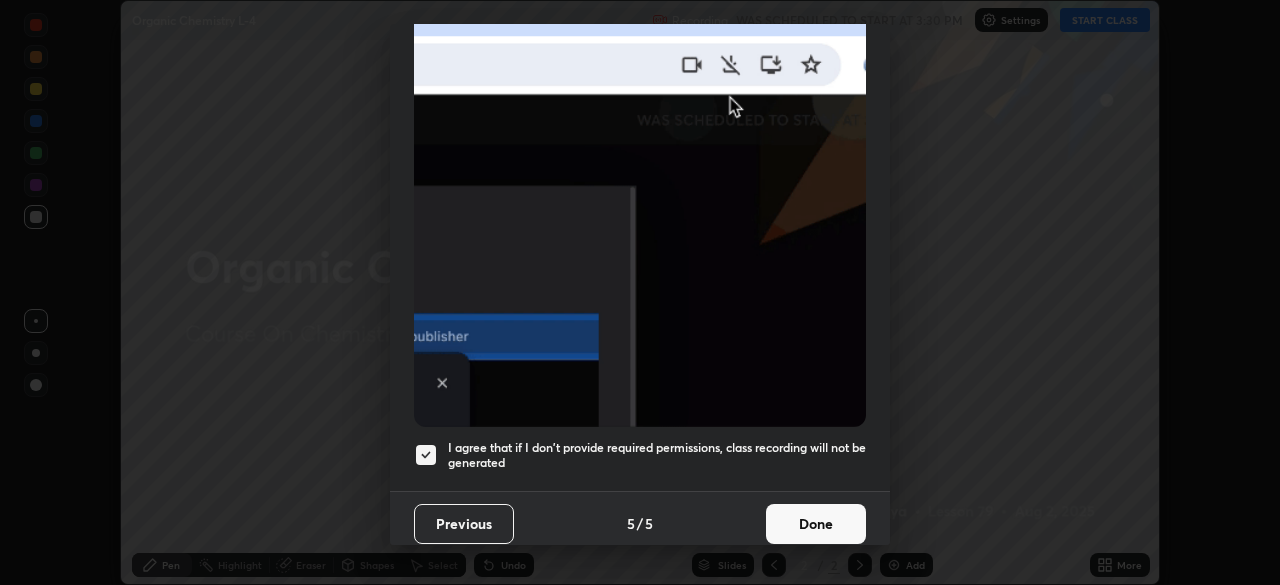 click on "Done" at bounding box center [816, 524] 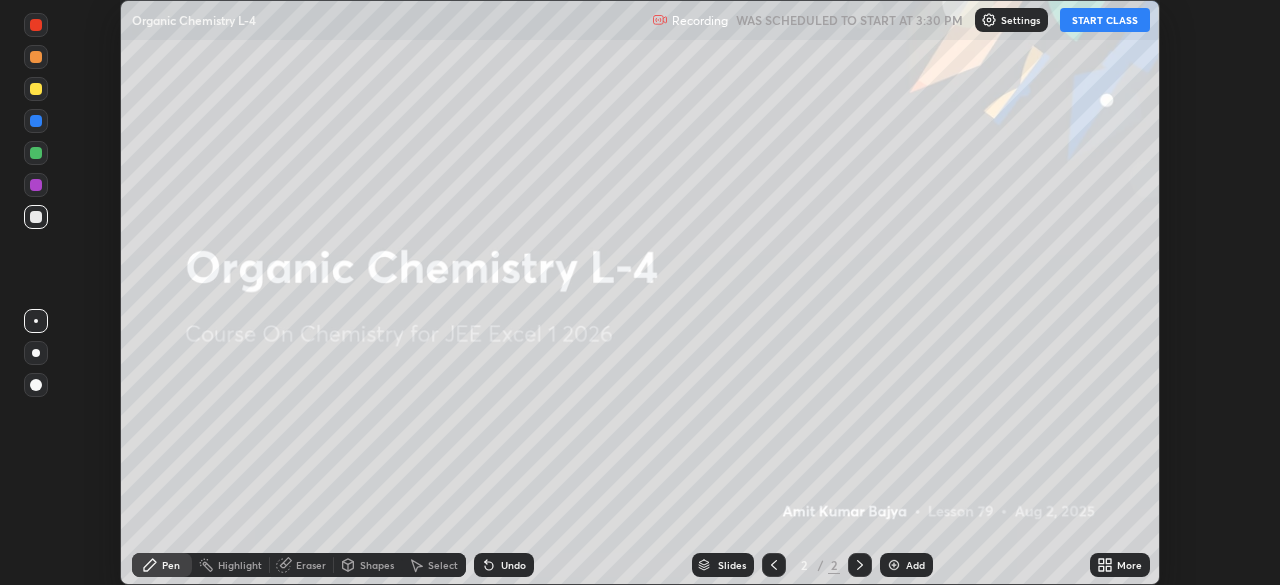 click on "Add" at bounding box center (915, 565) 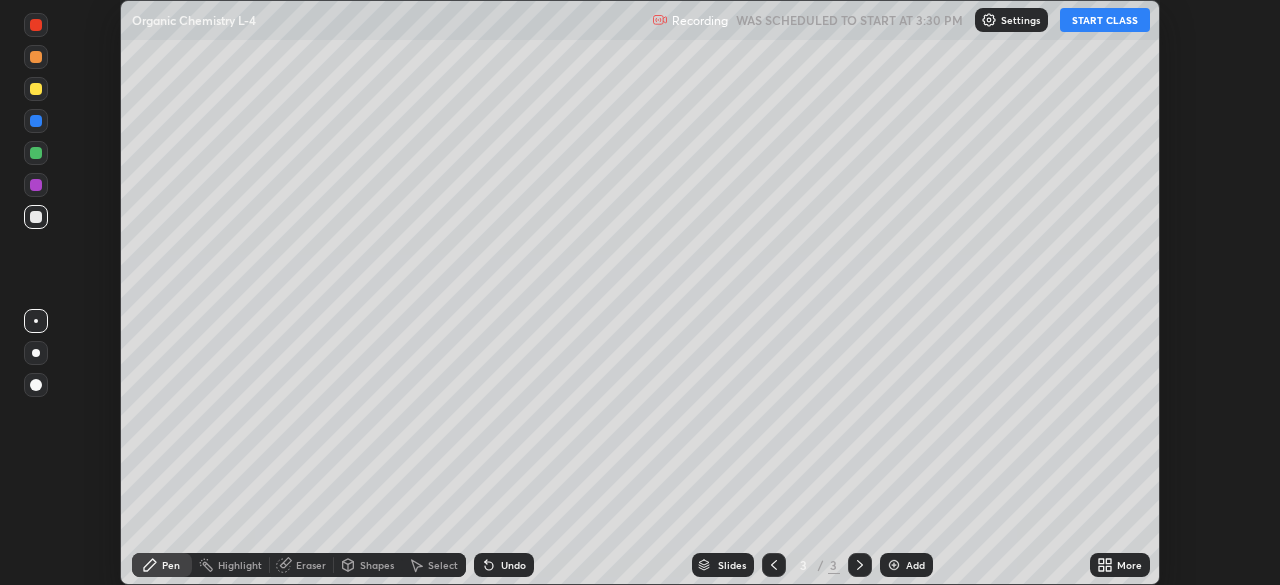 click on "More" at bounding box center [1120, 565] 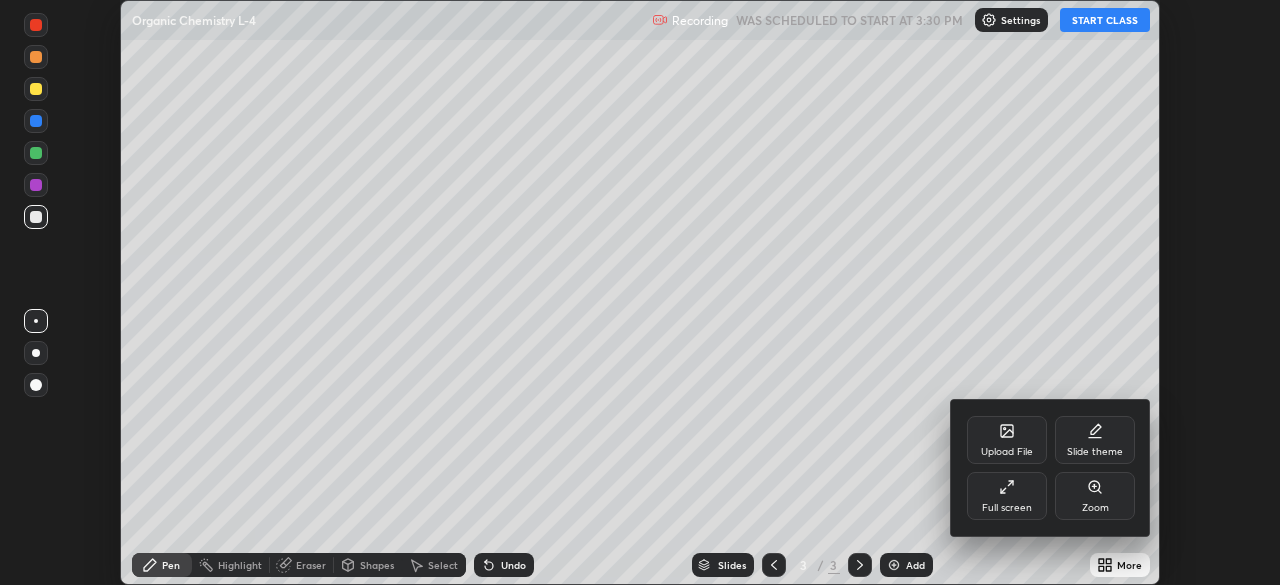 click on "Full screen" at bounding box center (1007, 496) 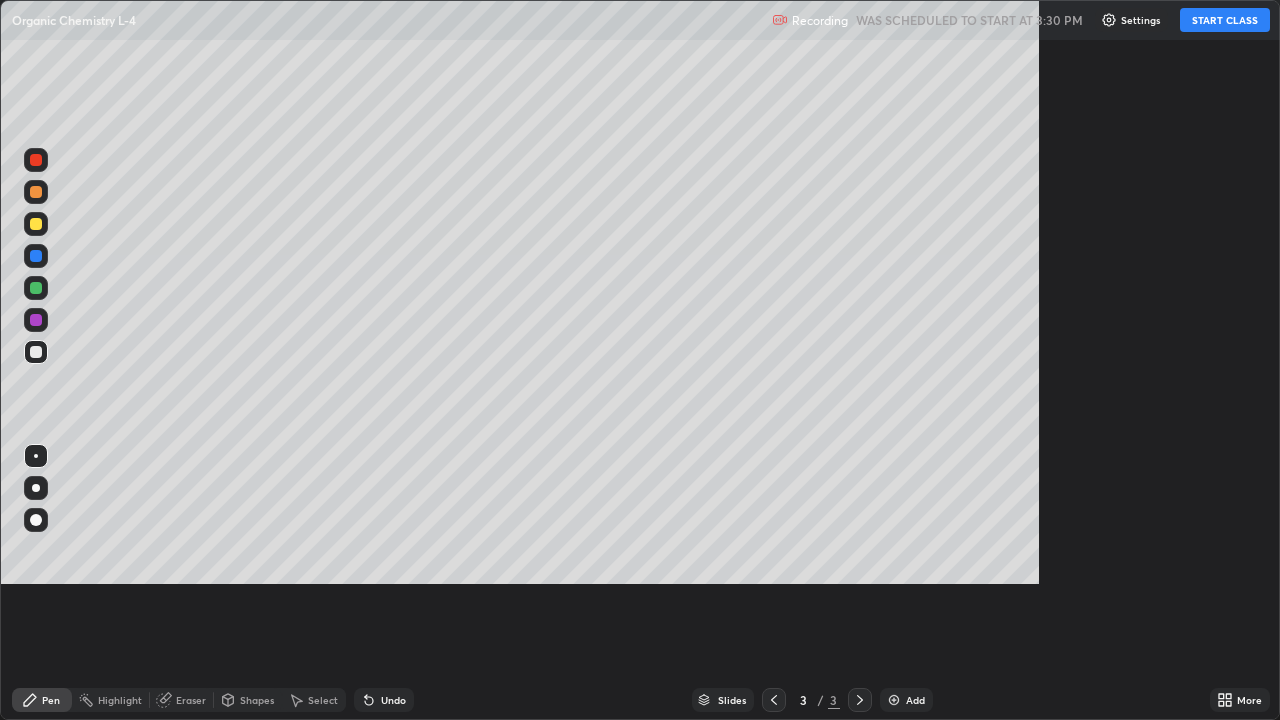 scroll, scrollTop: 99280, scrollLeft: 98720, axis: both 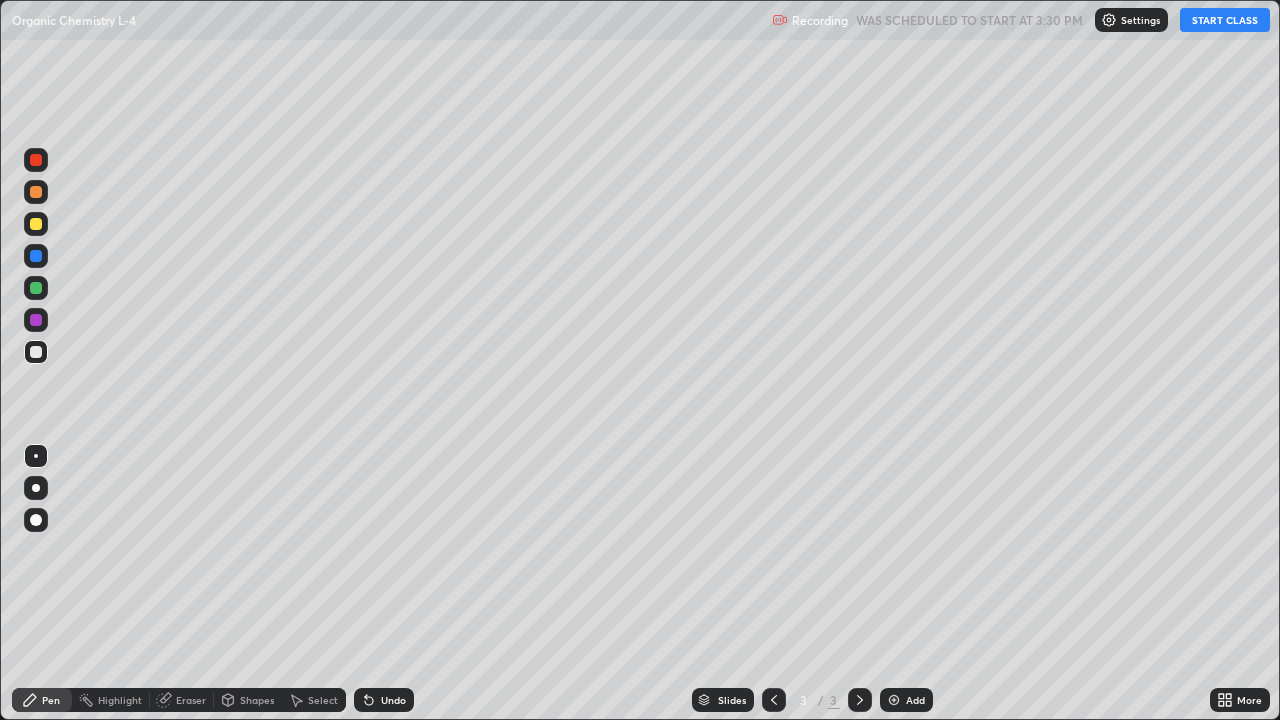 click on "START CLASS" at bounding box center [1225, 20] 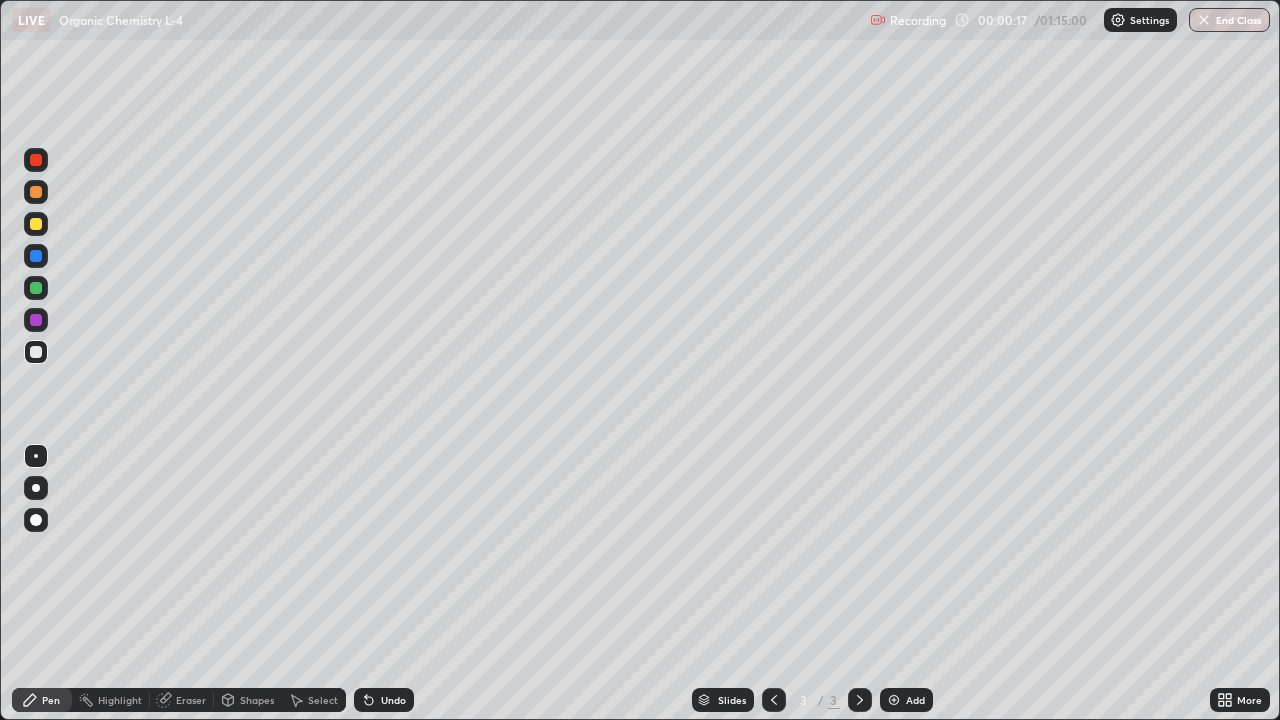 click at bounding box center (36, 224) 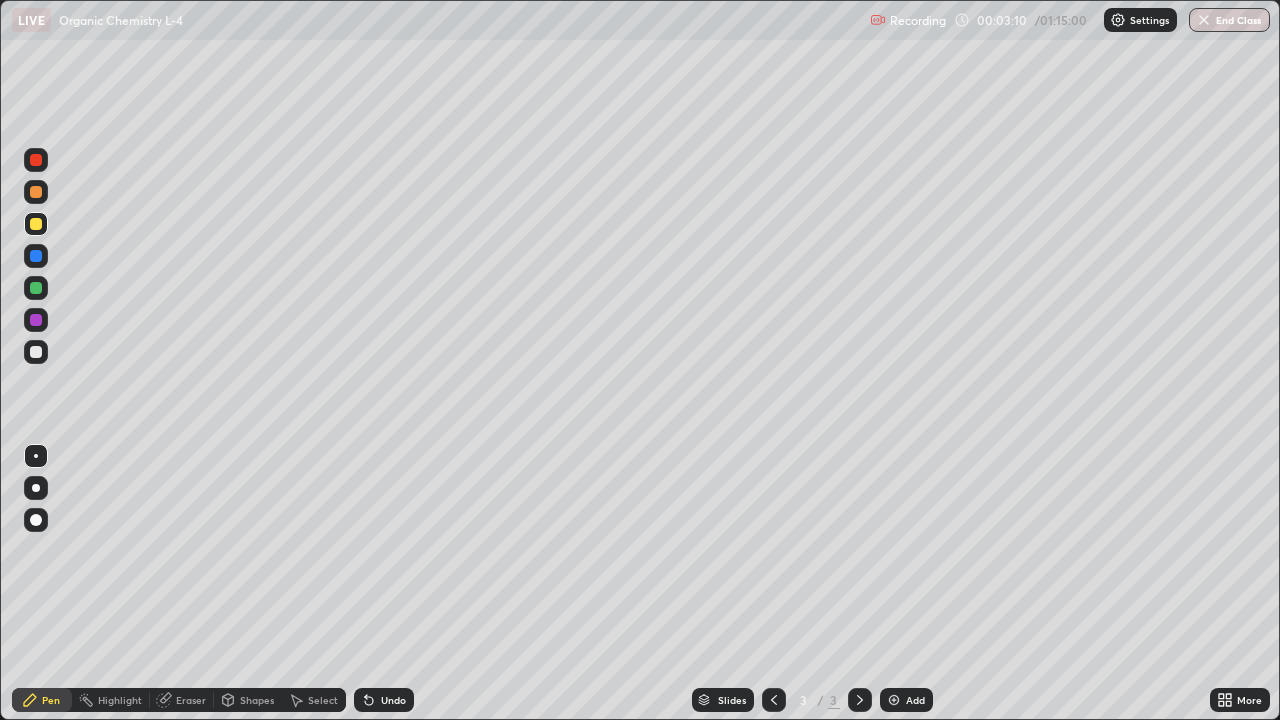 click at bounding box center [36, 288] 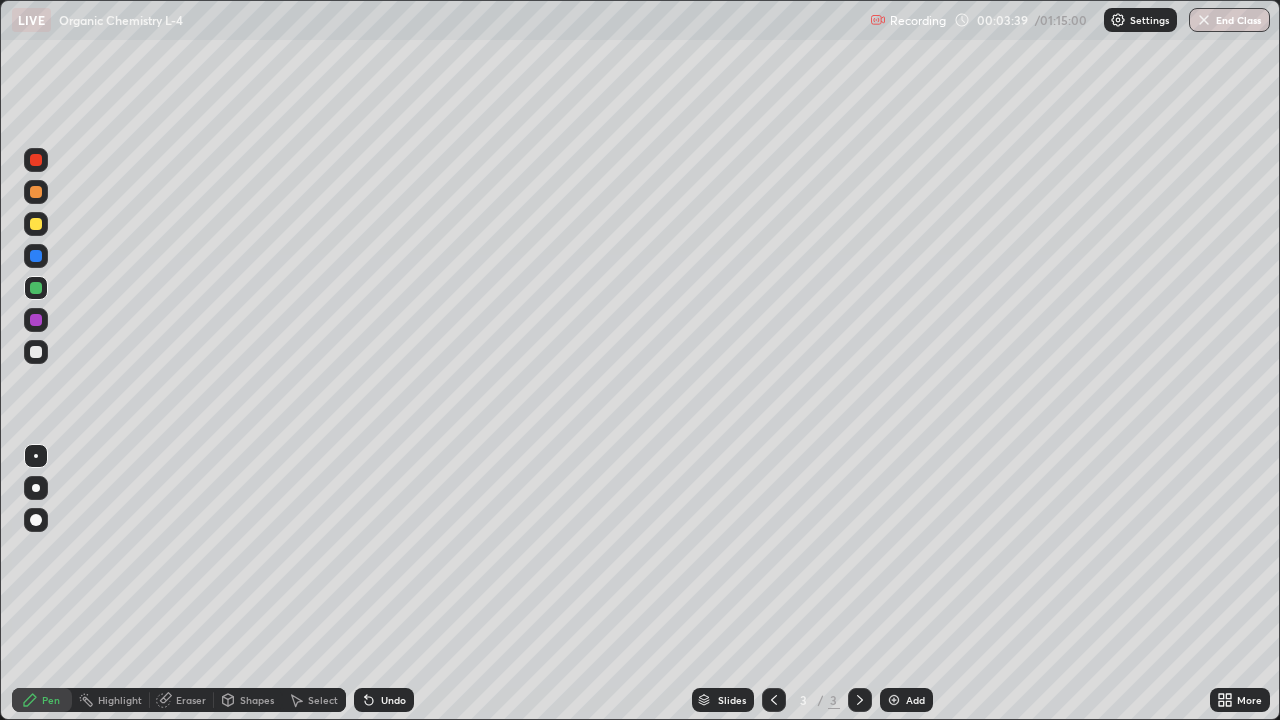 click at bounding box center [36, 192] 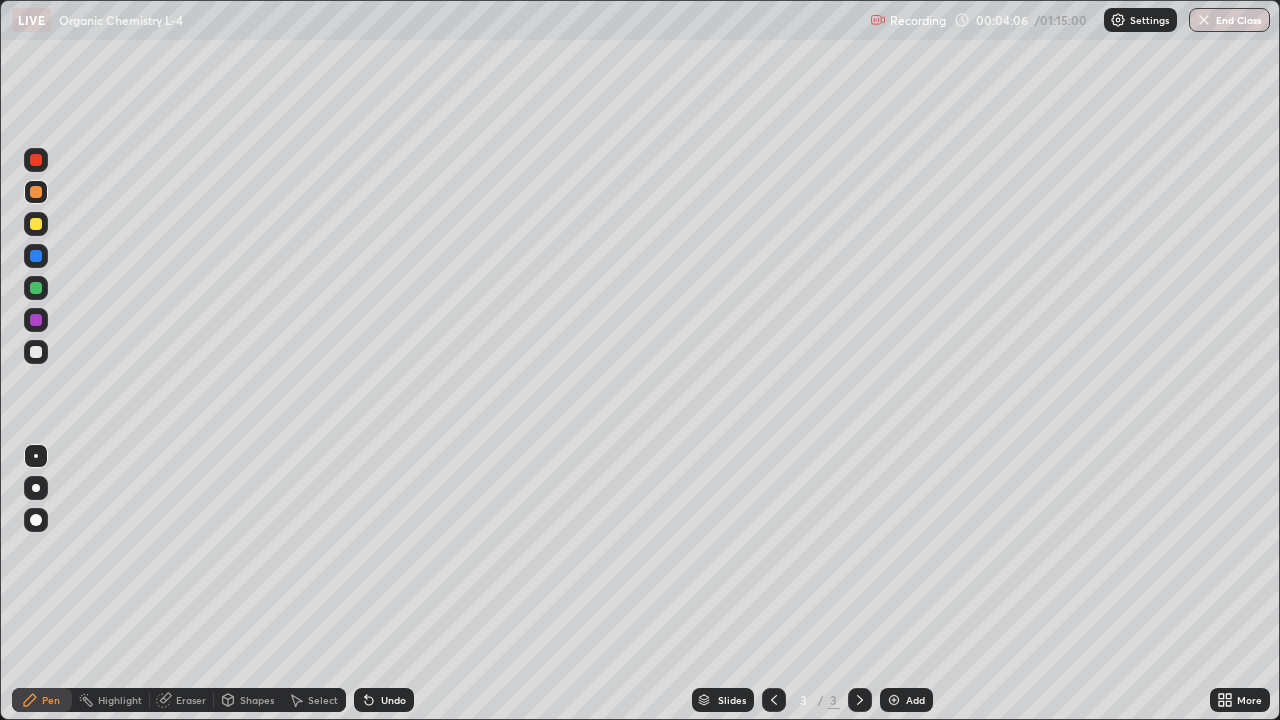 click at bounding box center (36, 320) 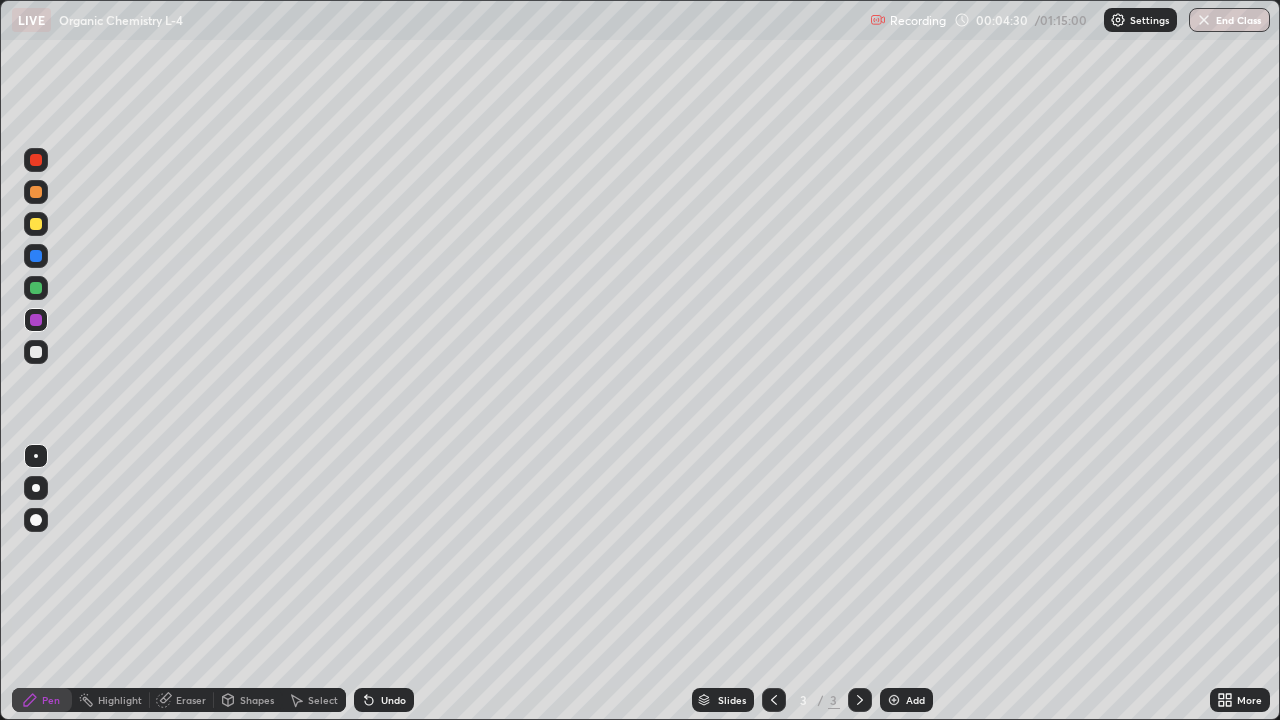 click at bounding box center (36, 352) 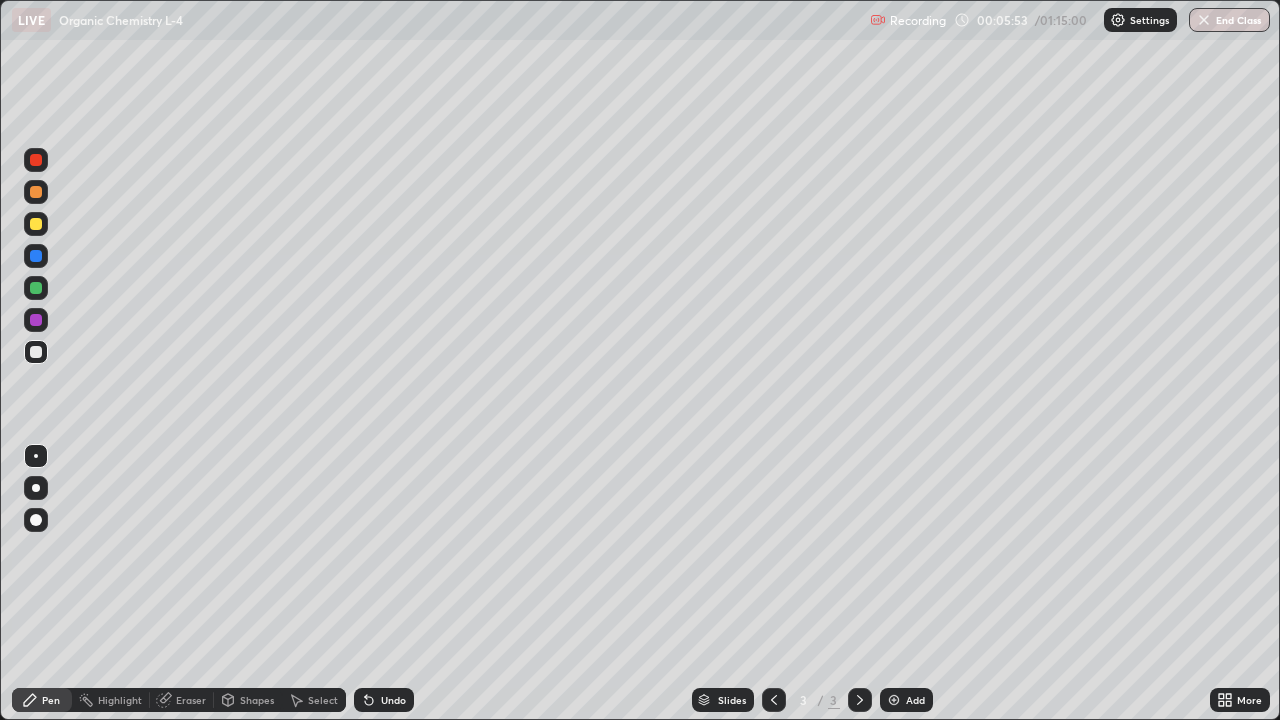 click at bounding box center [36, 288] 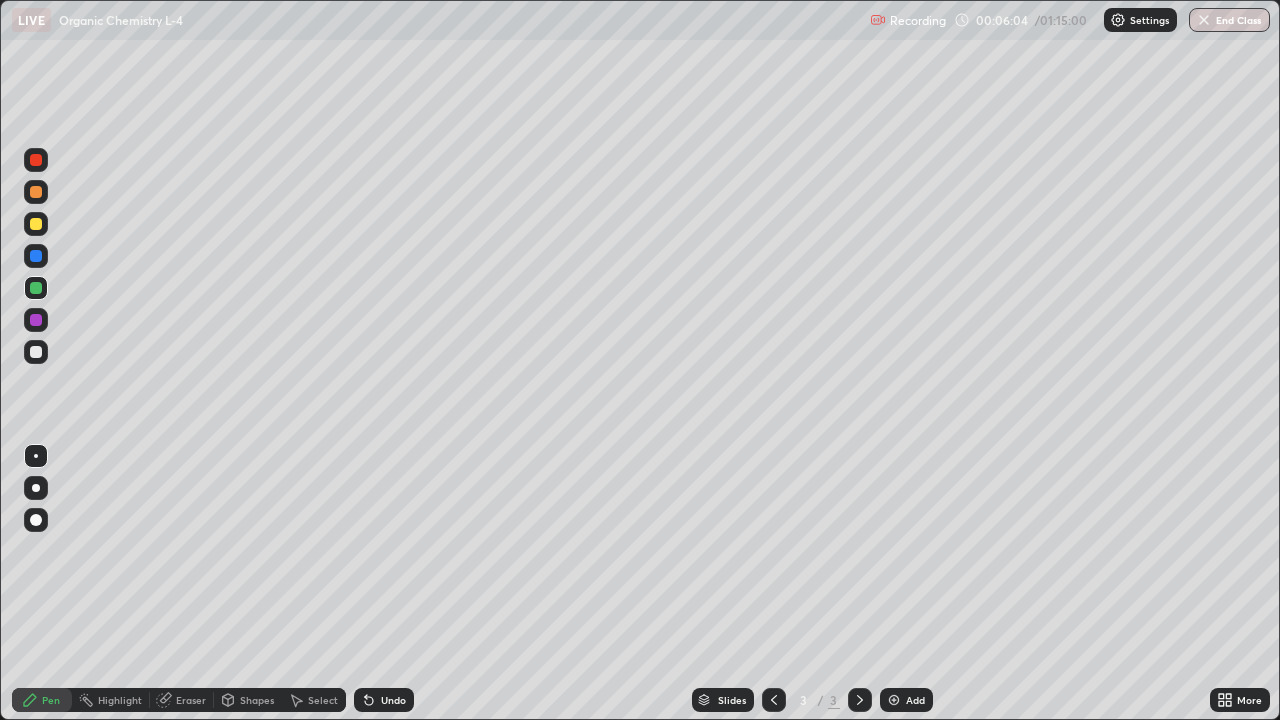 click at bounding box center (36, 352) 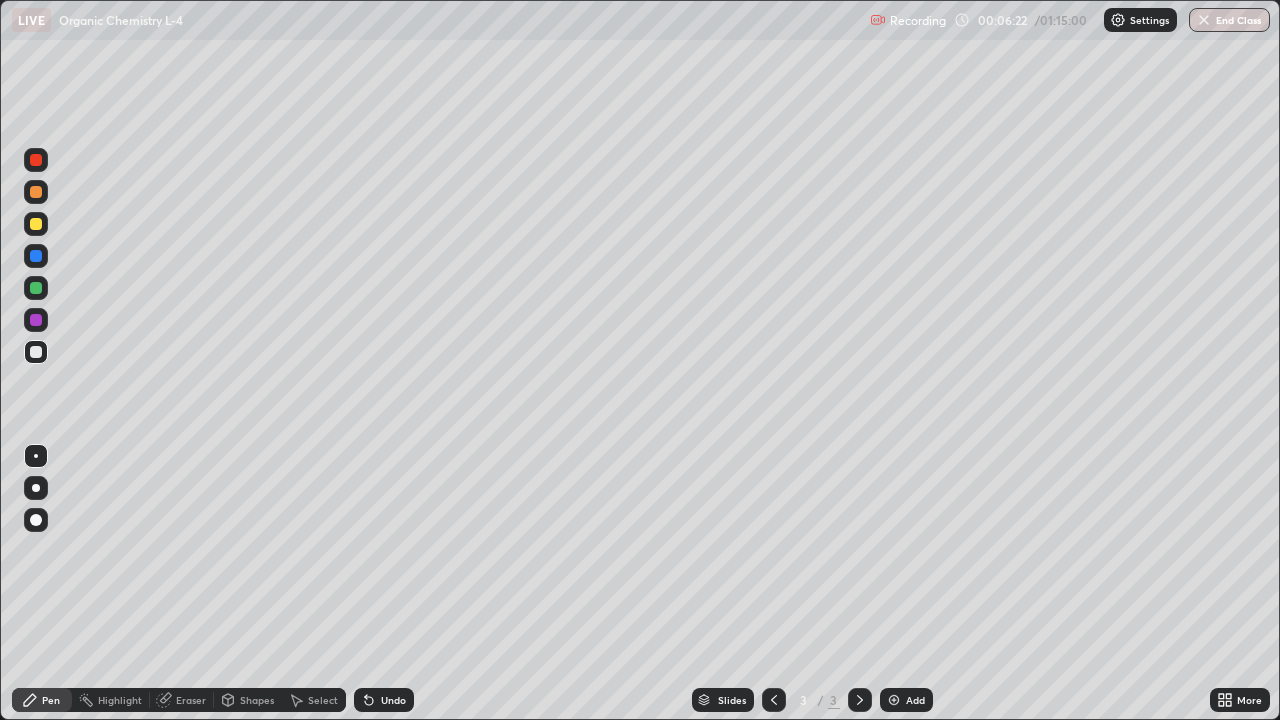 click at bounding box center (36, 320) 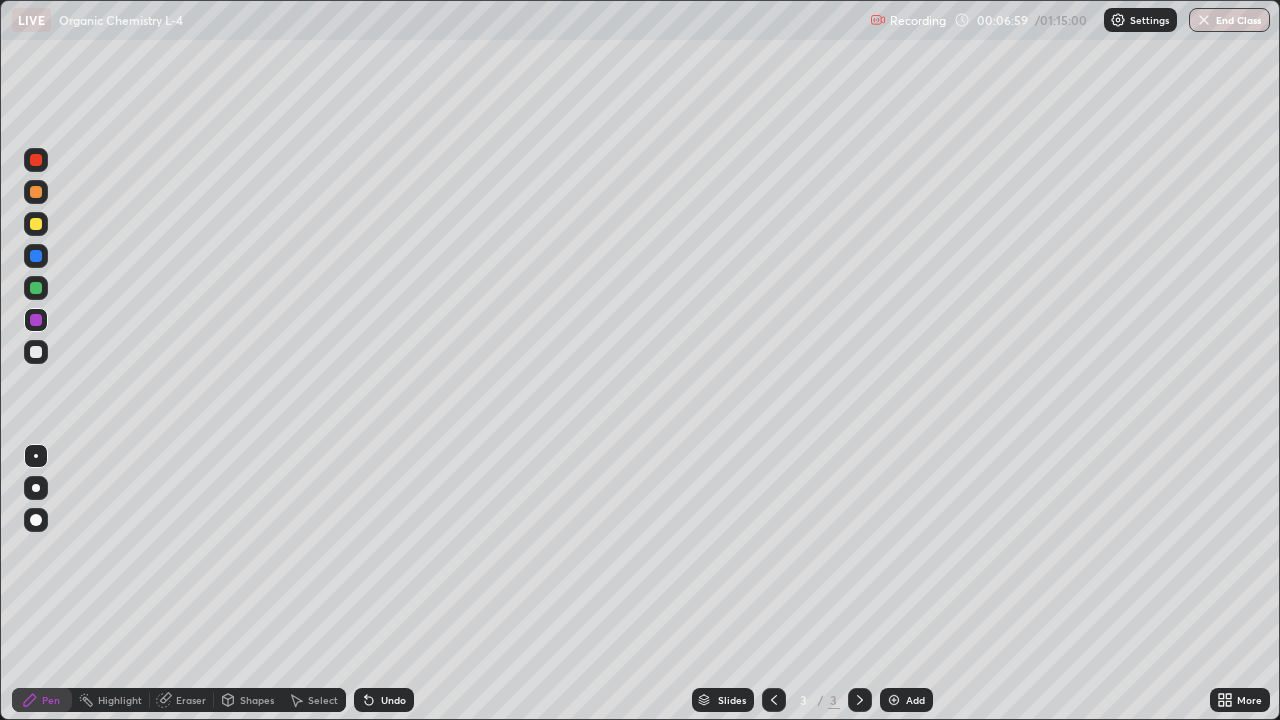 click at bounding box center (36, 352) 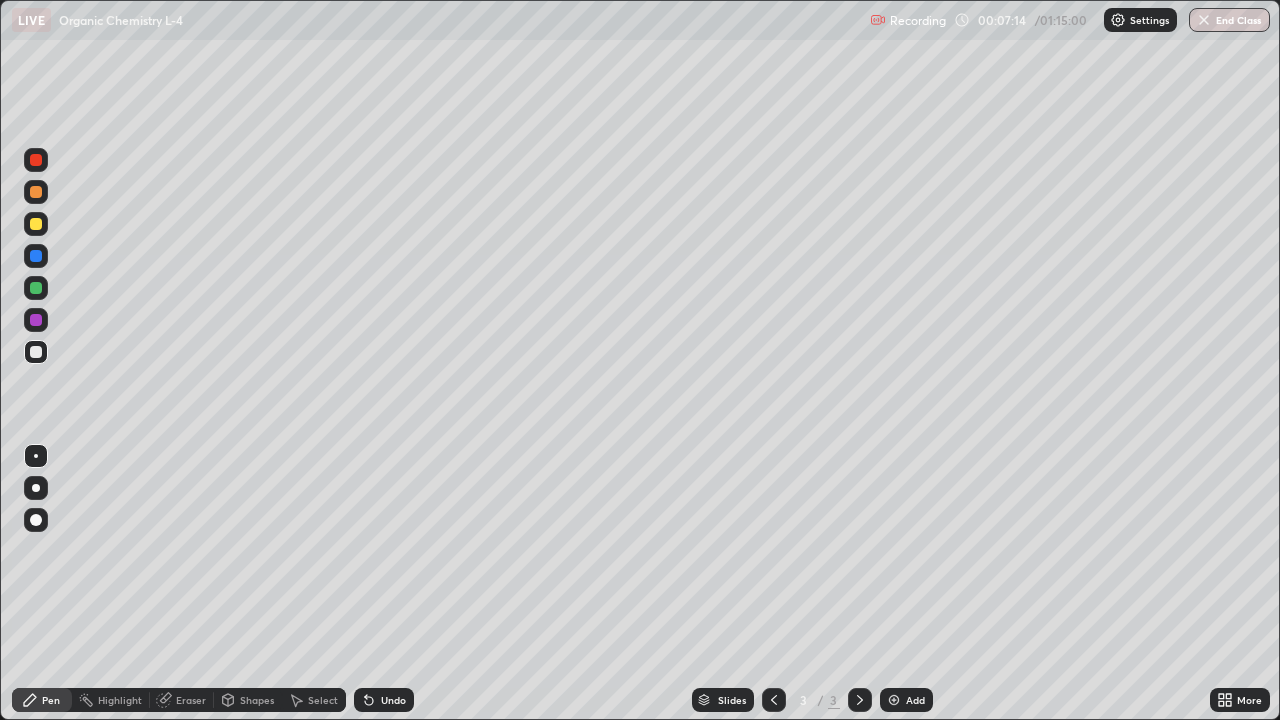 click at bounding box center [36, 224] 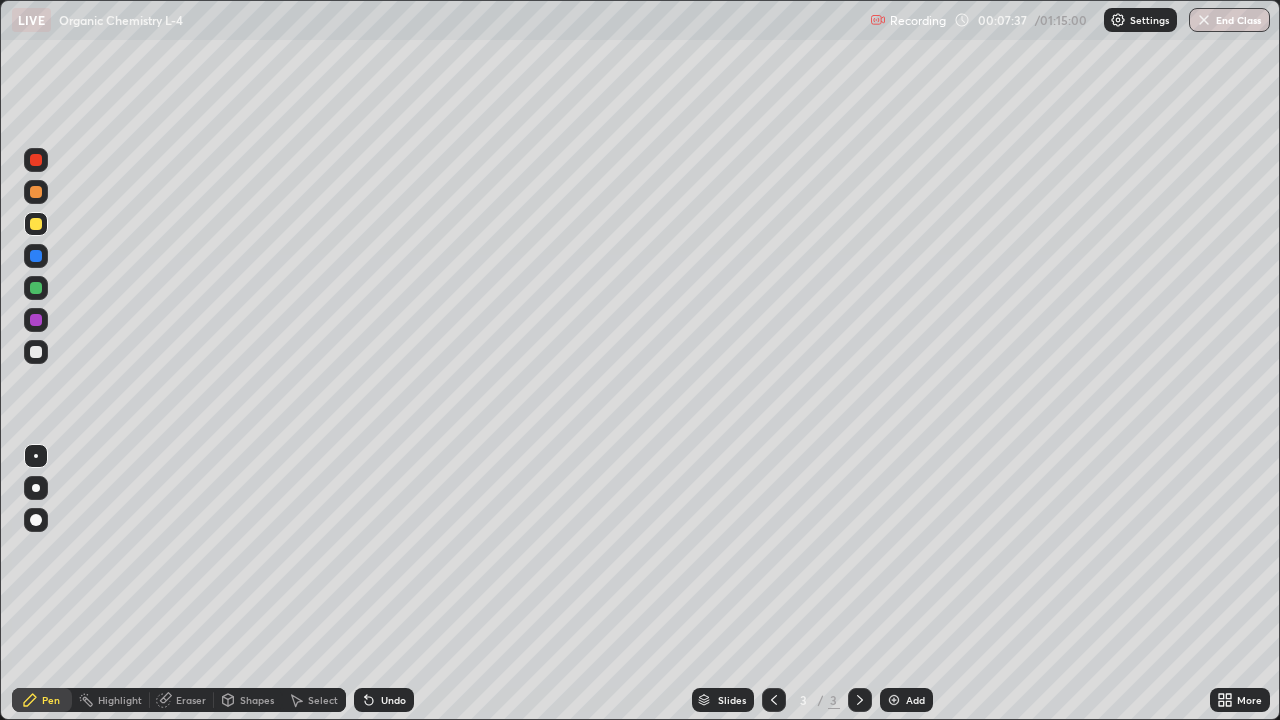 click at bounding box center (36, 320) 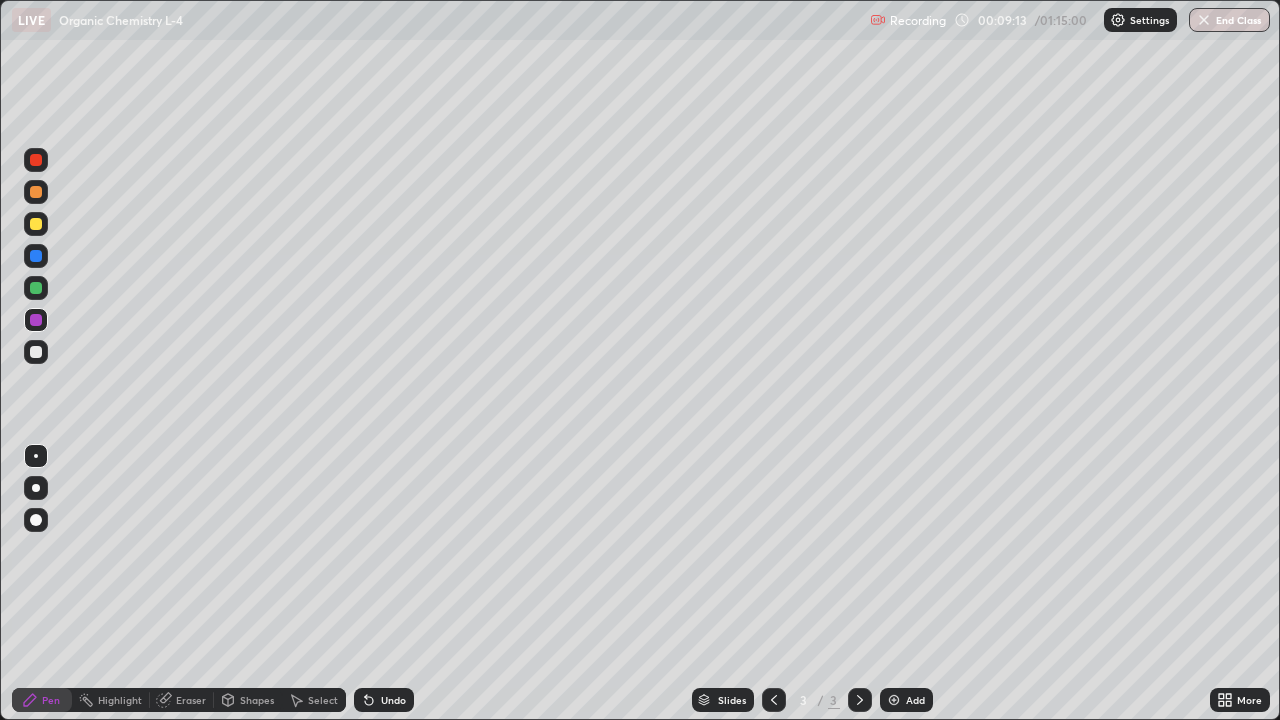 click at bounding box center (36, 224) 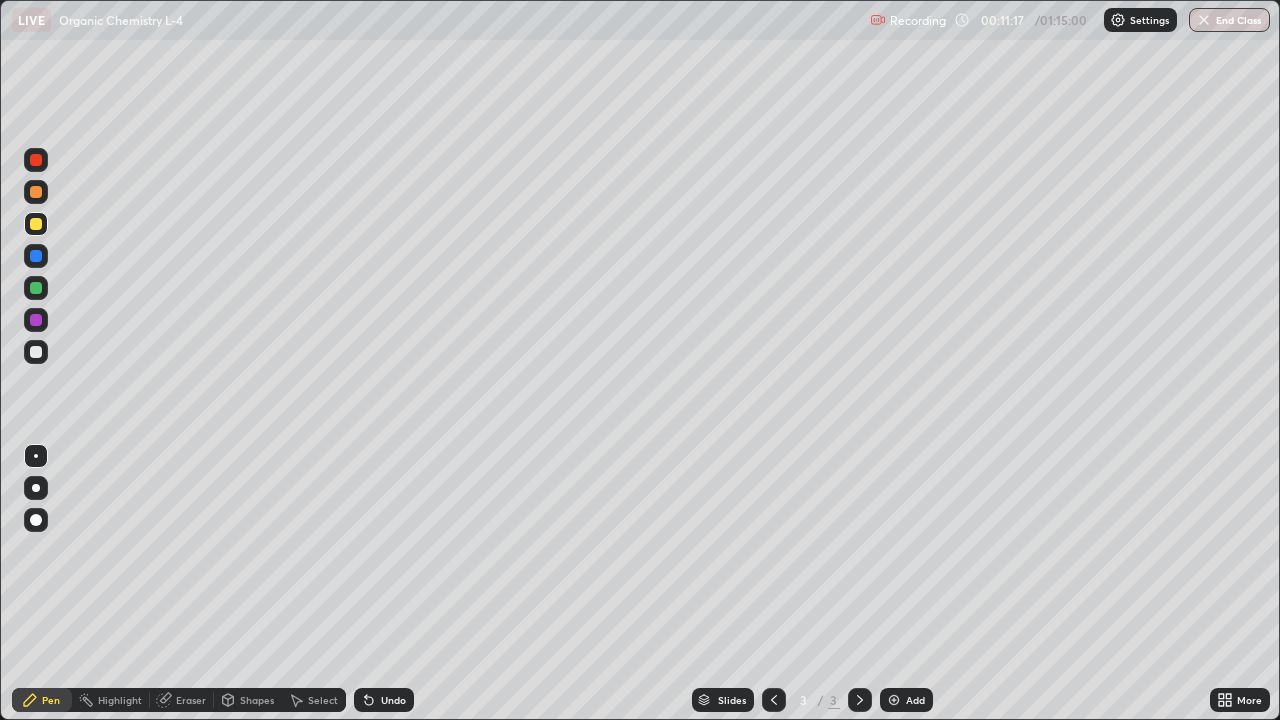 click on "Undo" at bounding box center (393, 700) 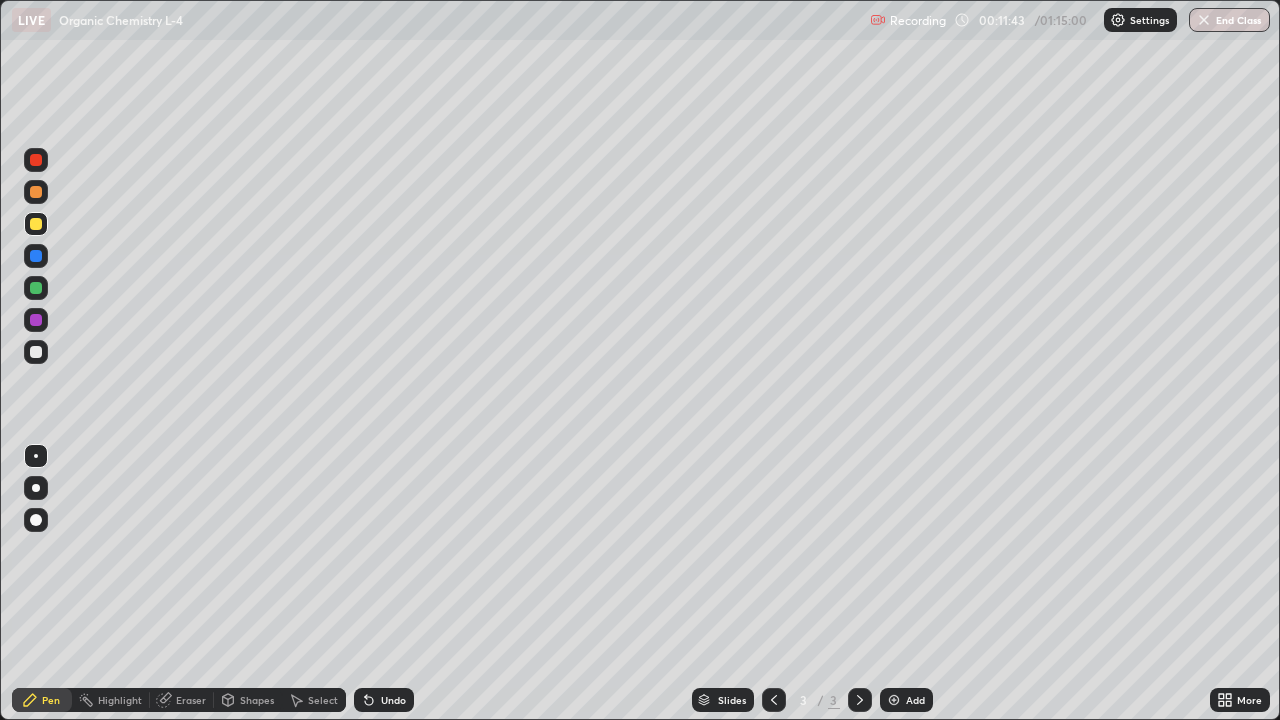 click on "Undo" at bounding box center [393, 700] 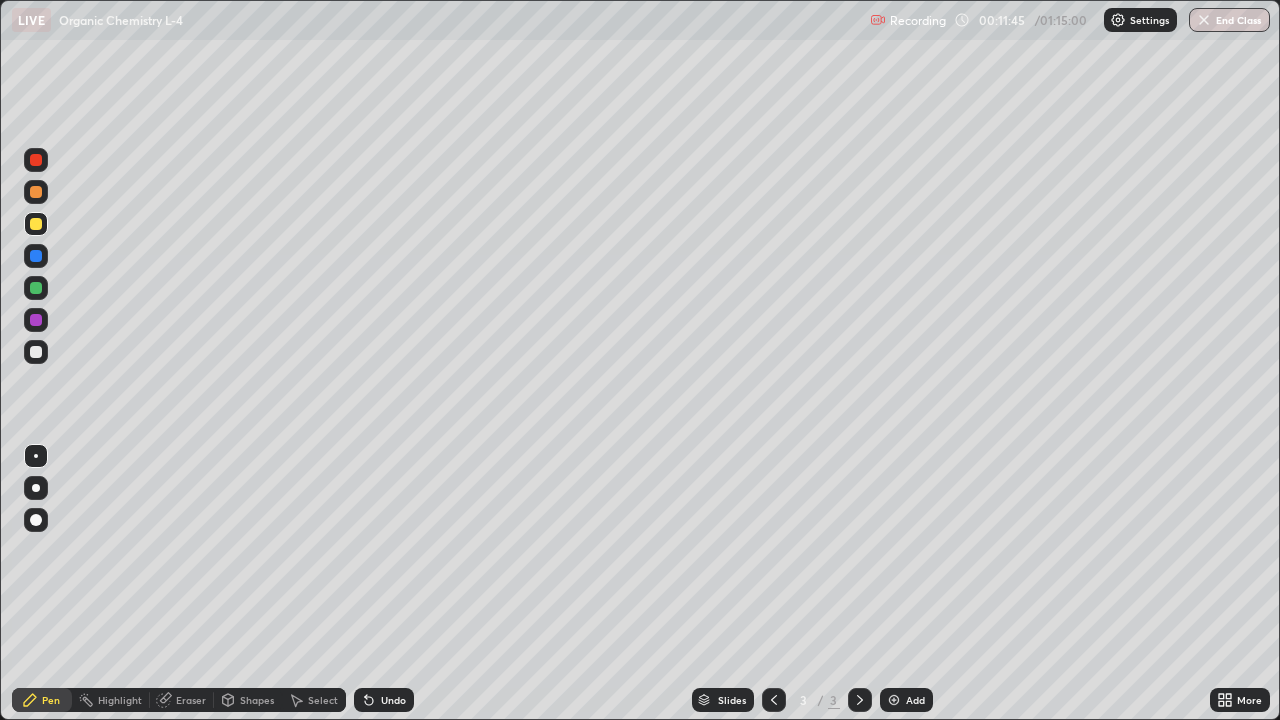 click at bounding box center (36, 288) 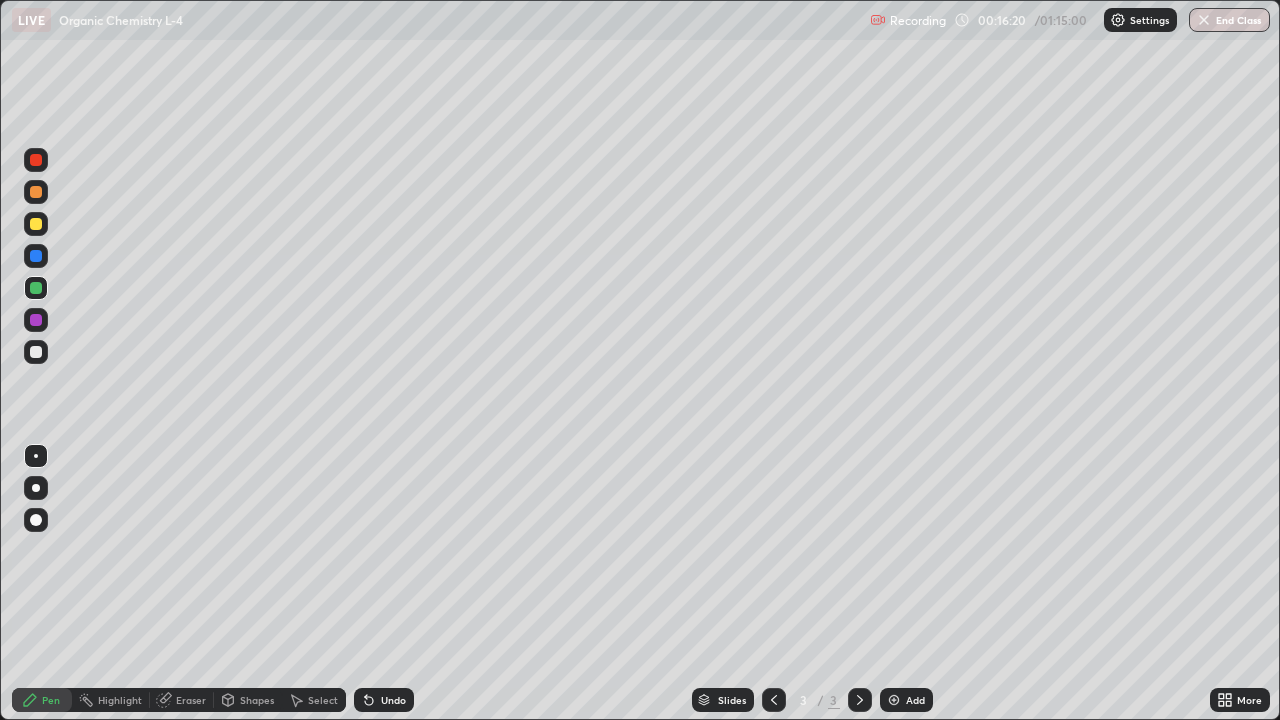 click at bounding box center [36, 160] 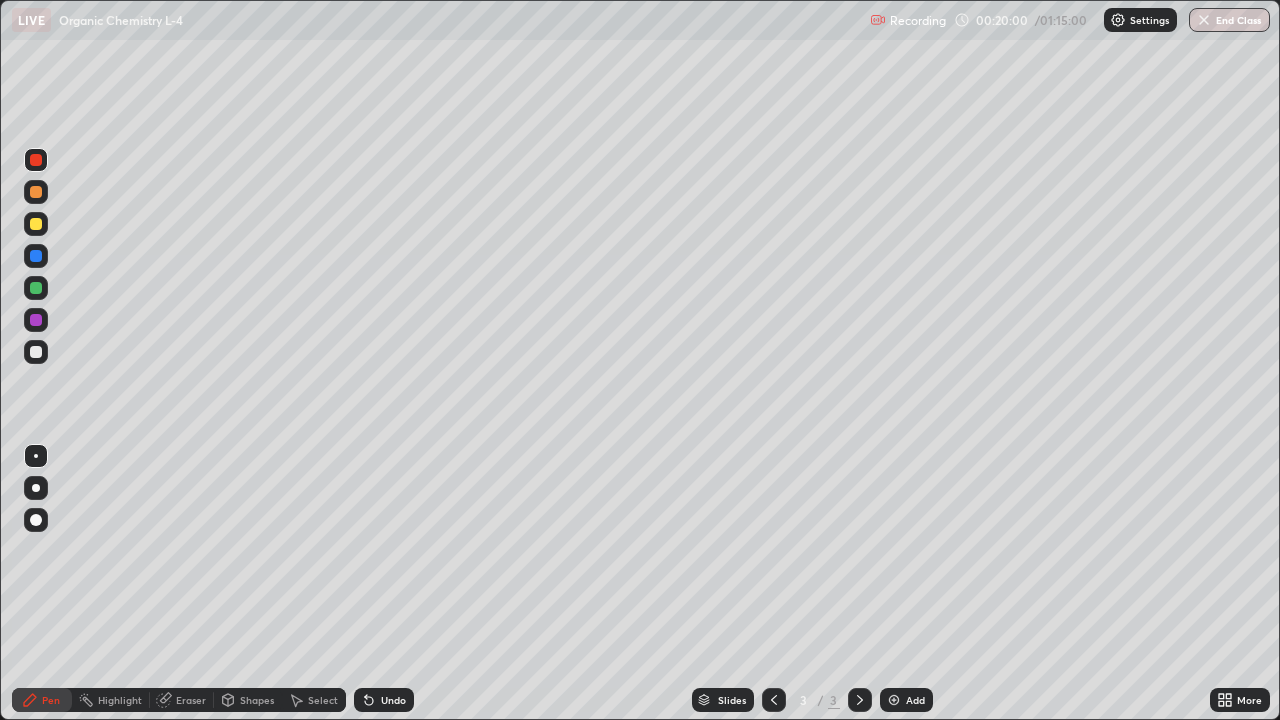 click on "Add" at bounding box center (915, 700) 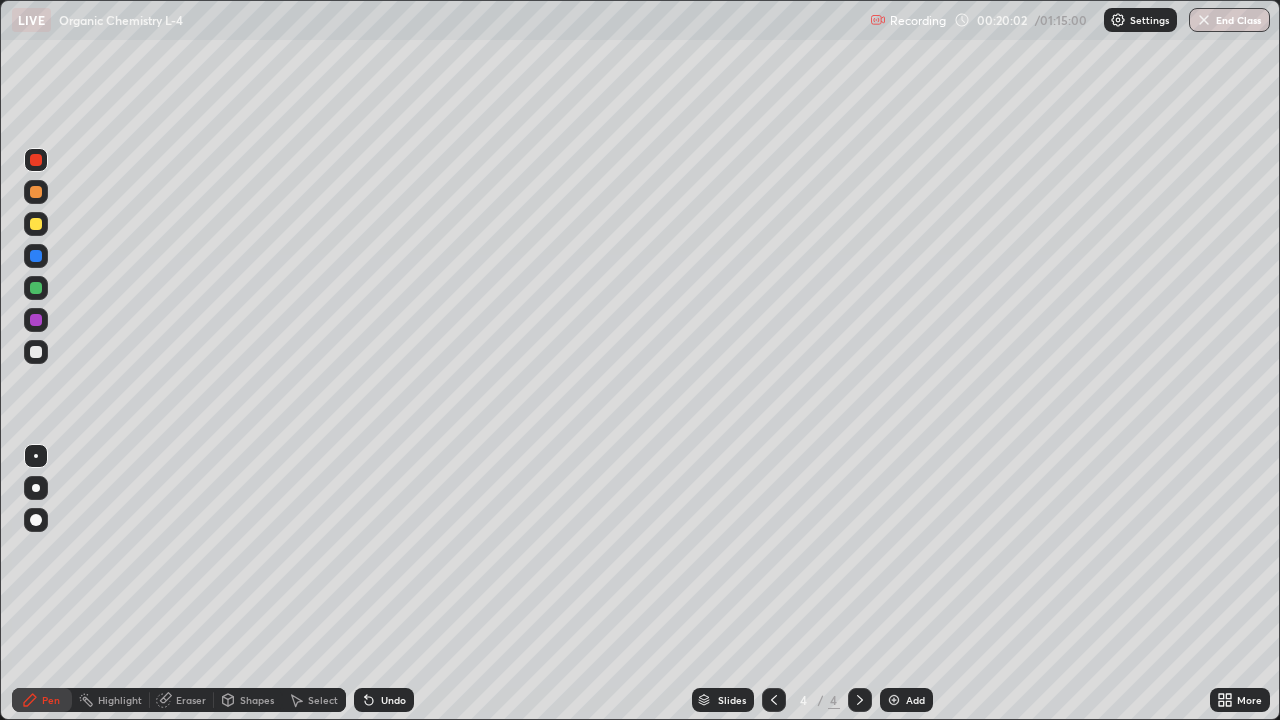 click at bounding box center (36, 320) 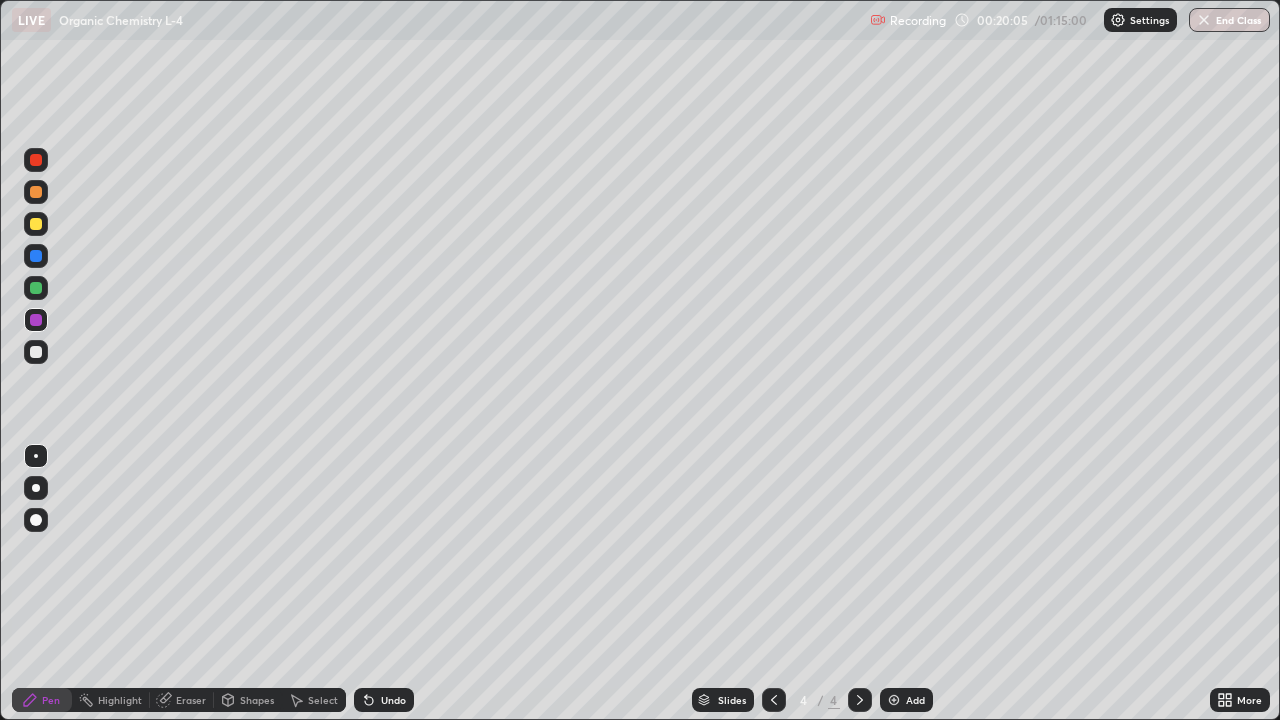 click at bounding box center [36, 192] 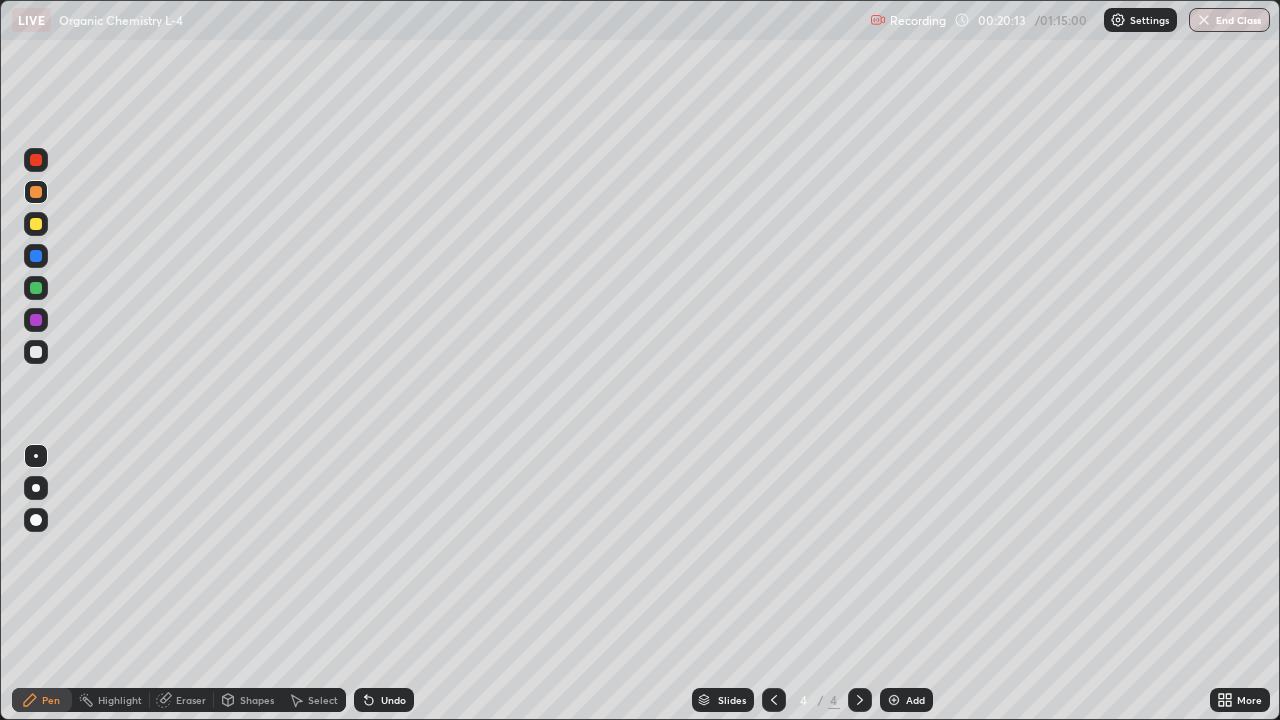click at bounding box center (36, 352) 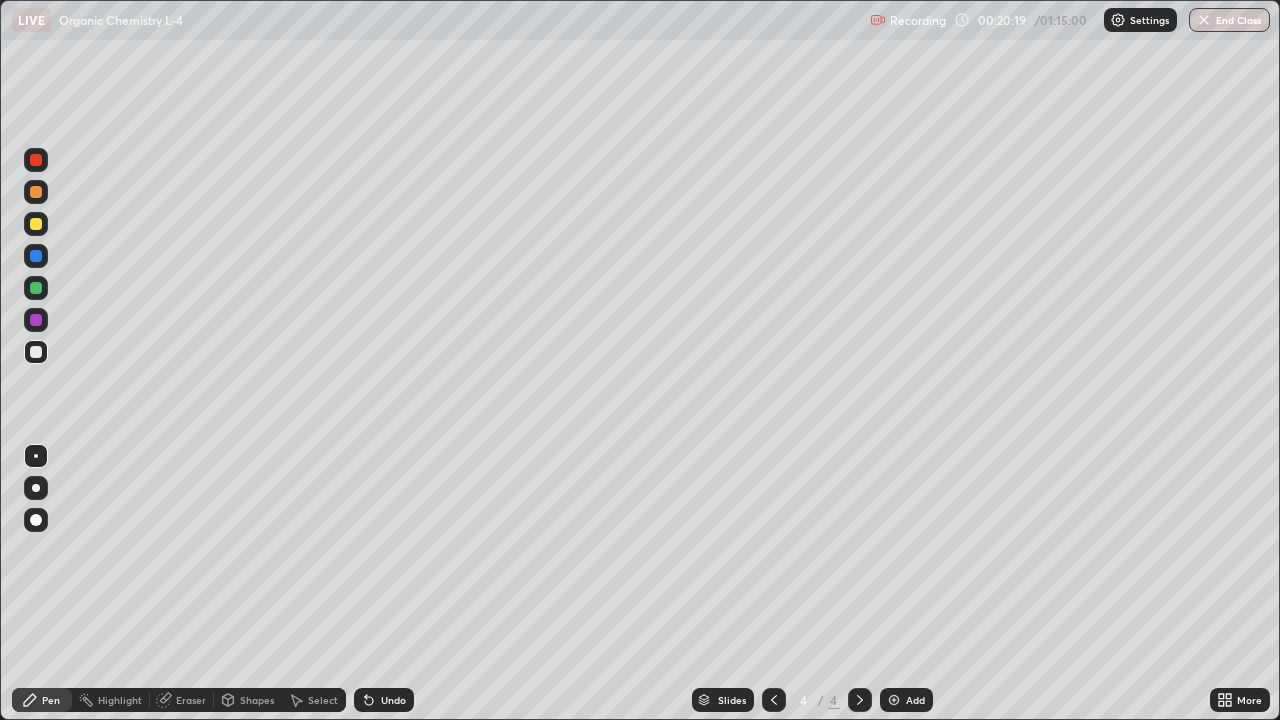 click at bounding box center [36, 288] 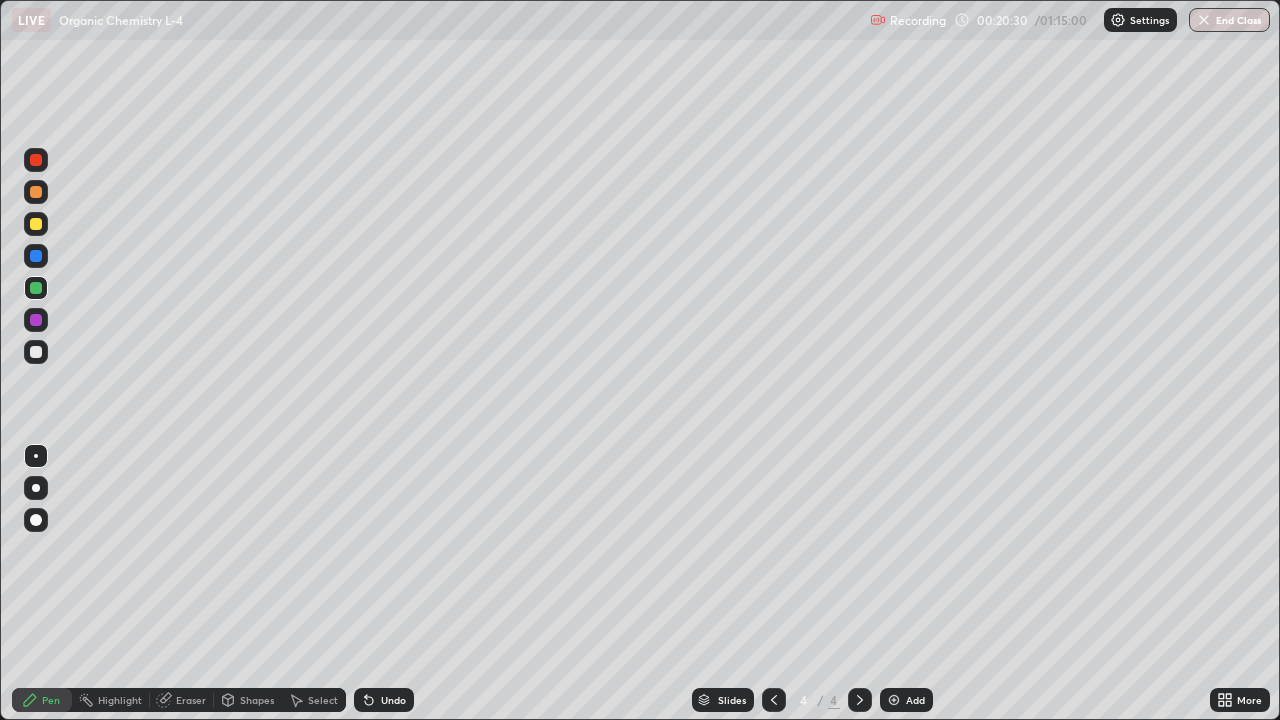 click at bounding box center (36, 320) 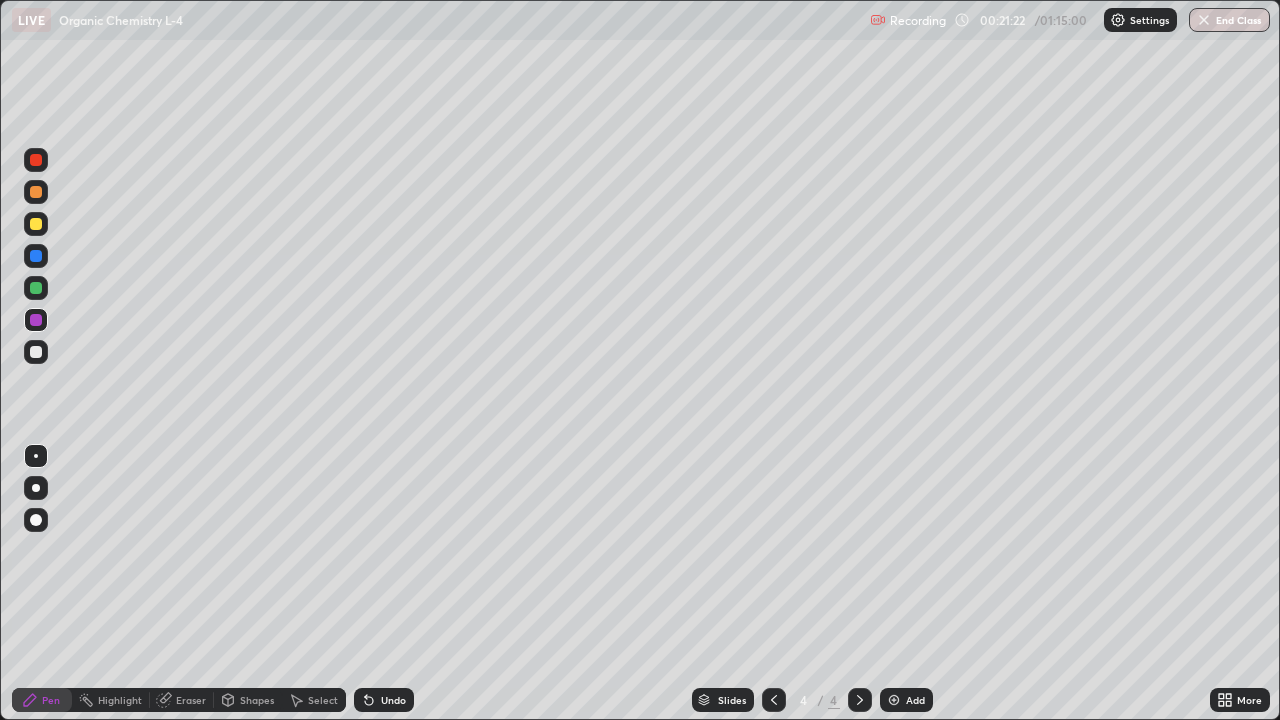 click at bounding box center (36, 352) 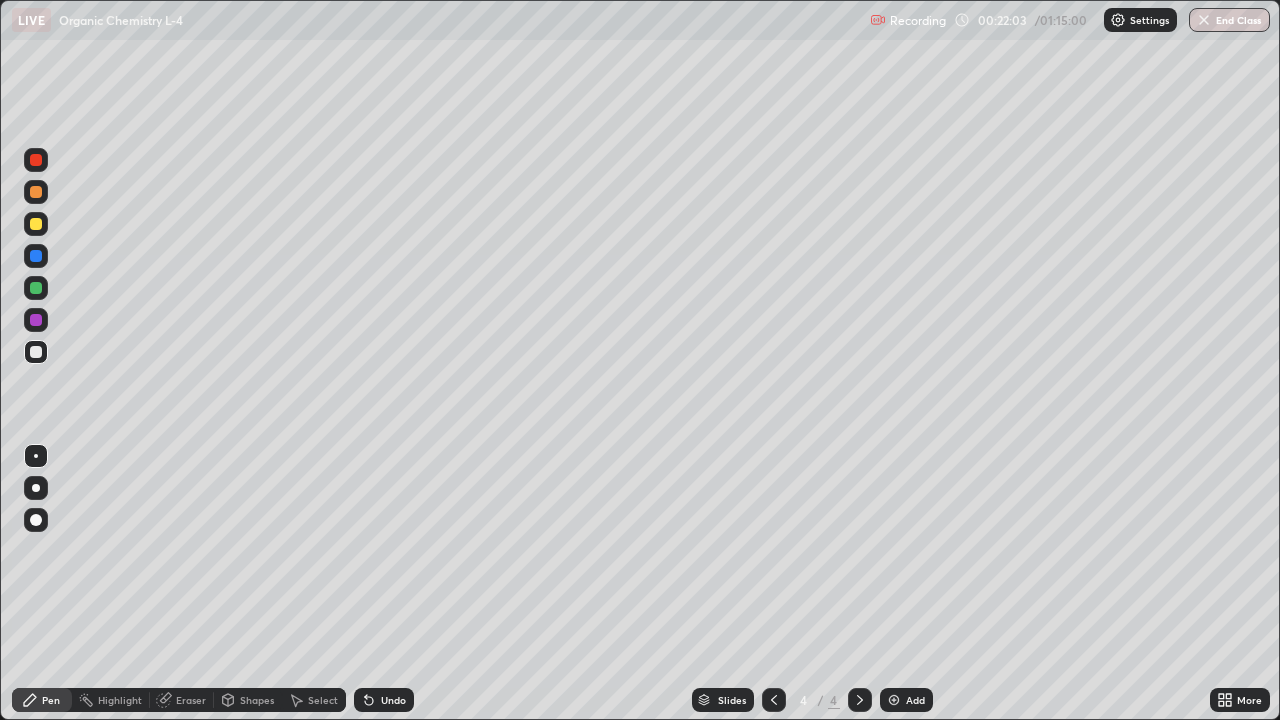 click at bounding box center (36, 288) 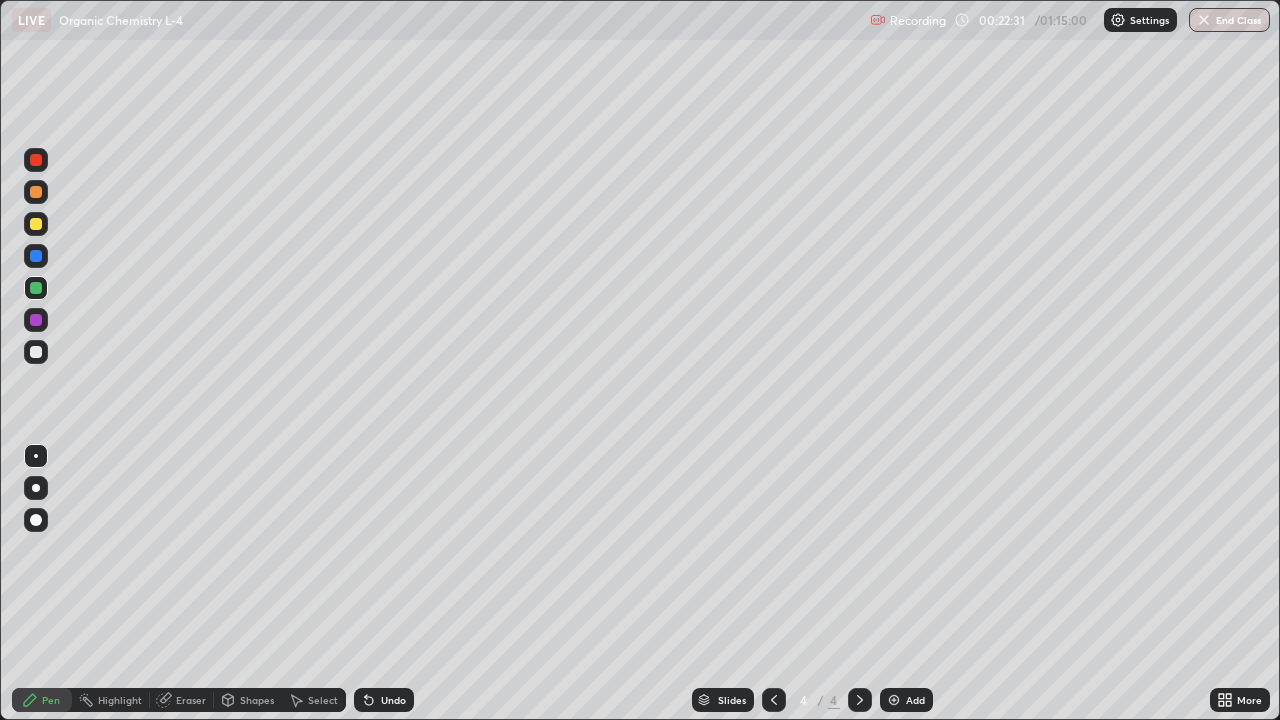 click at bounding box center [36, 320] 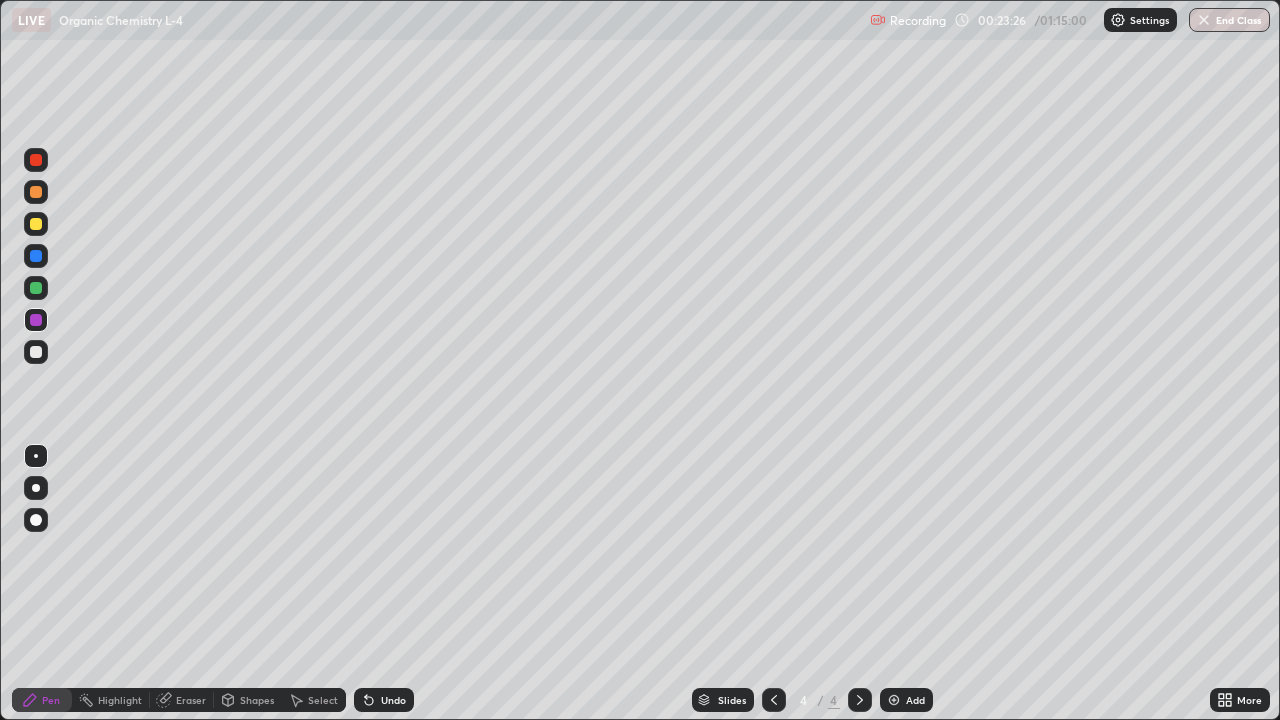 click at bounding box center (36, 288) 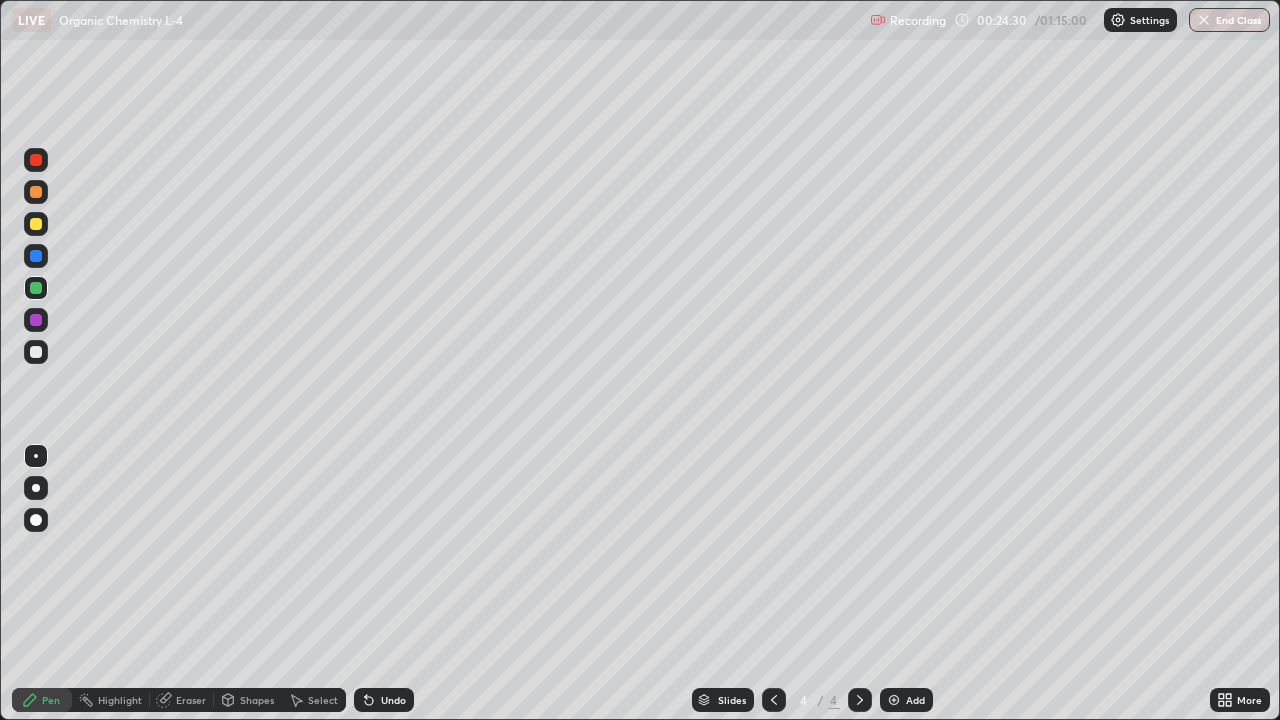 click at bounding box center (36, 352) 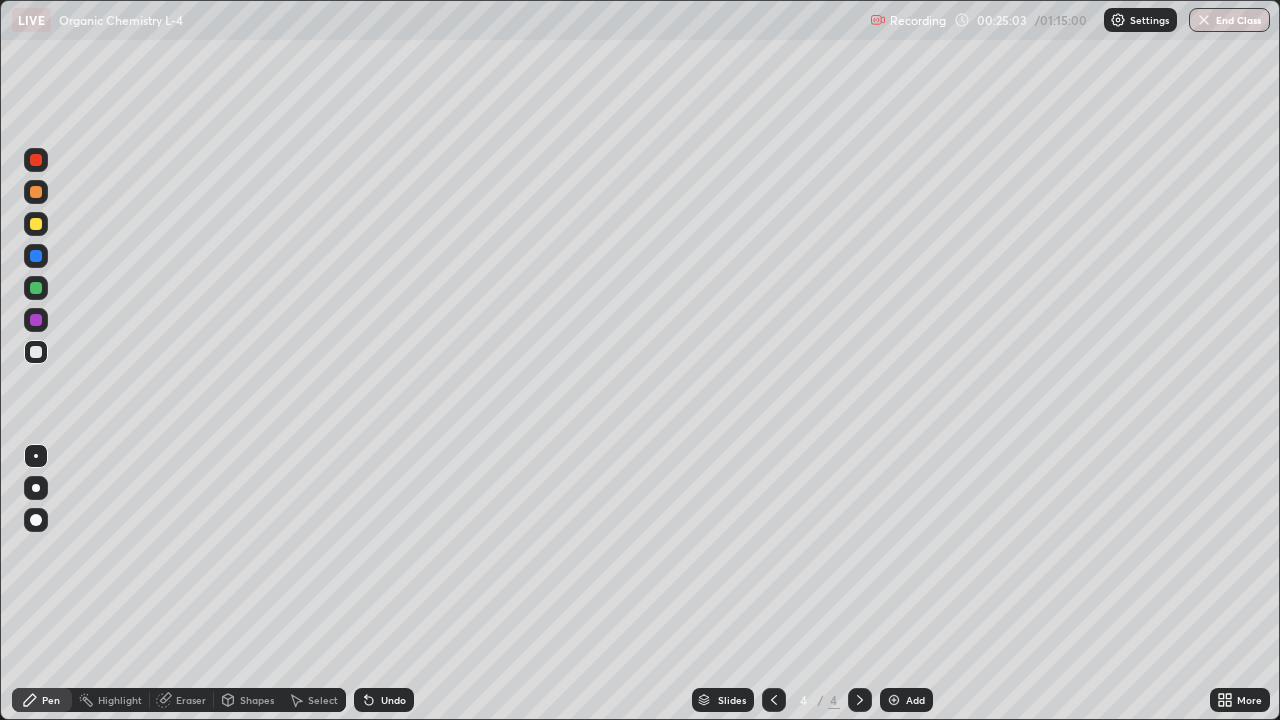 click at bounding box center [36, 320] 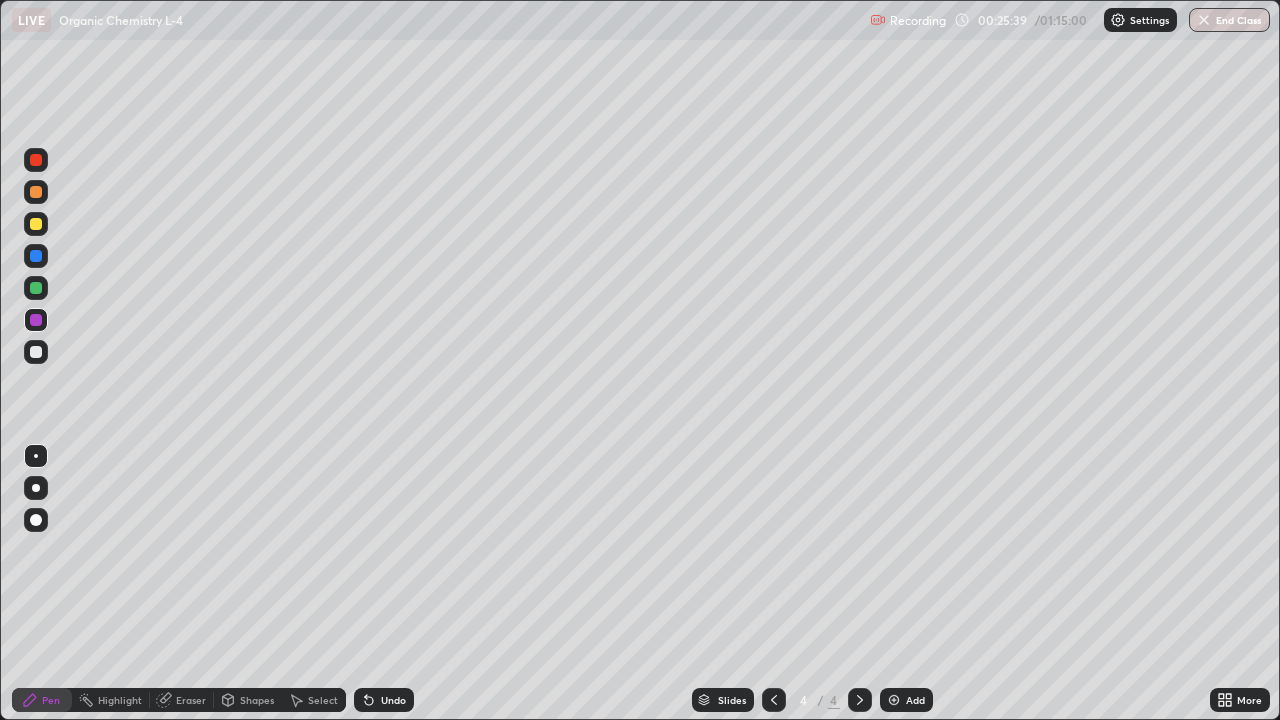 click at bounding box center [36, 288] 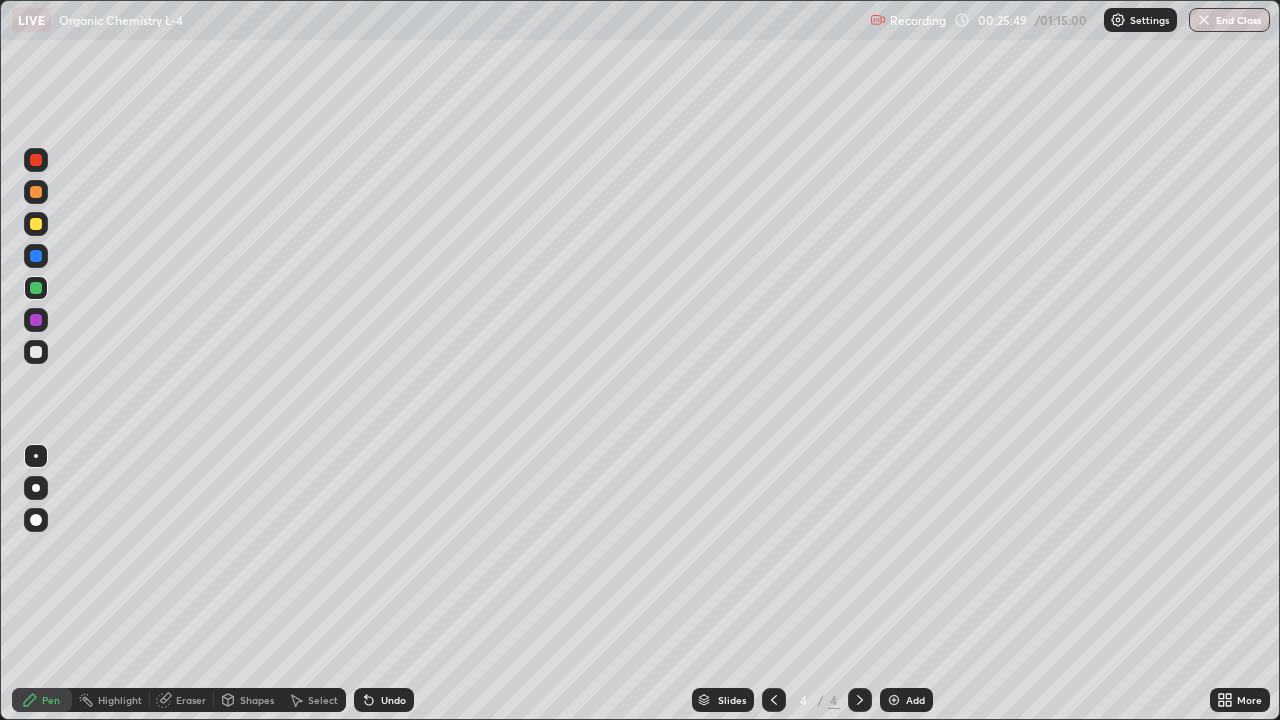 click at bounding box center (36, 224) 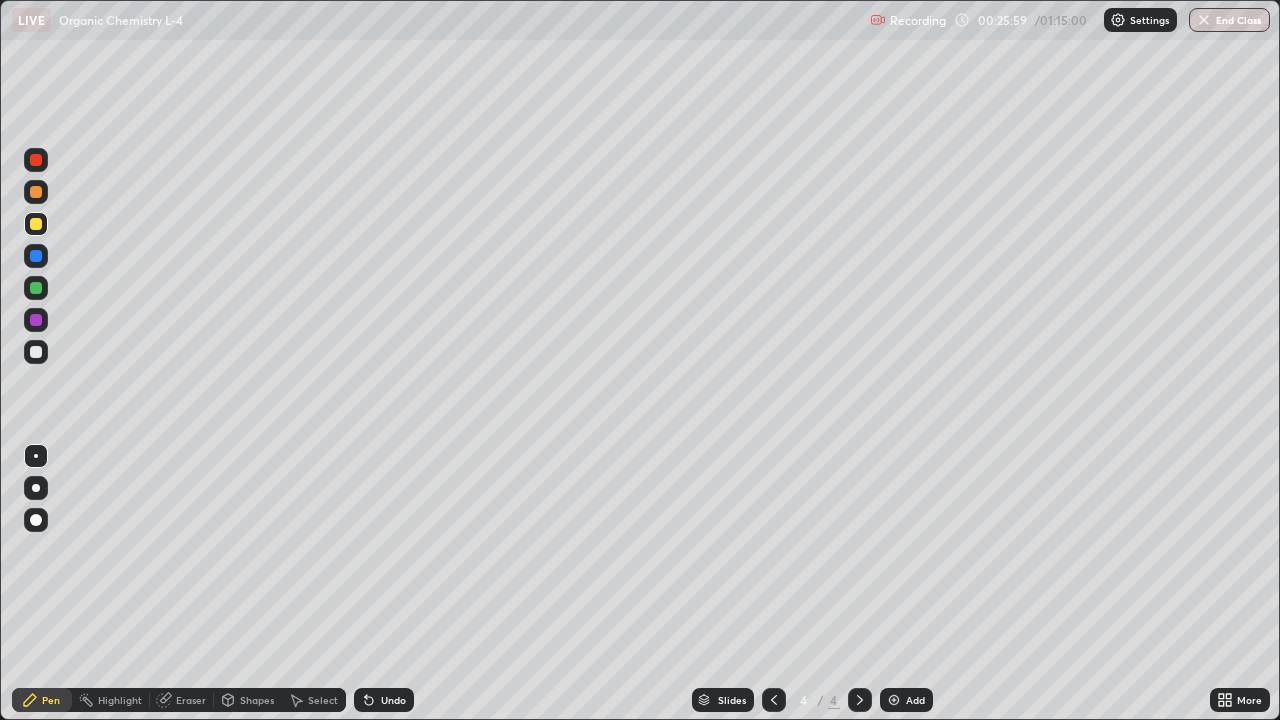click at bounding box center [36, 288] 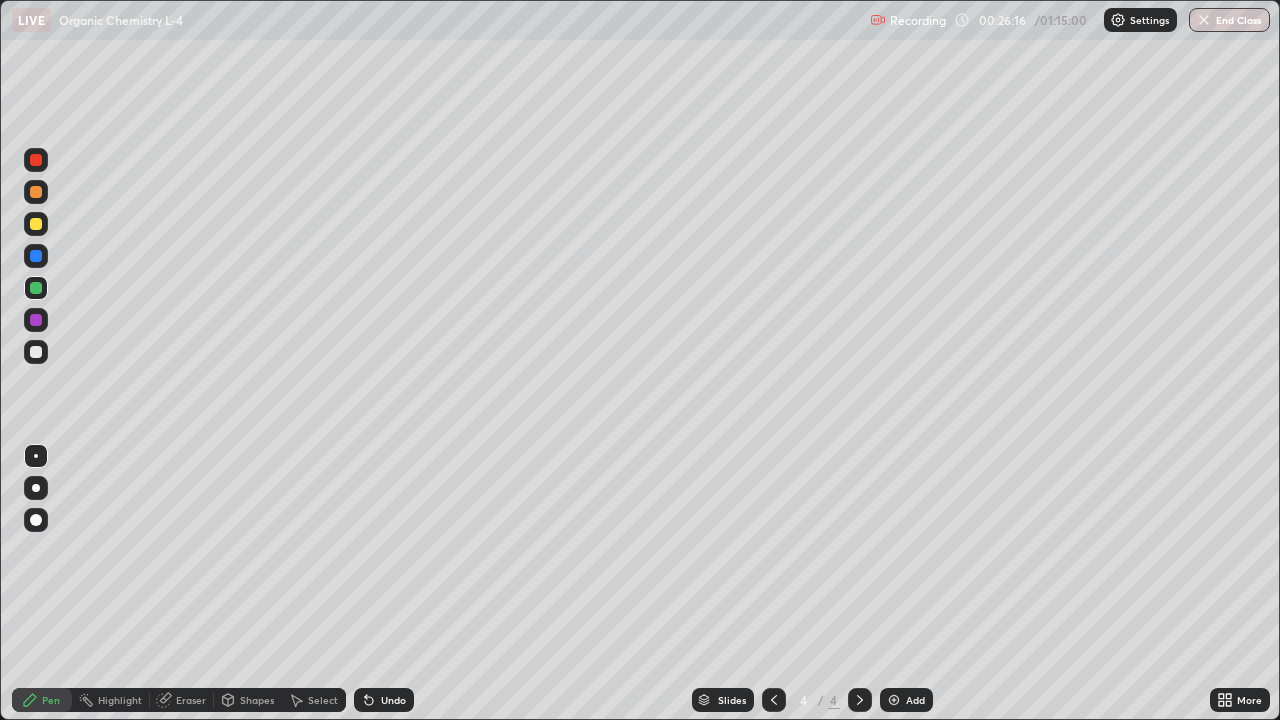 click at bounding box center (36, 256) 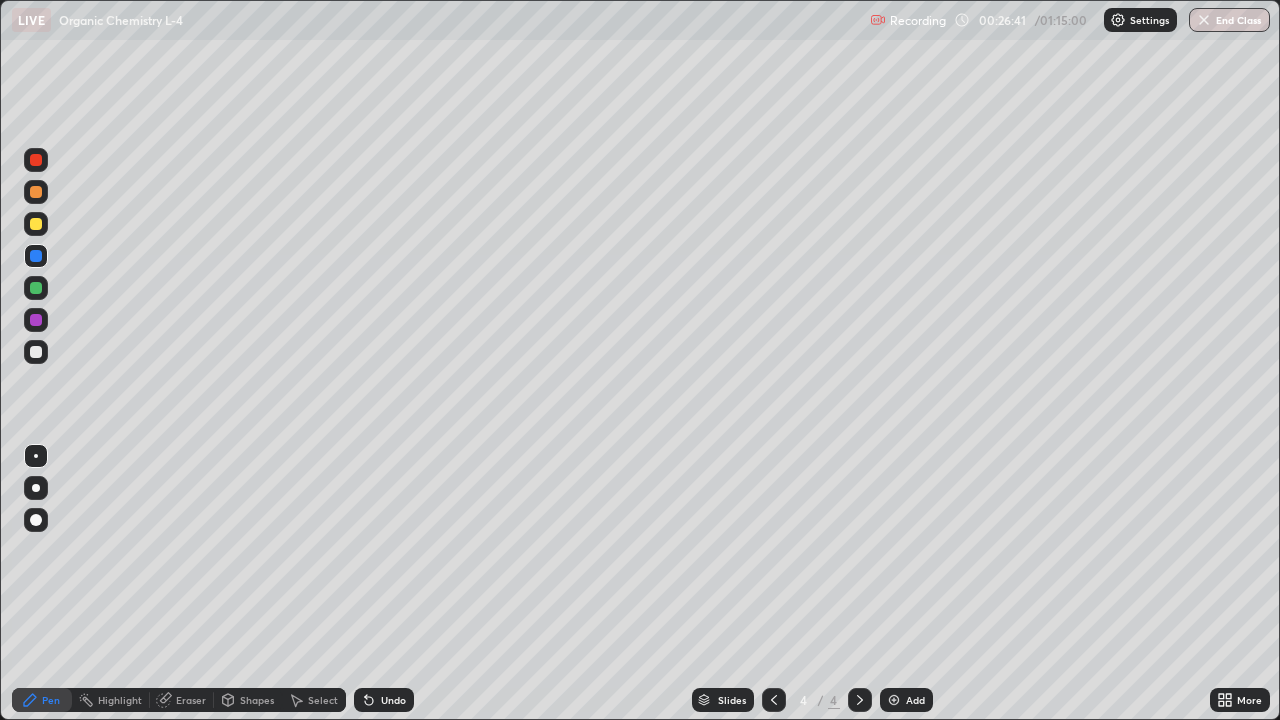 click 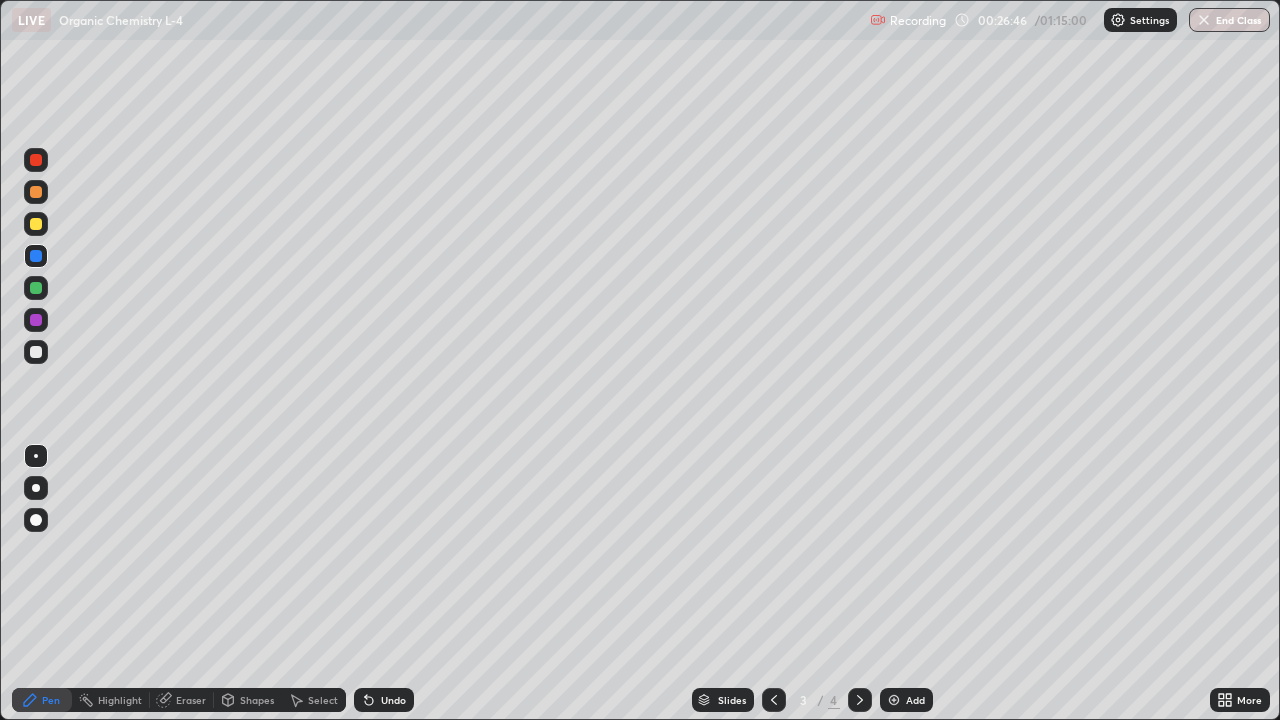 click at bounding box center (860, 700) 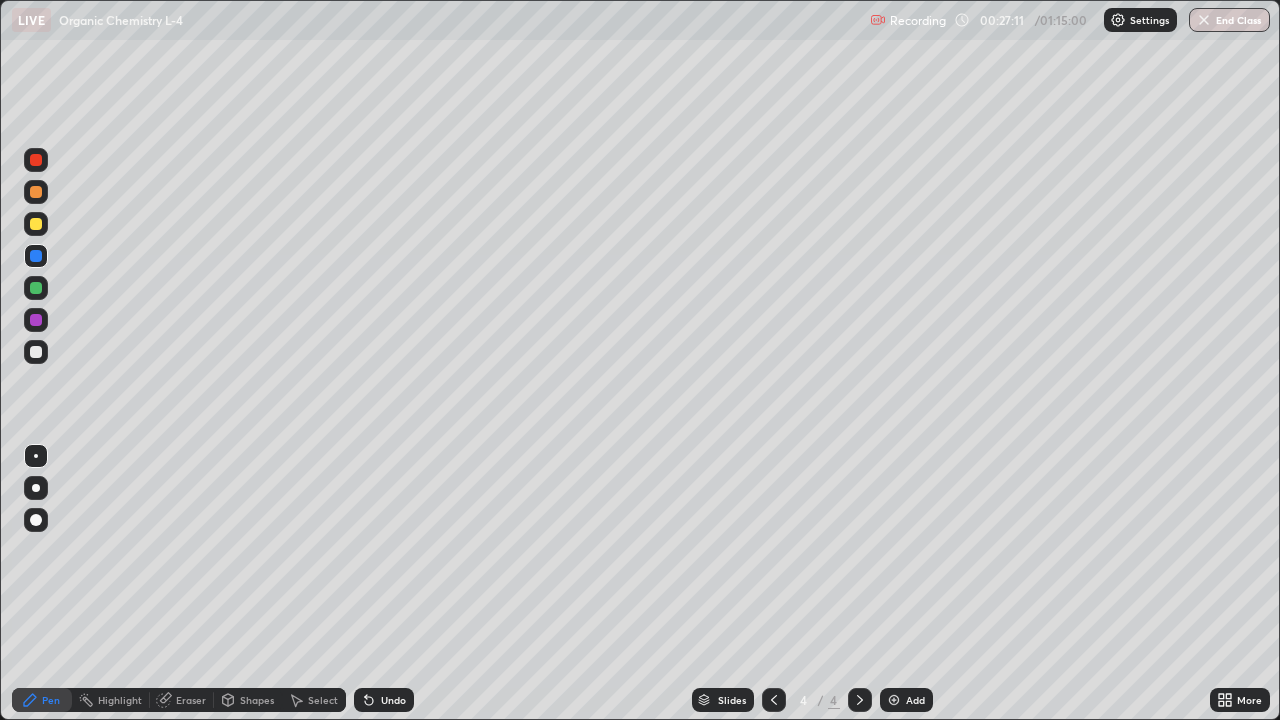 click at bounding box center (36, 320) 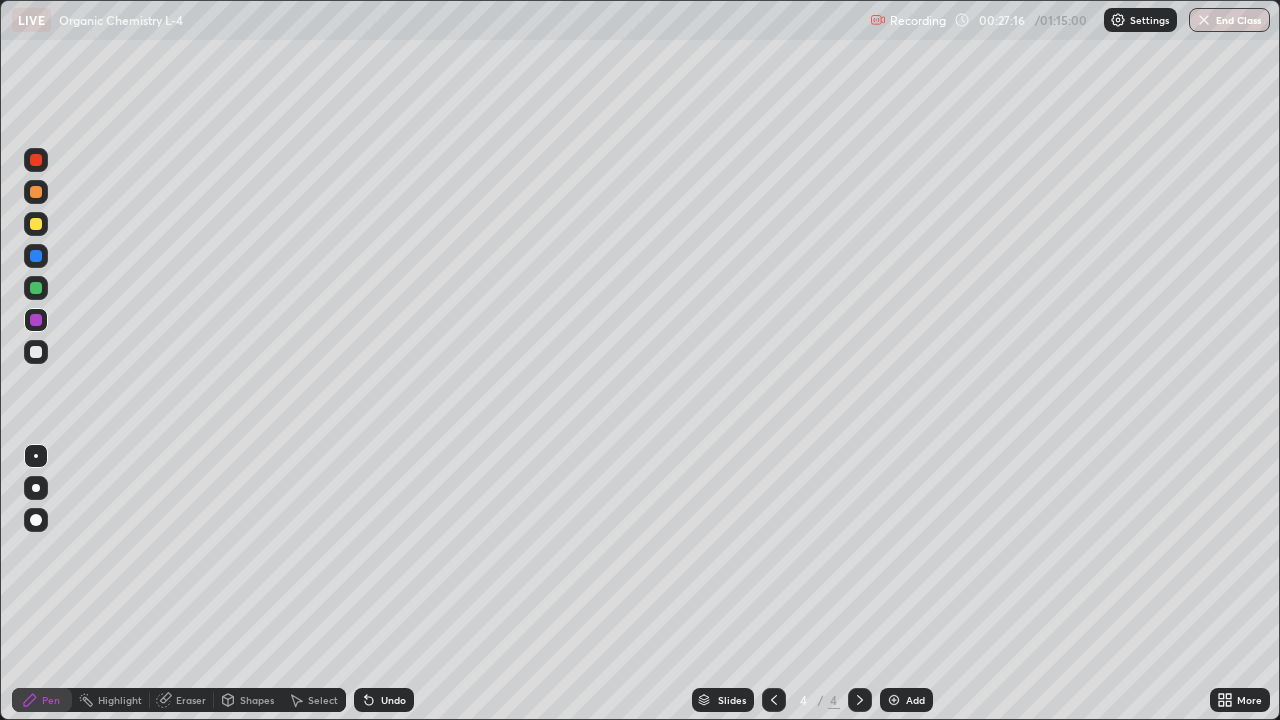 click at bounding box center (36, 352) 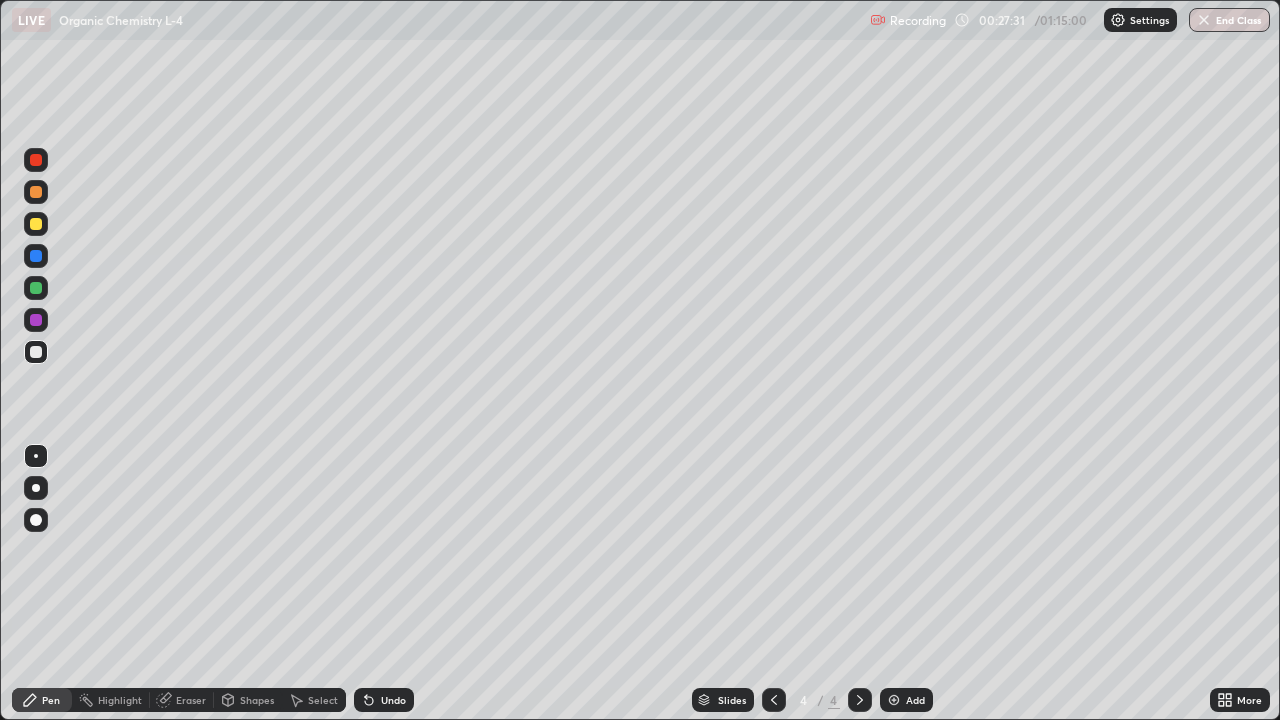 click at bounding box center (36, 320) 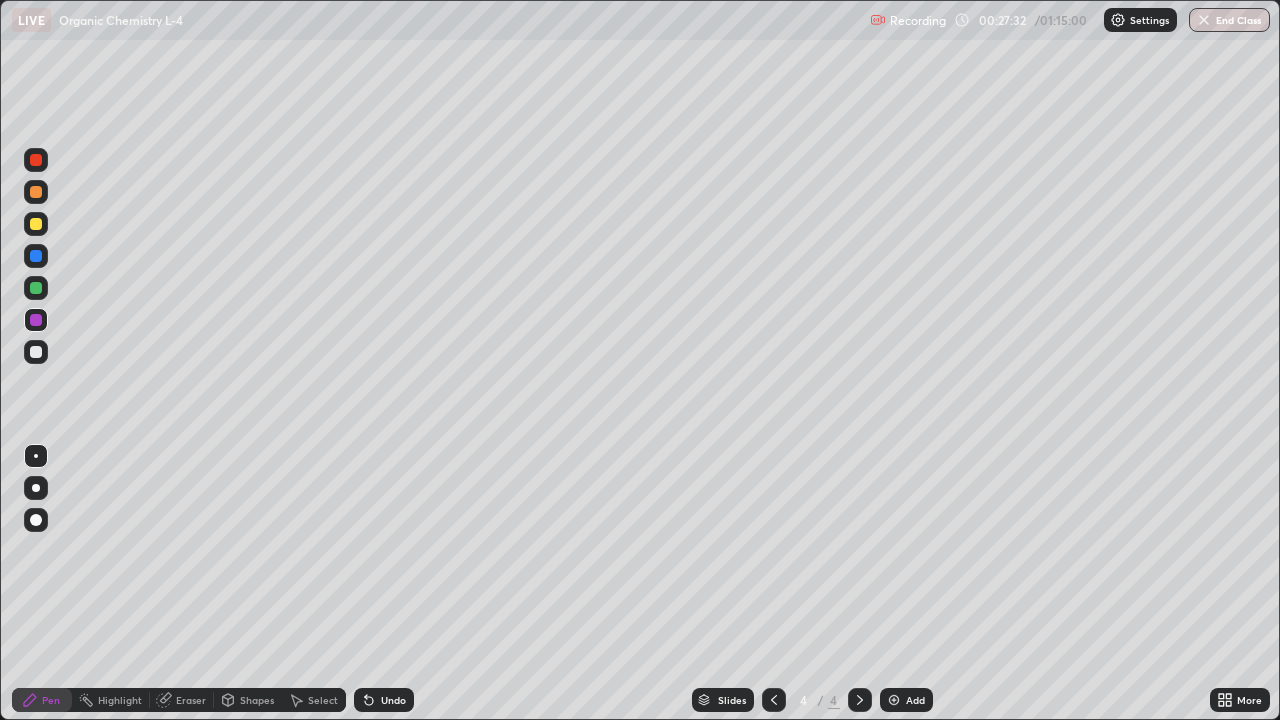 click at bounding box center [36, 288] 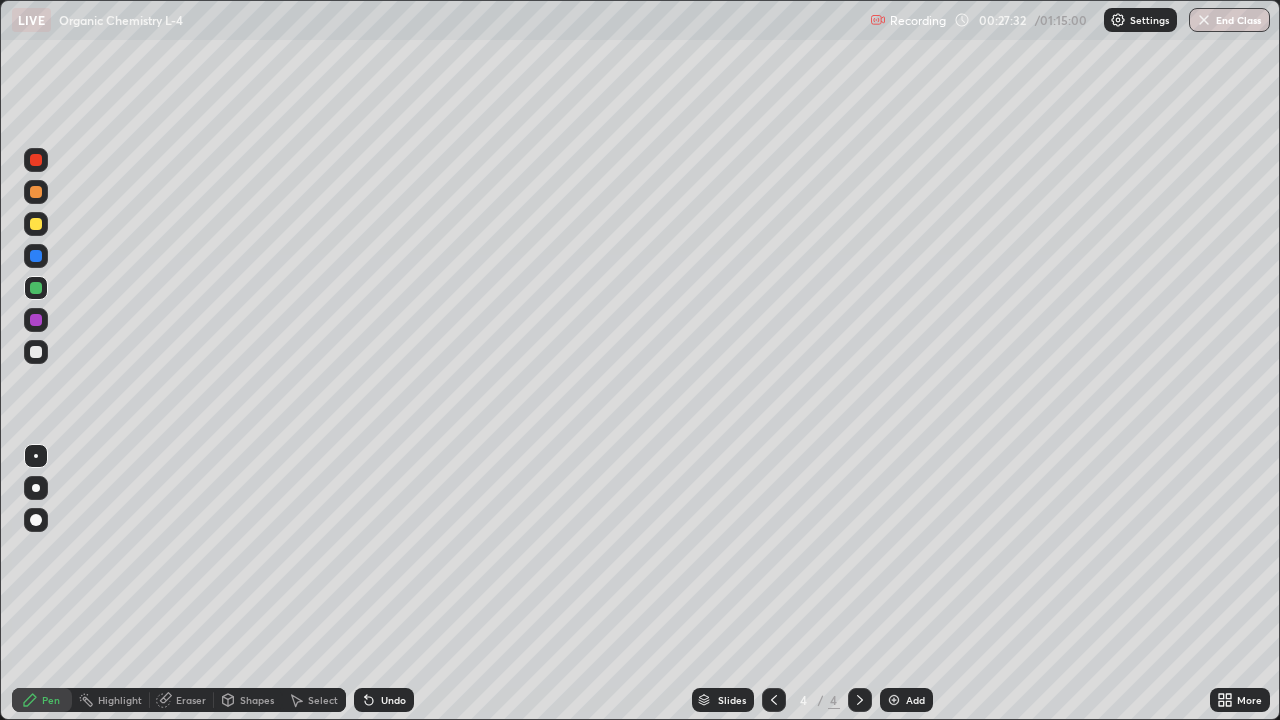 click at bounding box center [36, 256] 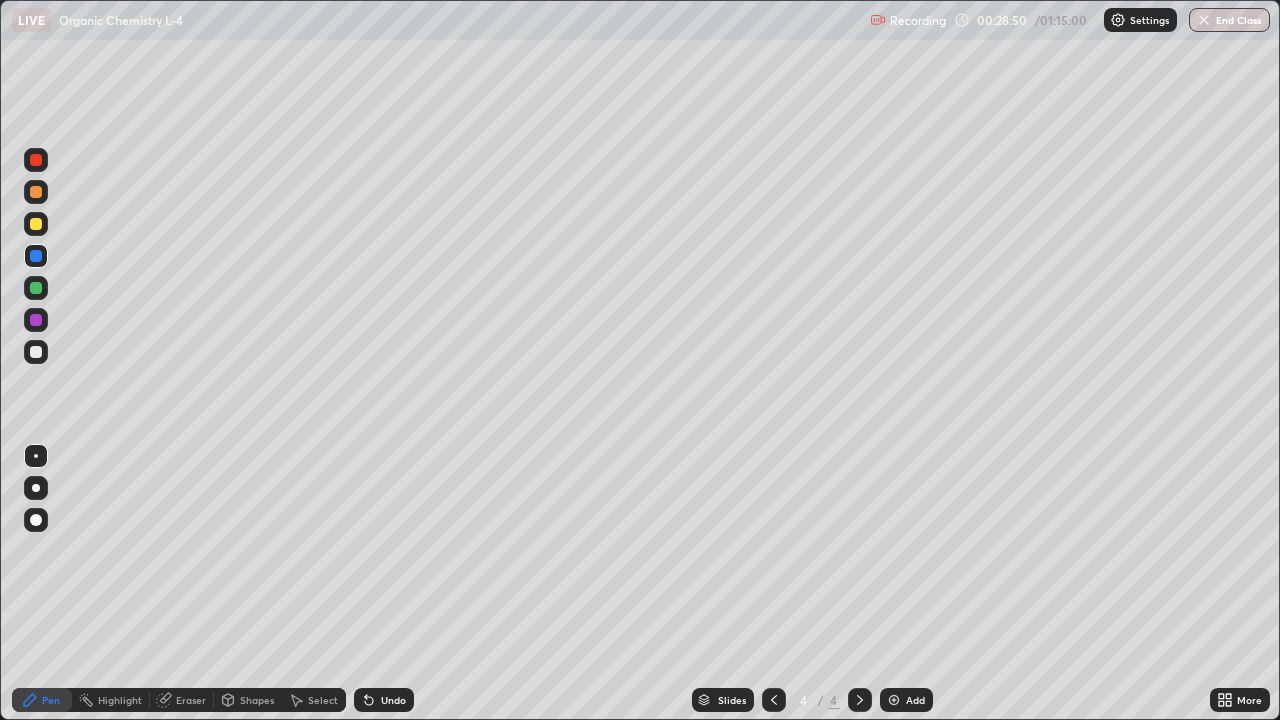 click at bounding box center (36, 352) 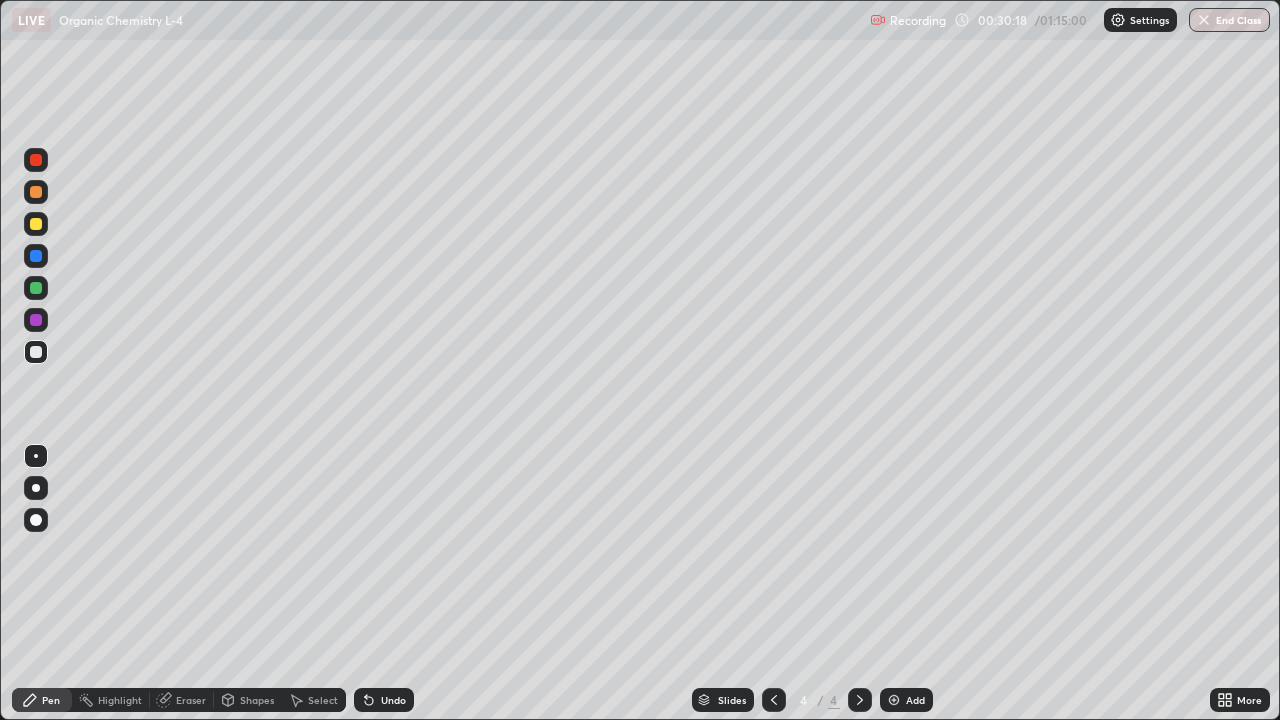 click at bounding box center (36, 288) 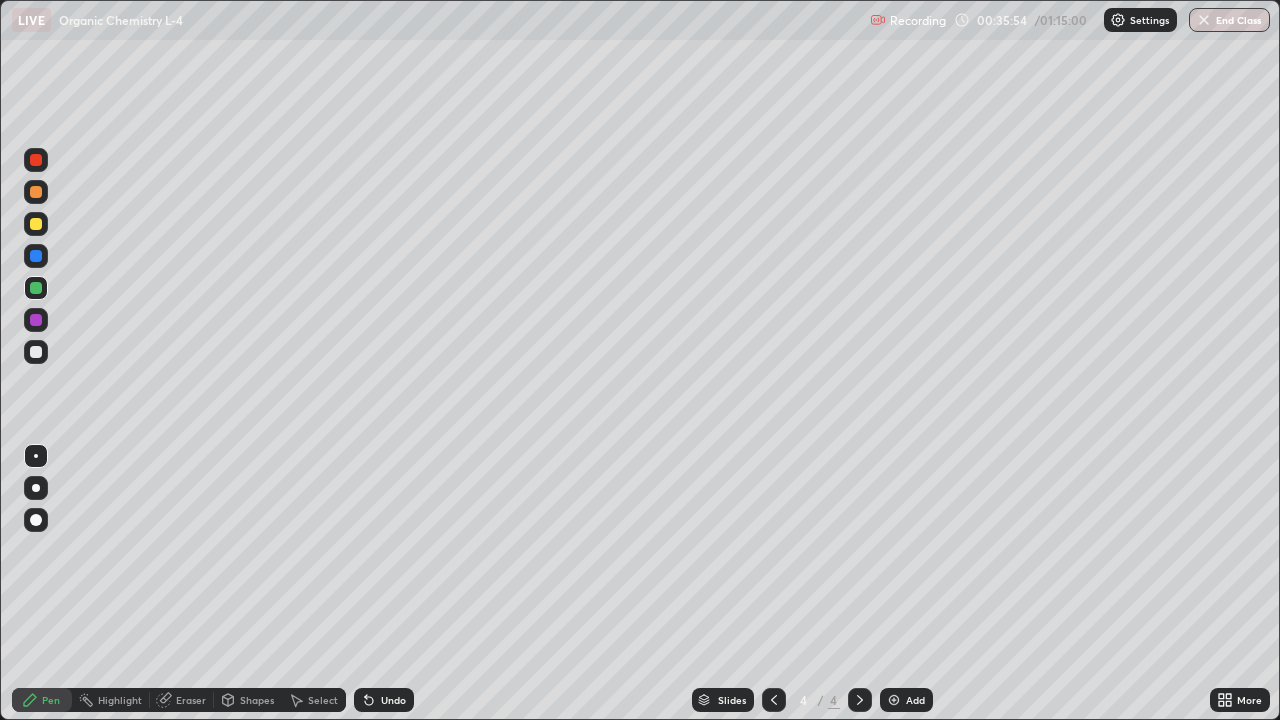 click on "Add" at bounding box center (915, 700) 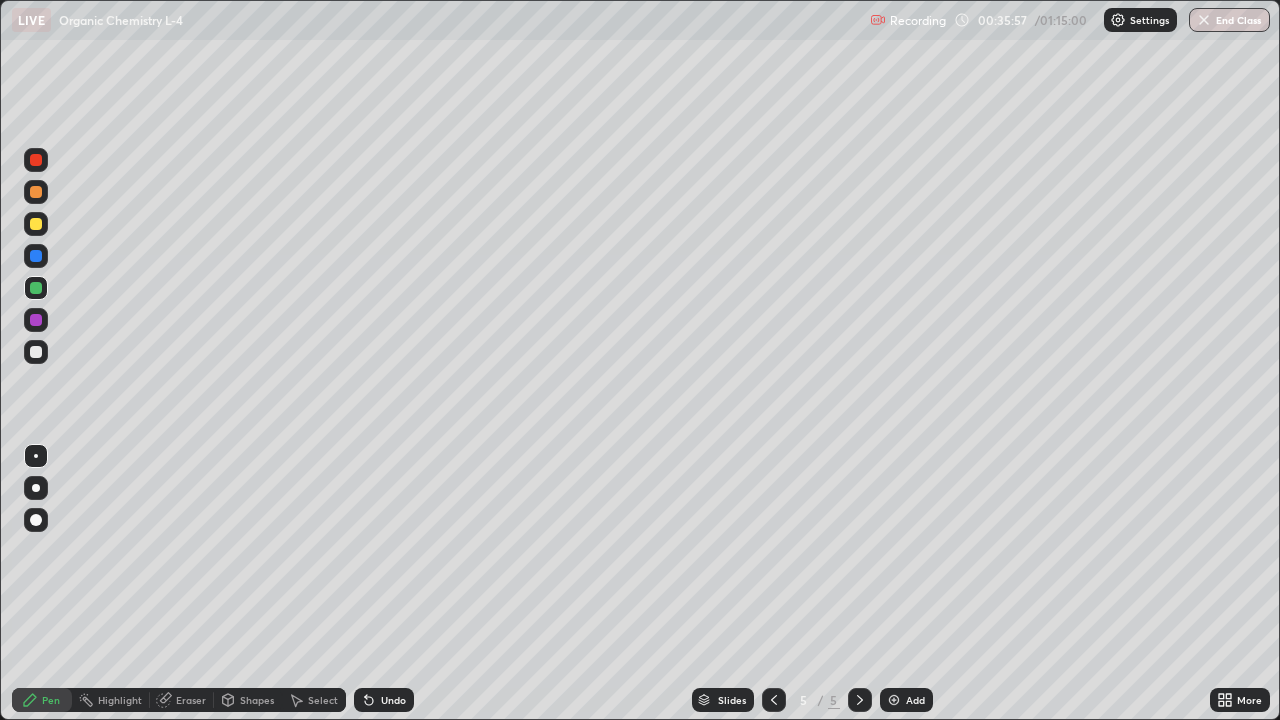 click at bounding box center (36, 192) 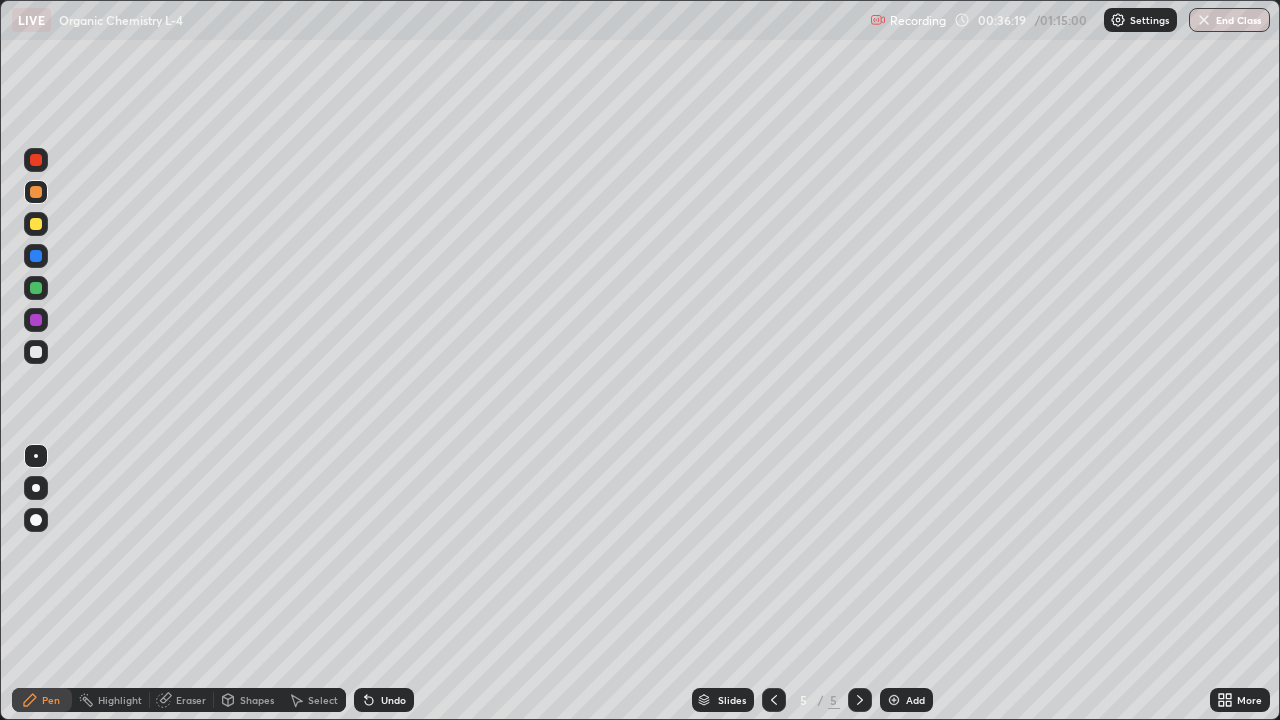 click at bounding box center [36, 352] 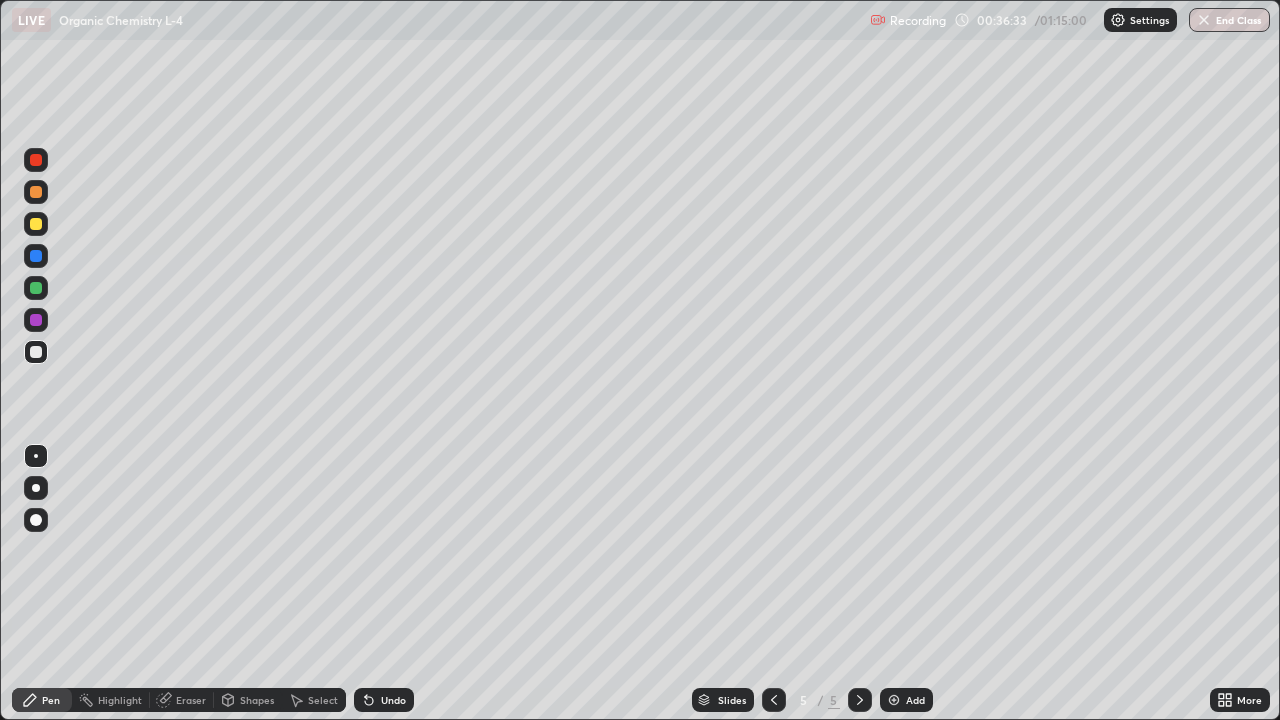 click at bounding box center [36, 192] 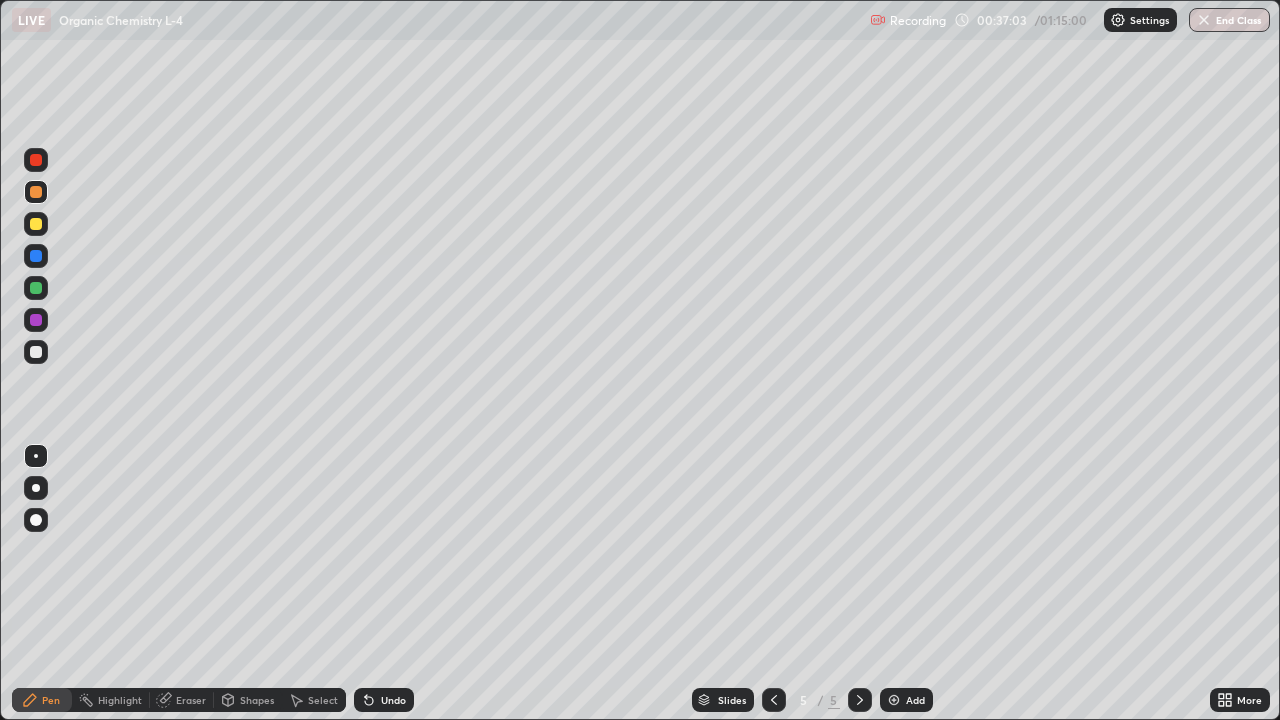 click at bounding box center (36, 288) 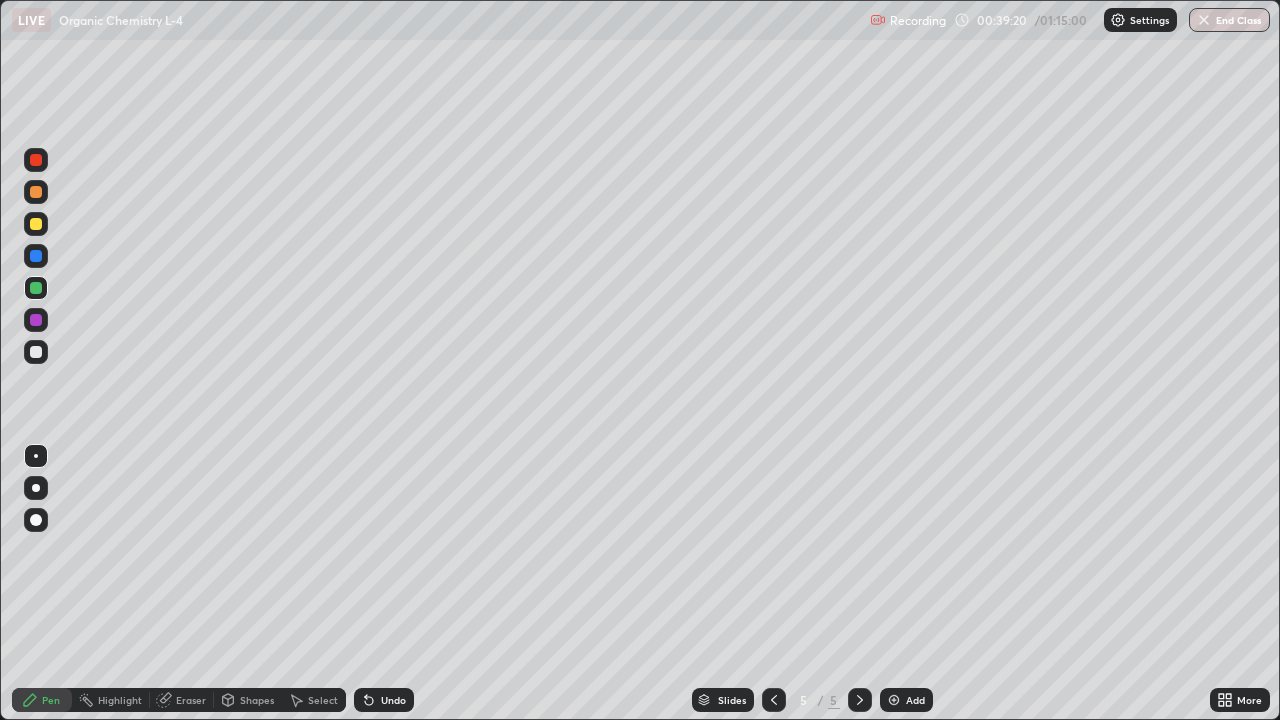 click at bounding box center [36, 256] 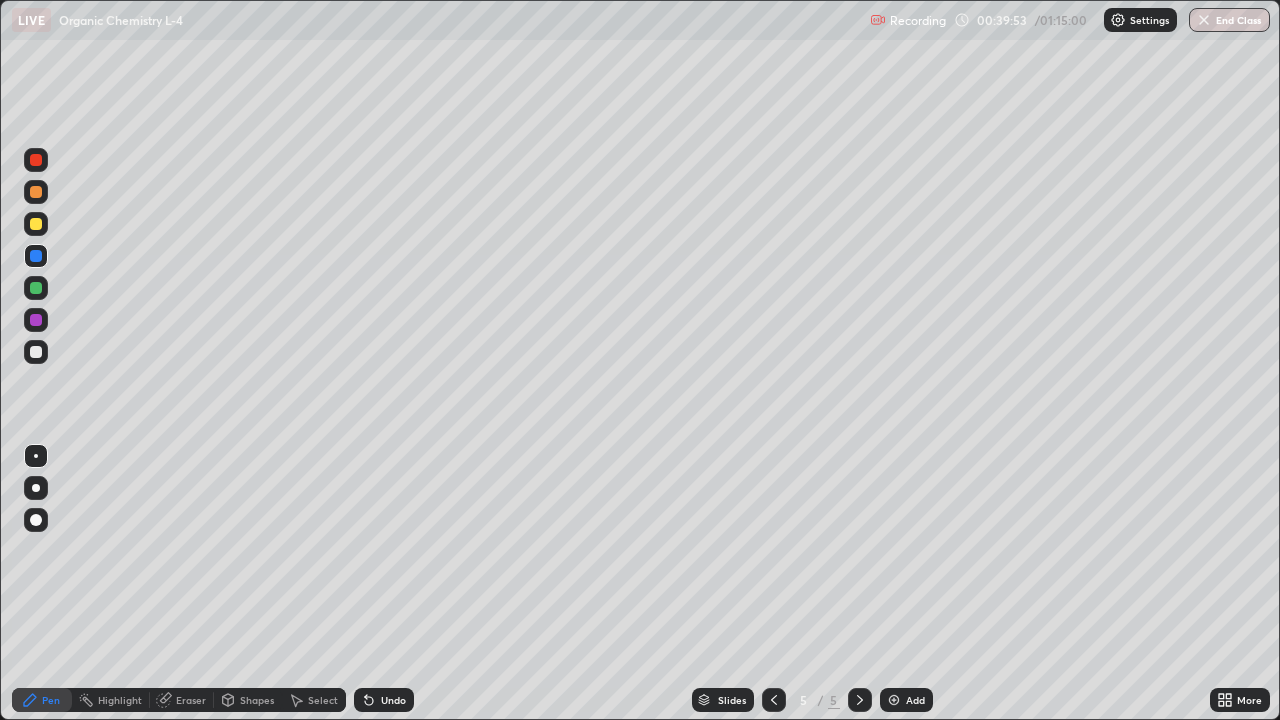 click at bounding box center (36, 352) 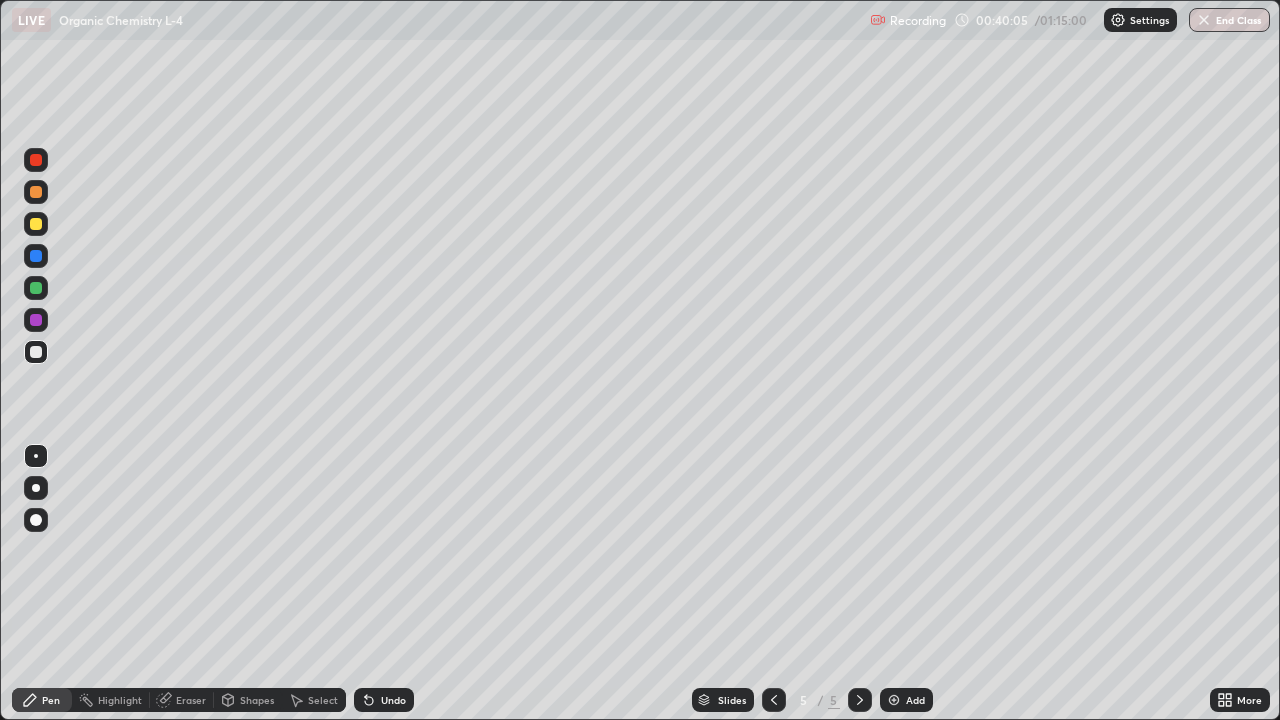 click at bounding box center [36, 320] 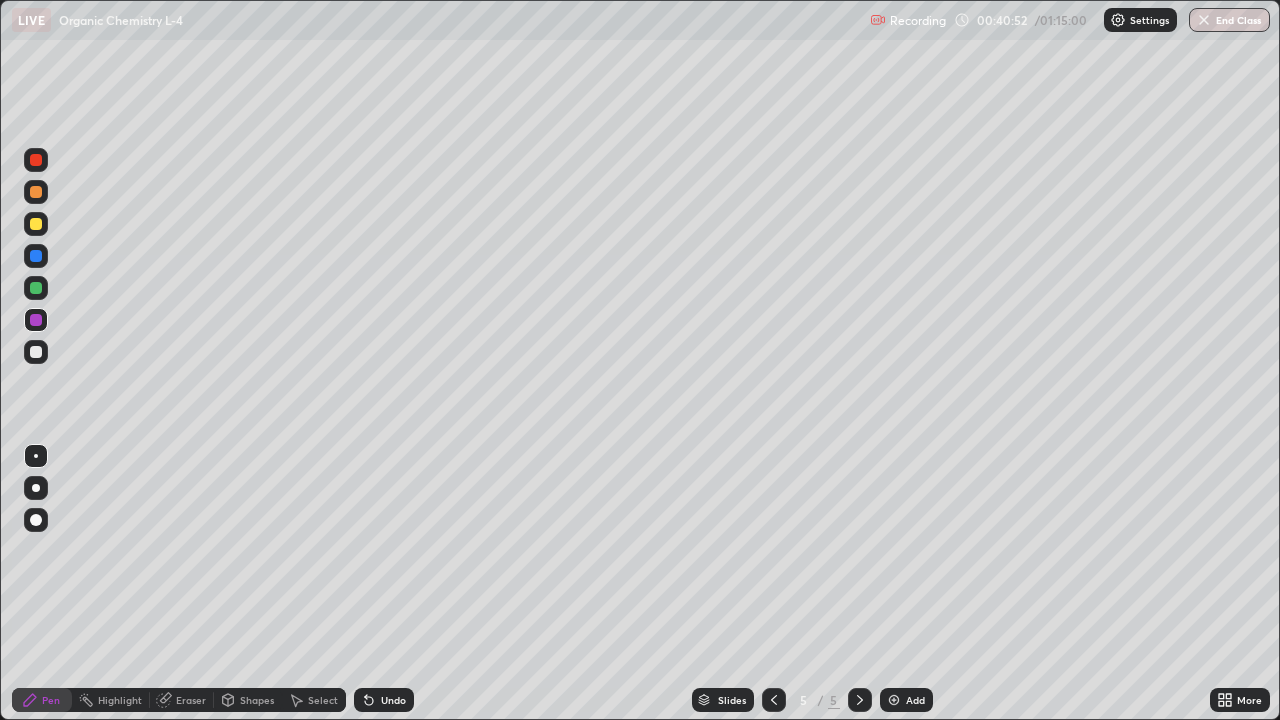 click at bounding box center [36, 288] 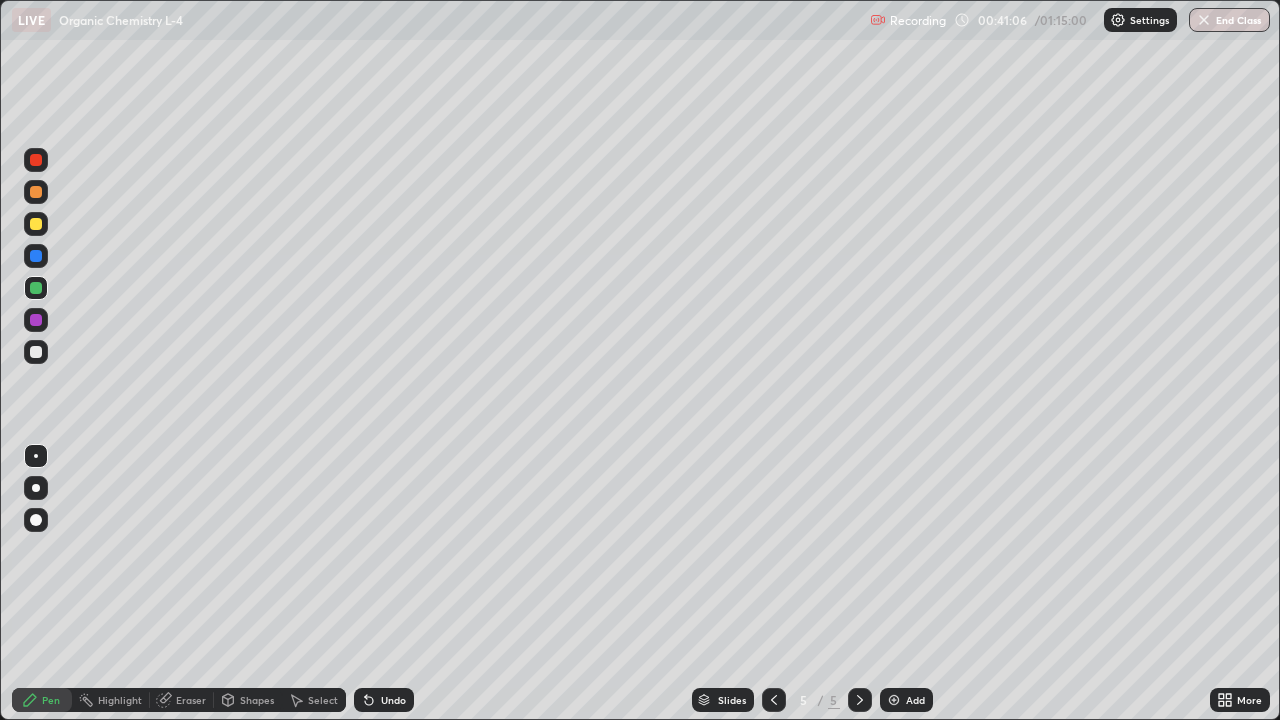 click at bounding box center (36, 320) 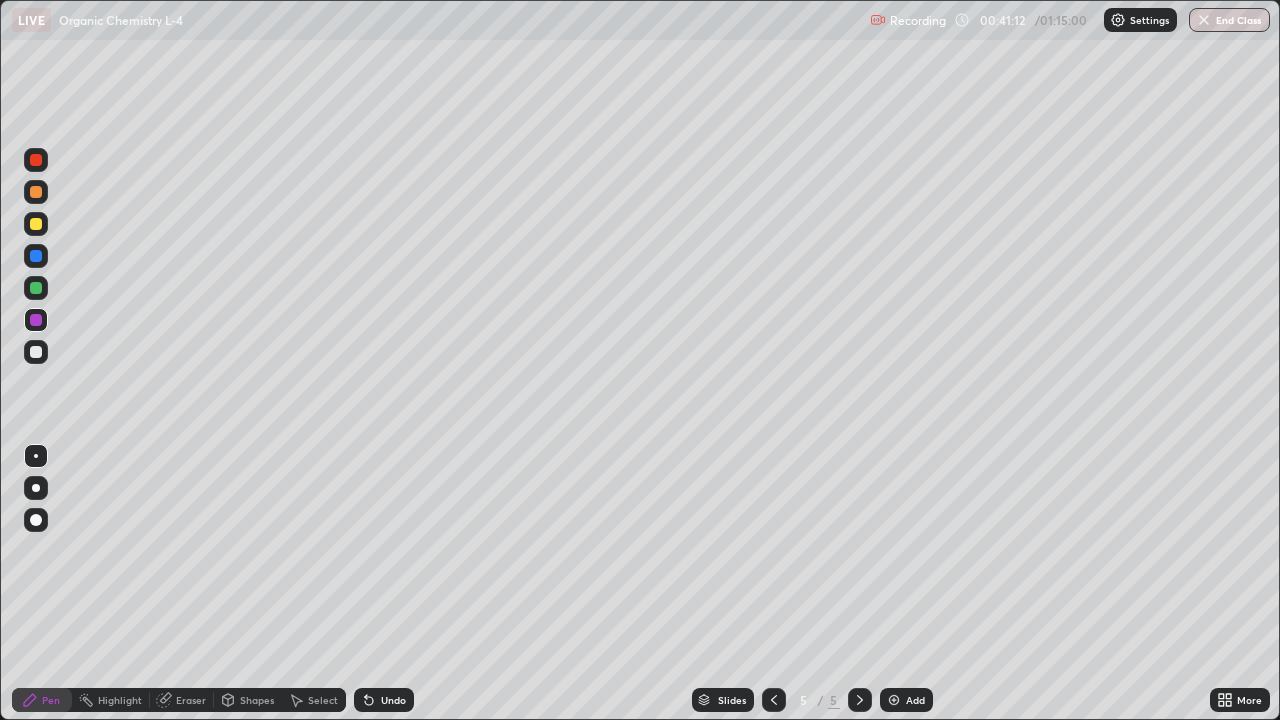 click at bounding box center [36, 352] 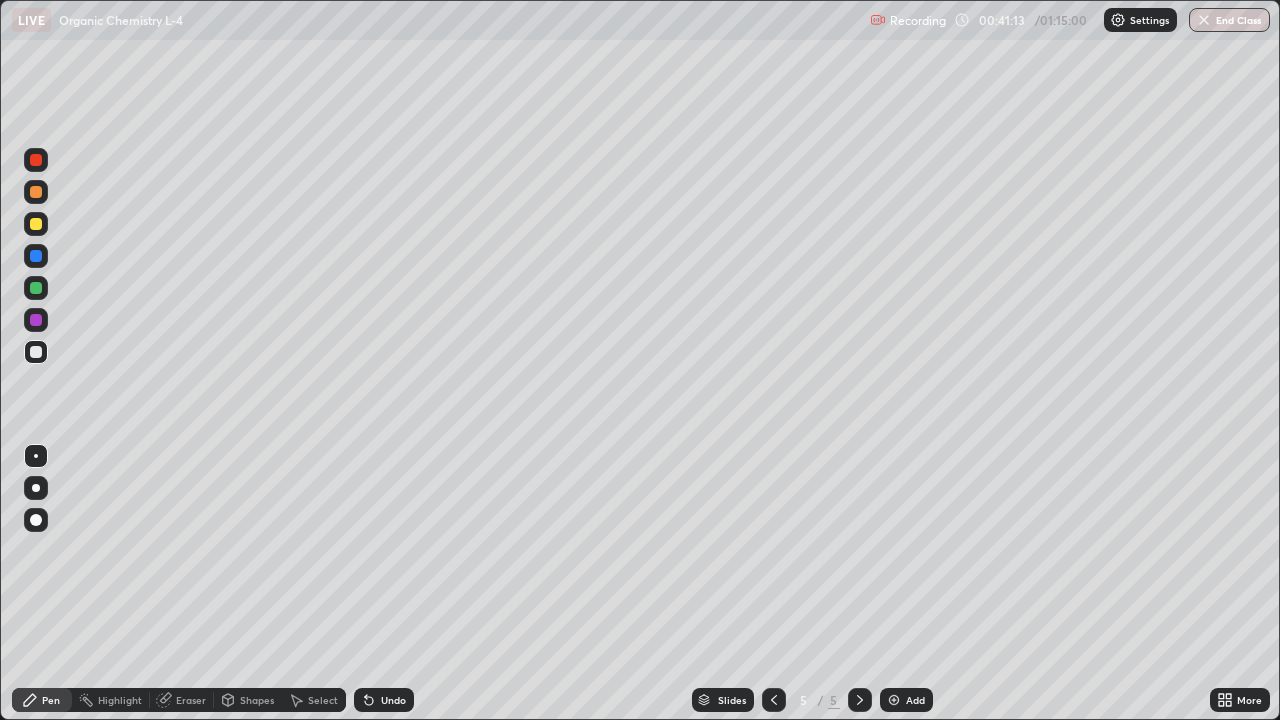 click at bounding box center (36, 192) 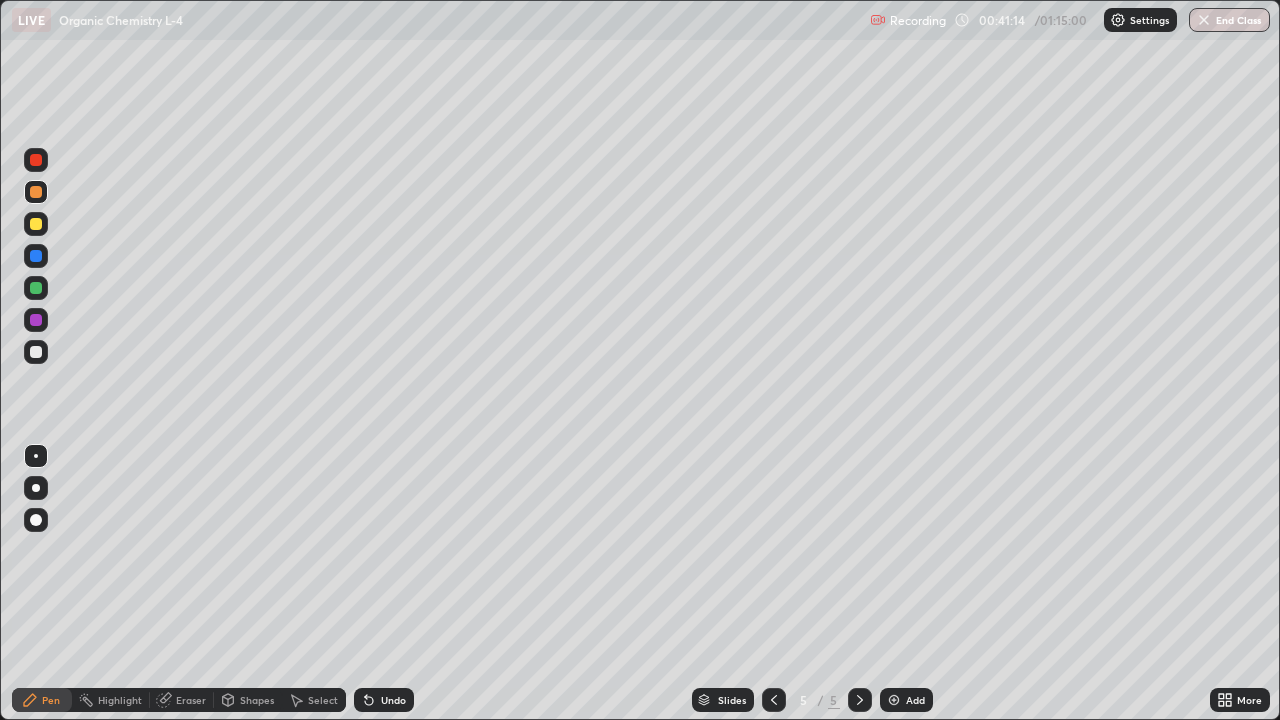 click at bounding box center (36, 224) 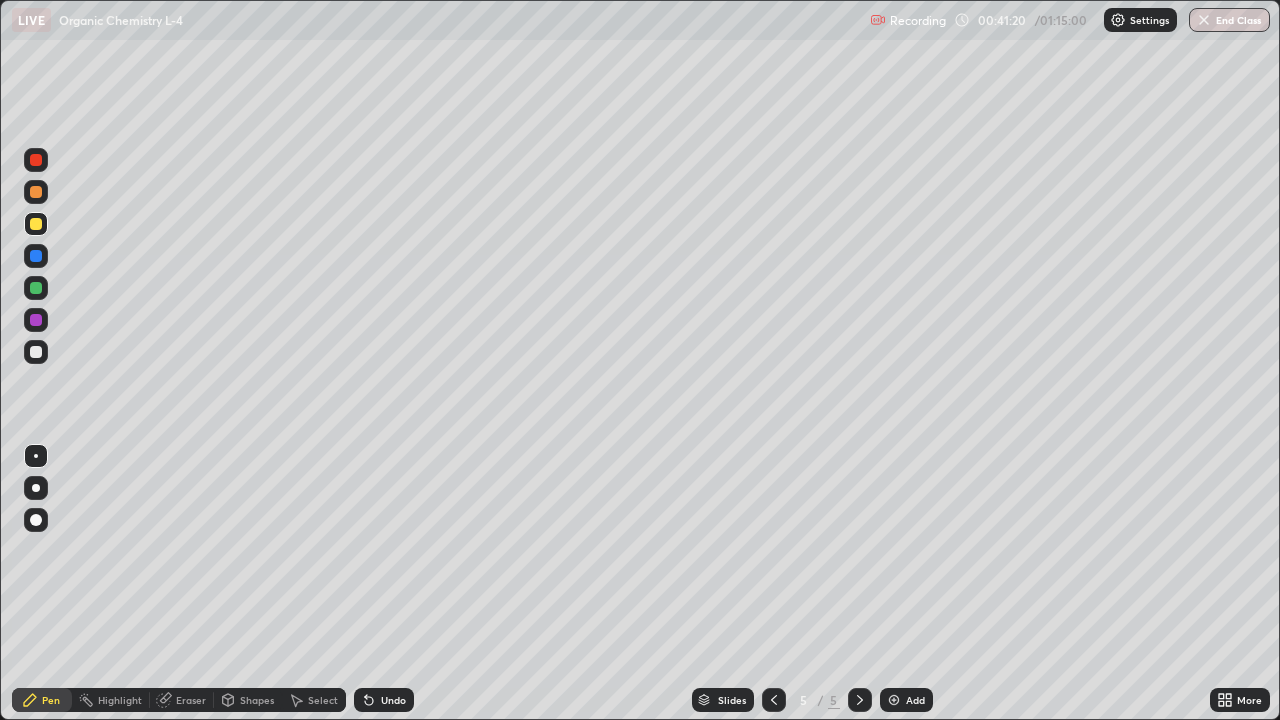 click at bounding box center [36, 160] 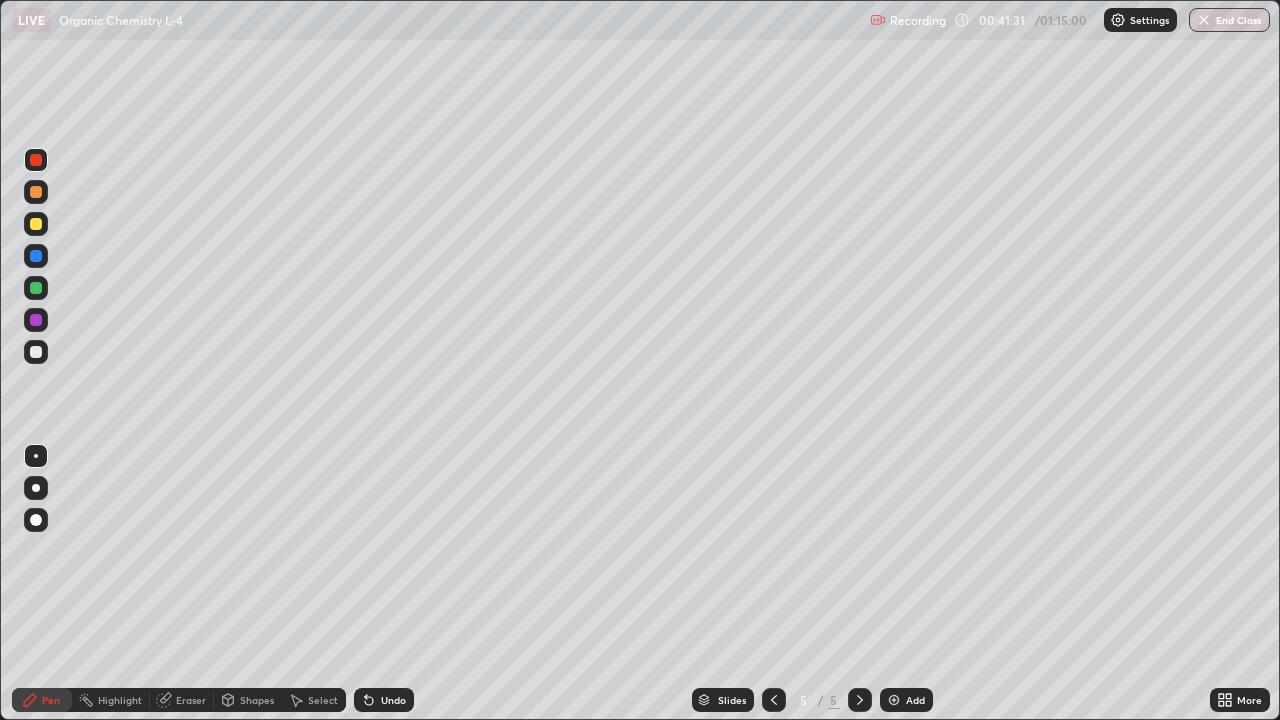 click at bounding box center (36, 320) 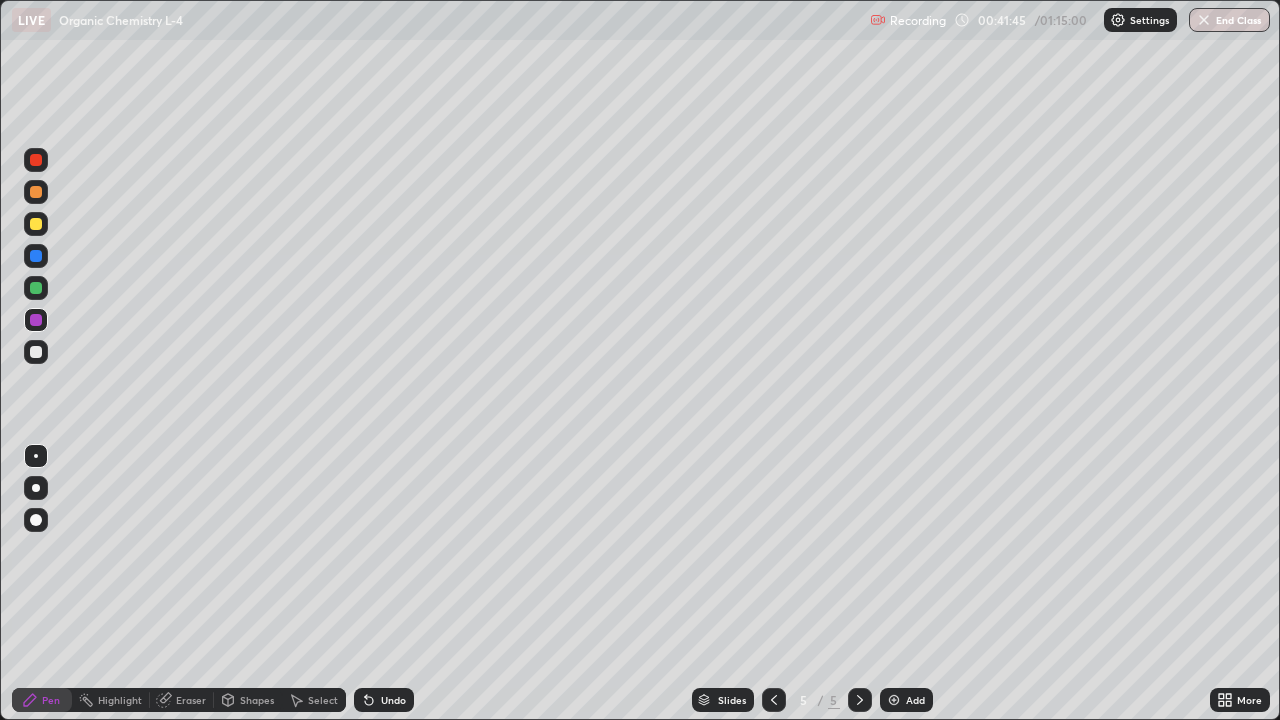click at bounding box center (36, 288) 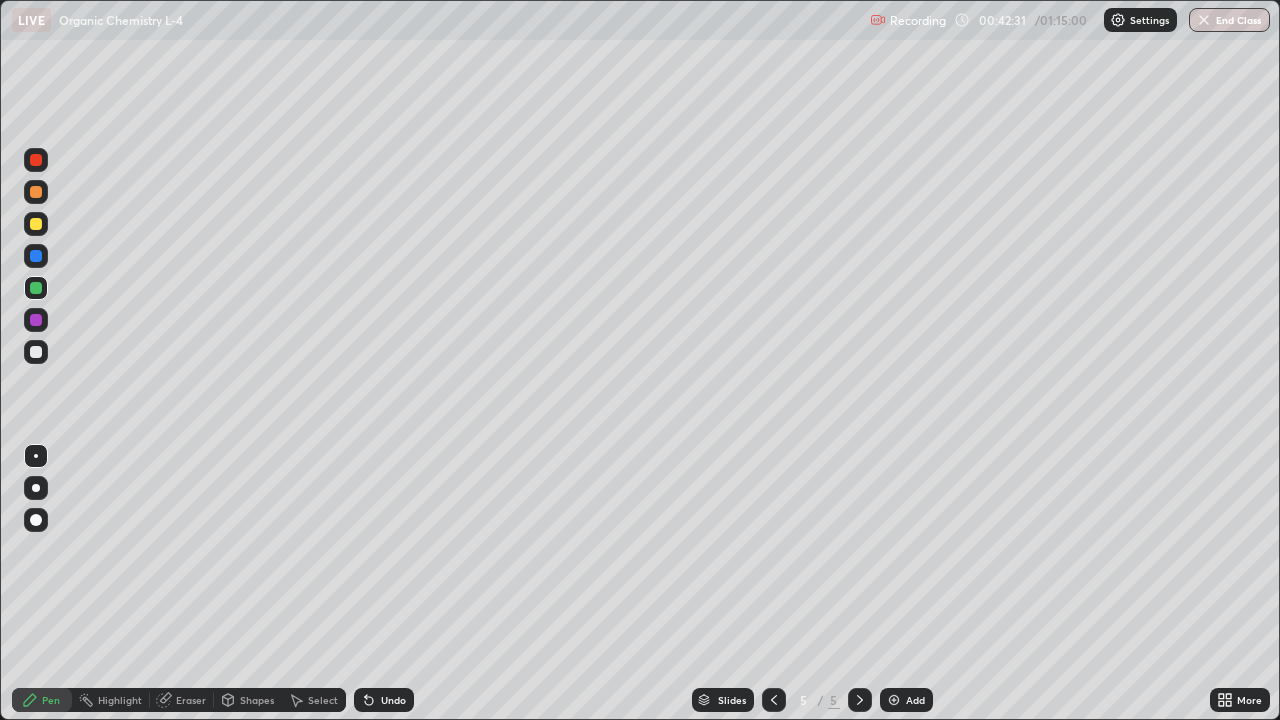 click at bounding box center [36, 320] 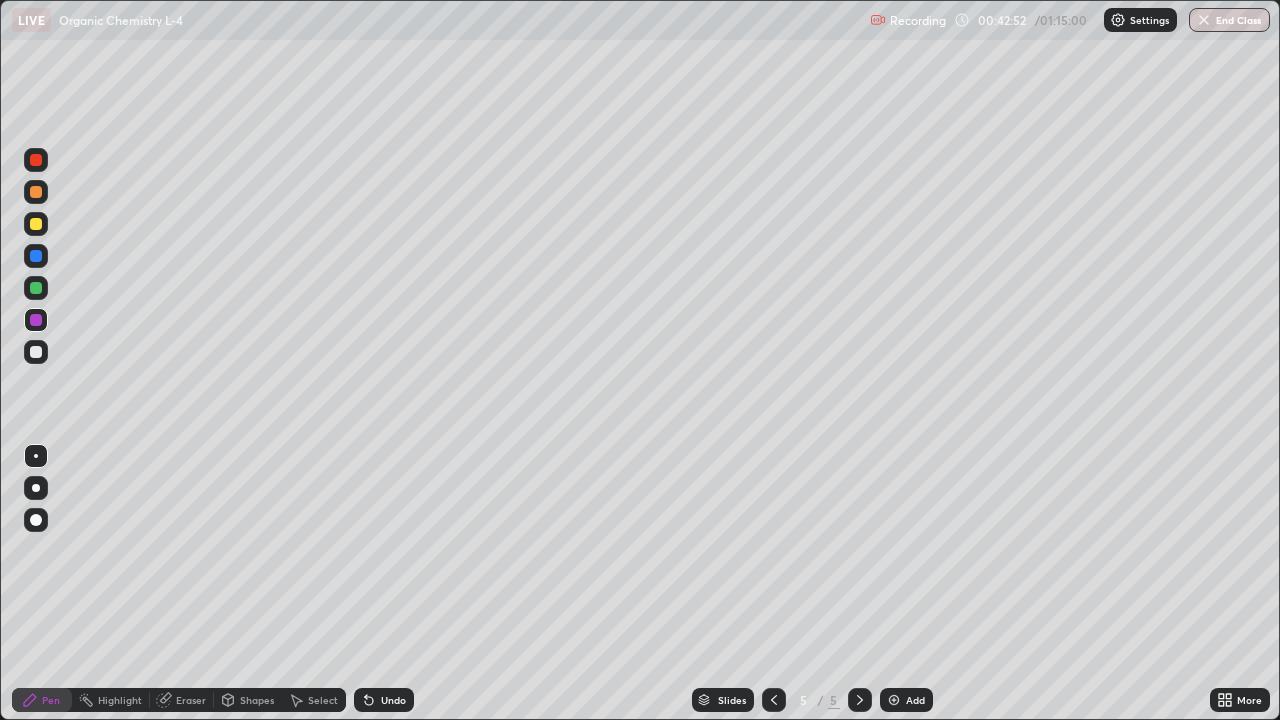 click at bounding box center [36, 352] 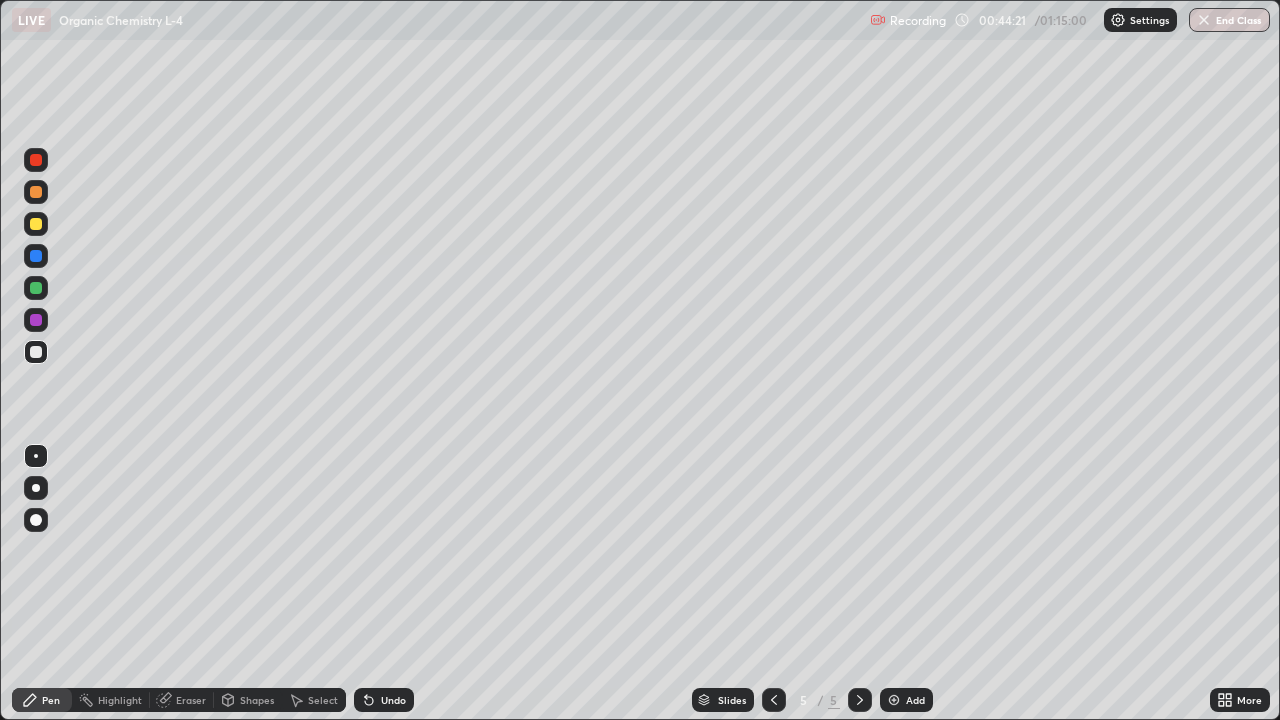click on "Undo" at bounding box center [384, 700] 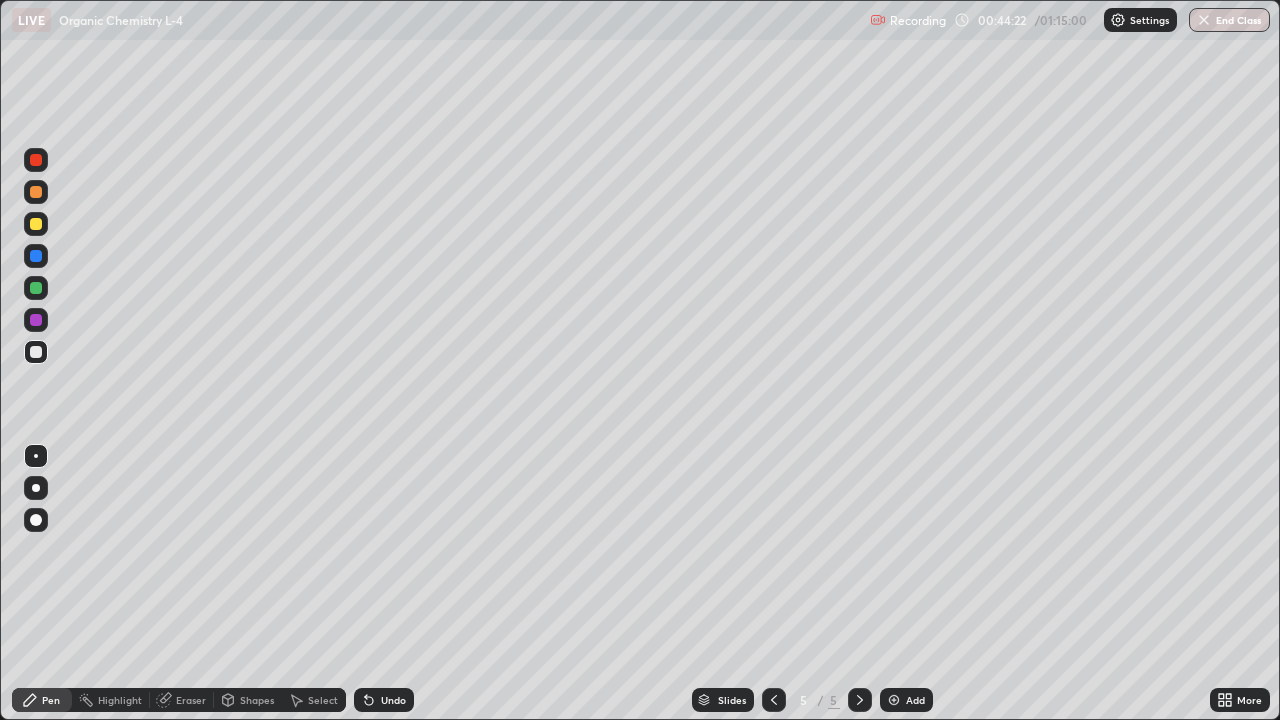 click on "Undo" at bounding box center [393, 700] 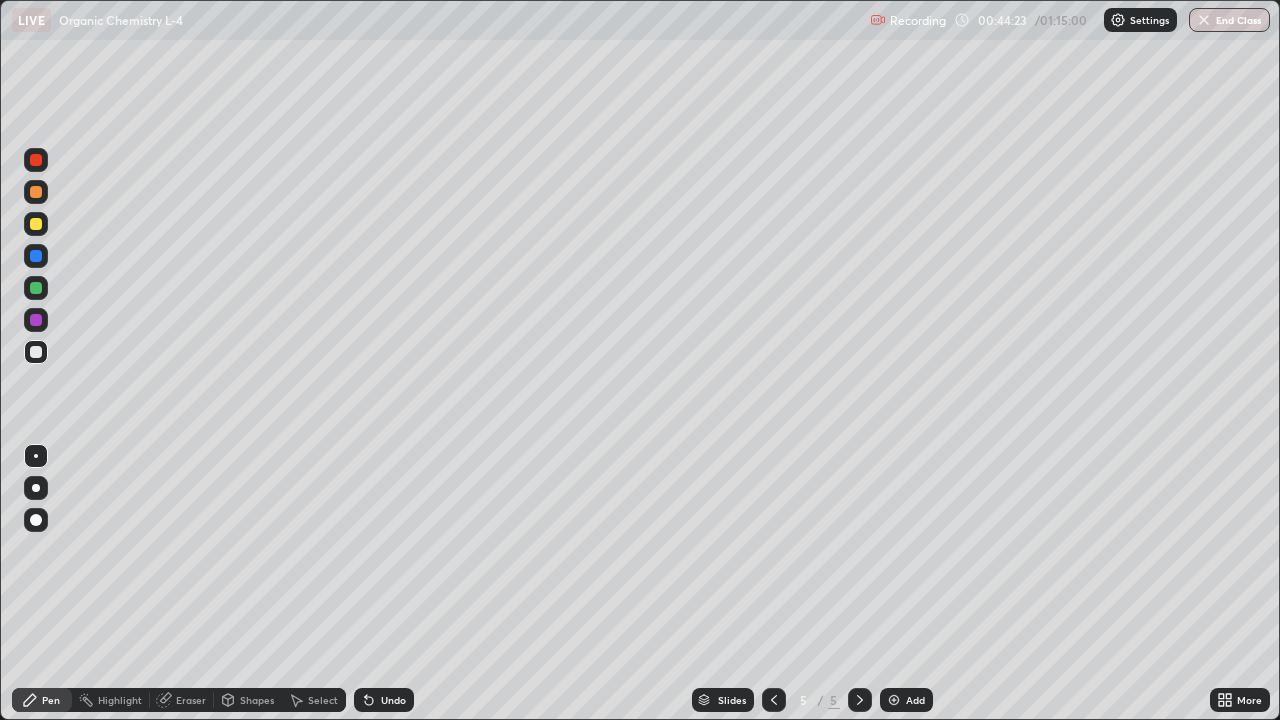 click on "Undo" at bounding box center [384, 700] 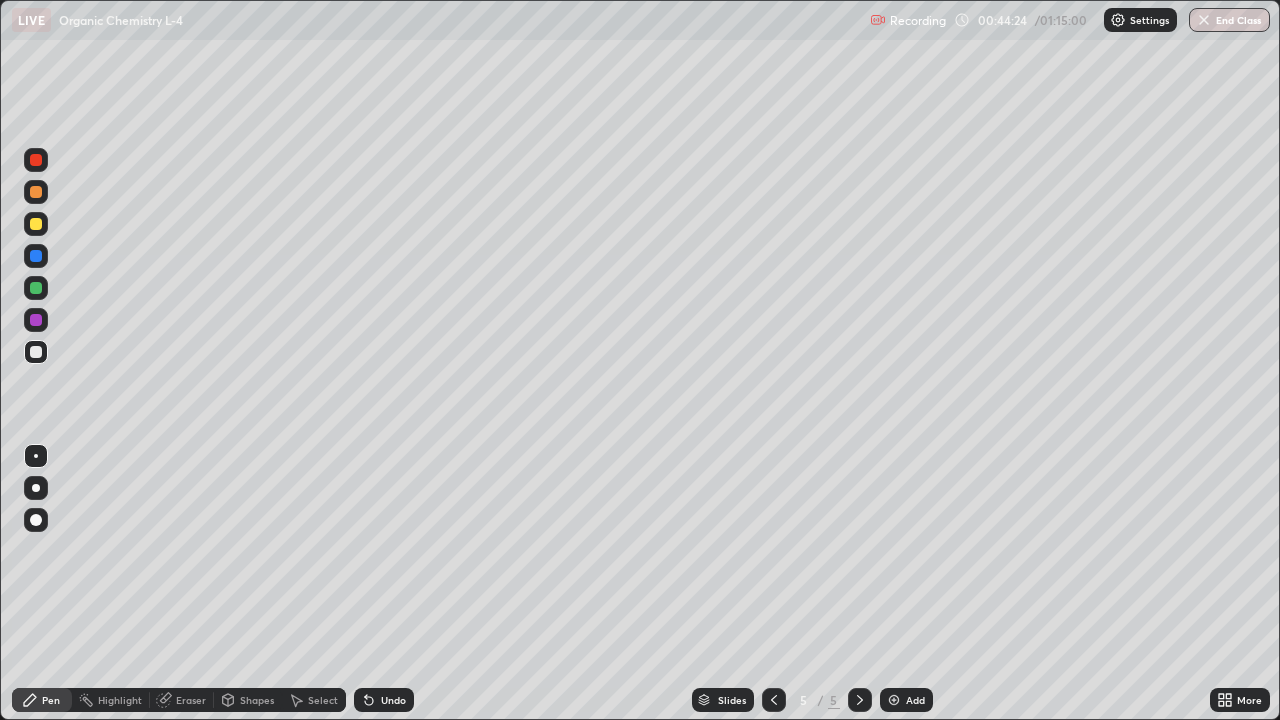 click on "Undo" at bounding box center (384, 700) 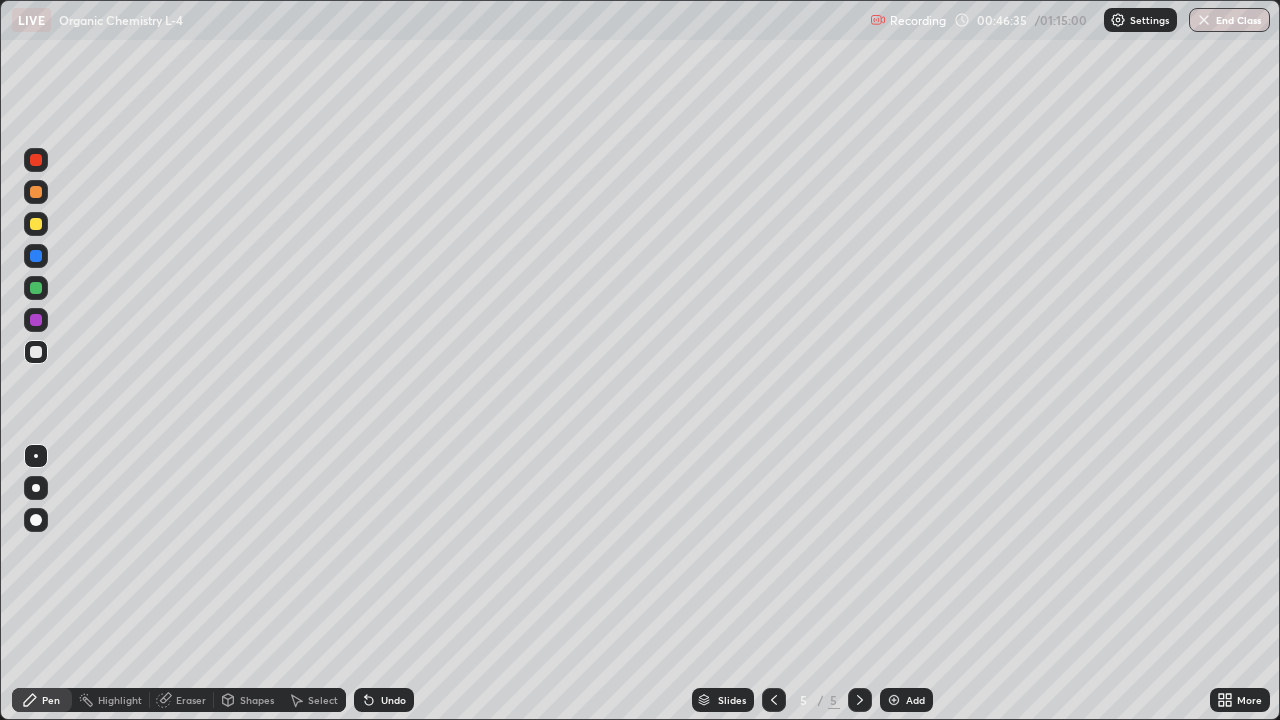 click on "Undo" at bounding box center (393, 700) 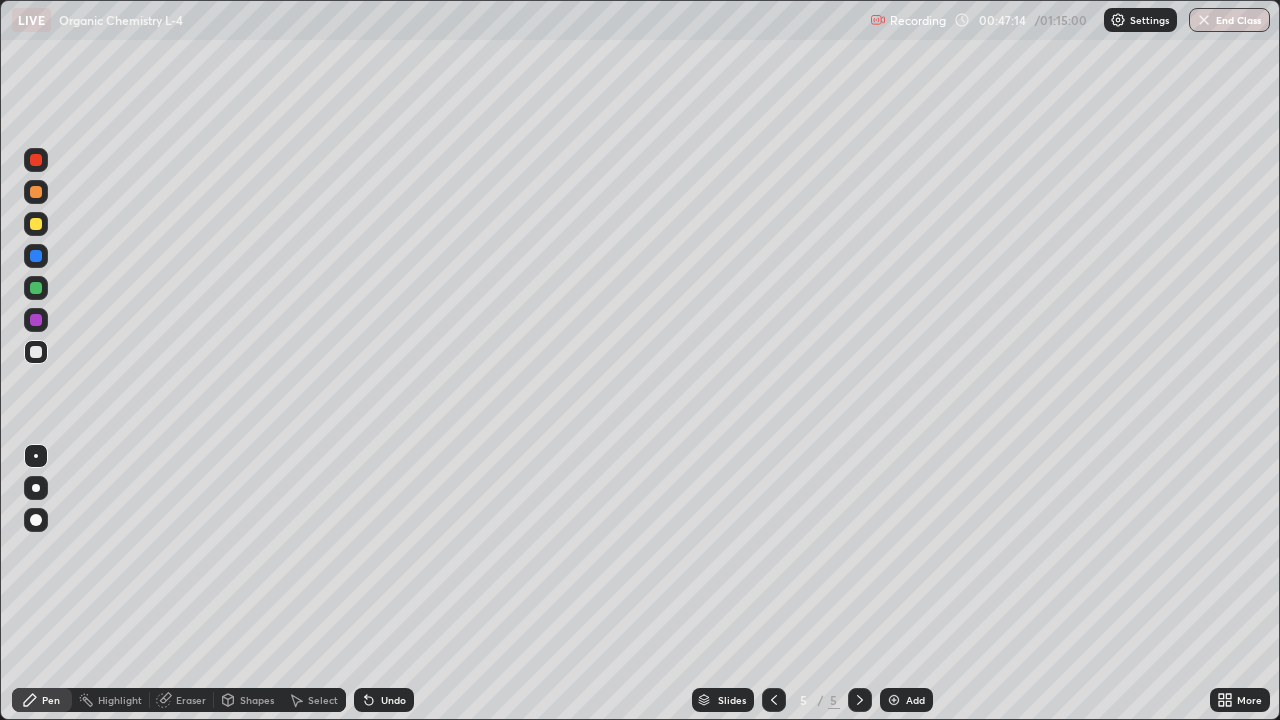 click at bounding box center (36, 288) 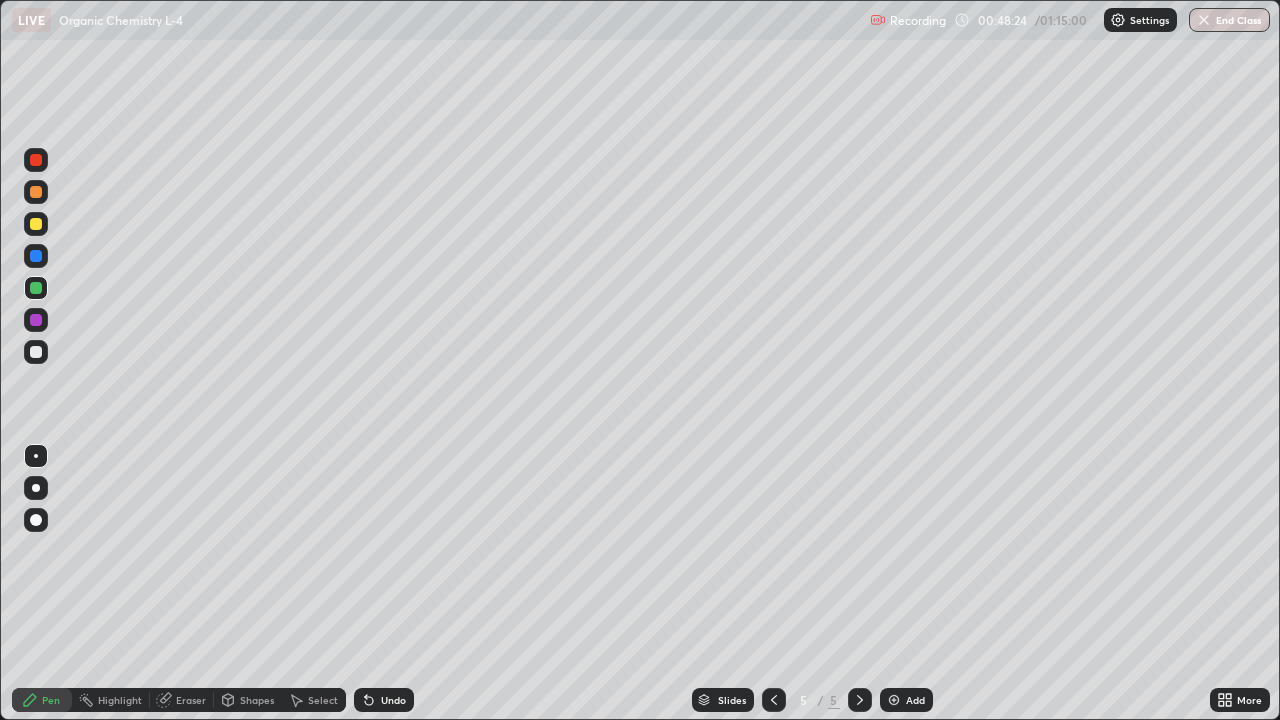 click at bounding box center [36, 320] 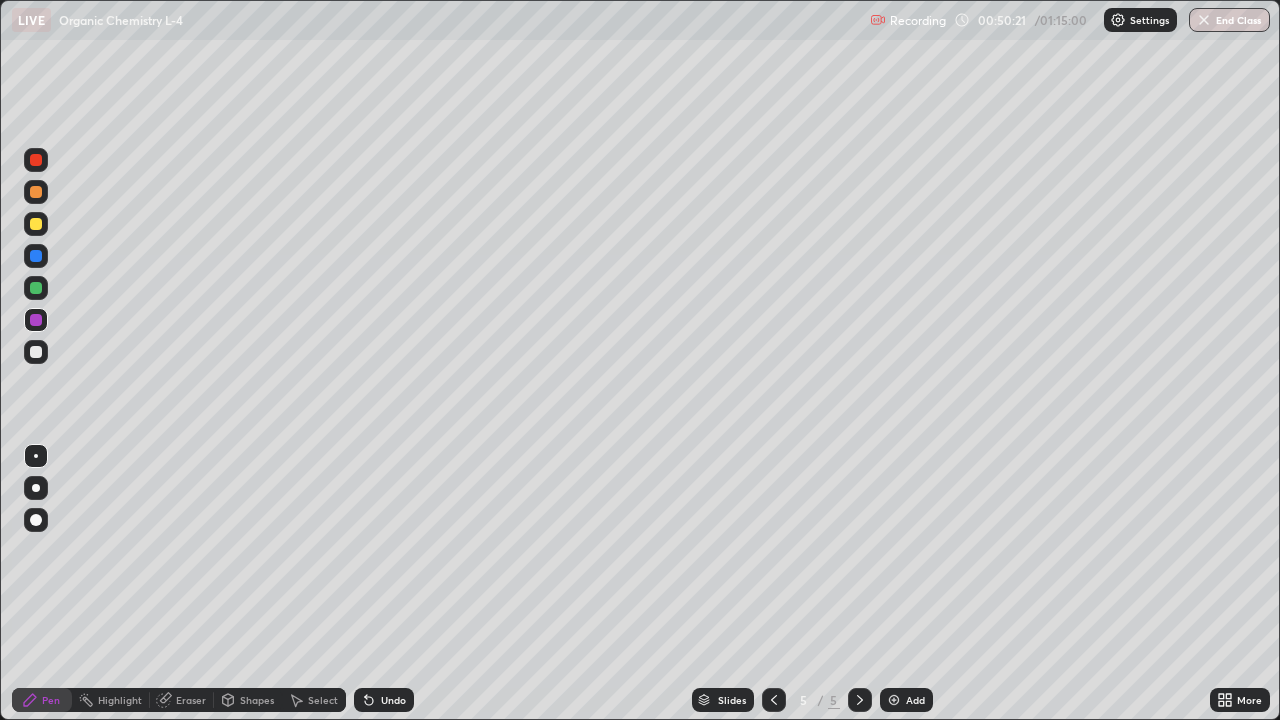 click on "Undo" at bounding box center [393, 700] 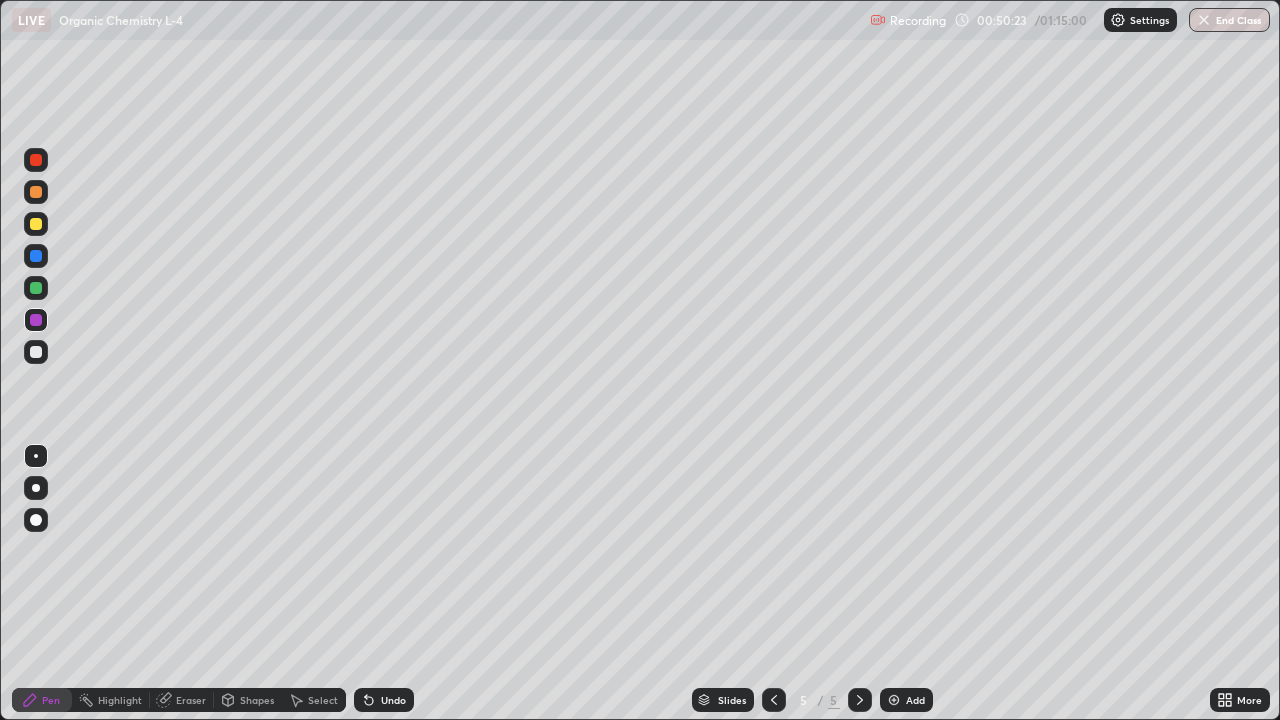 click at bounding box center (36, 288) 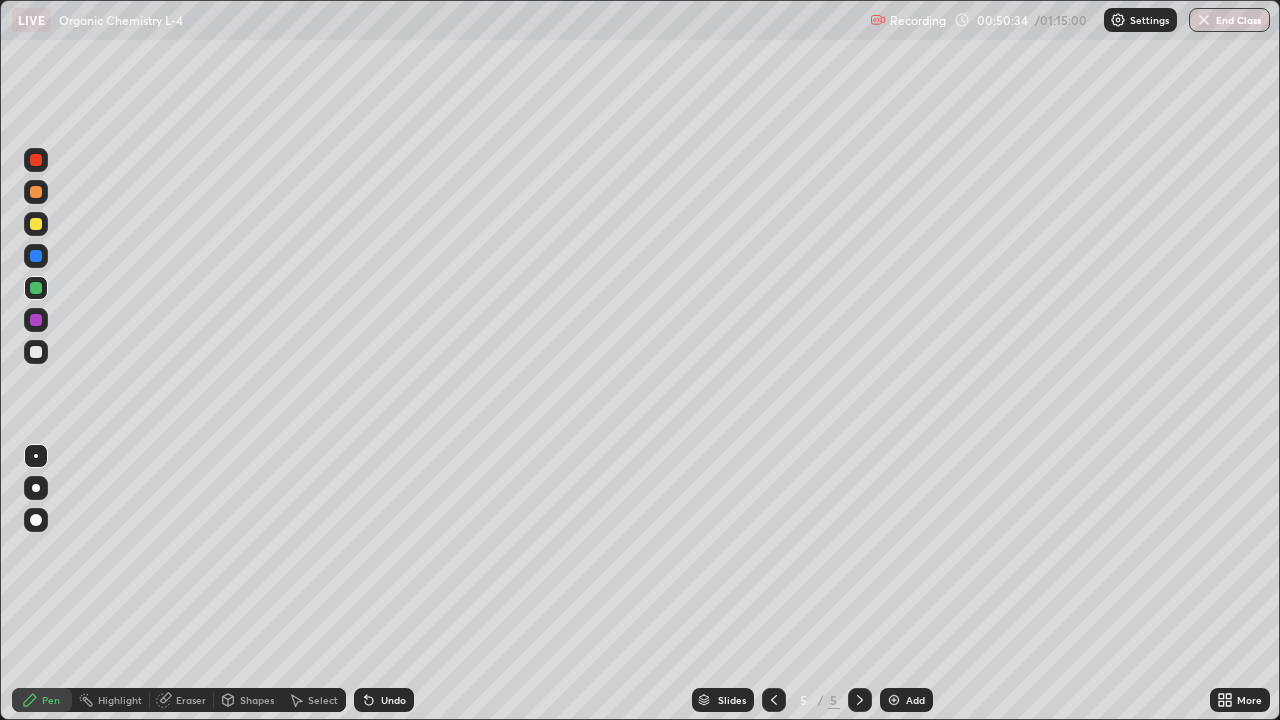 click at bounding box center (36, 320) 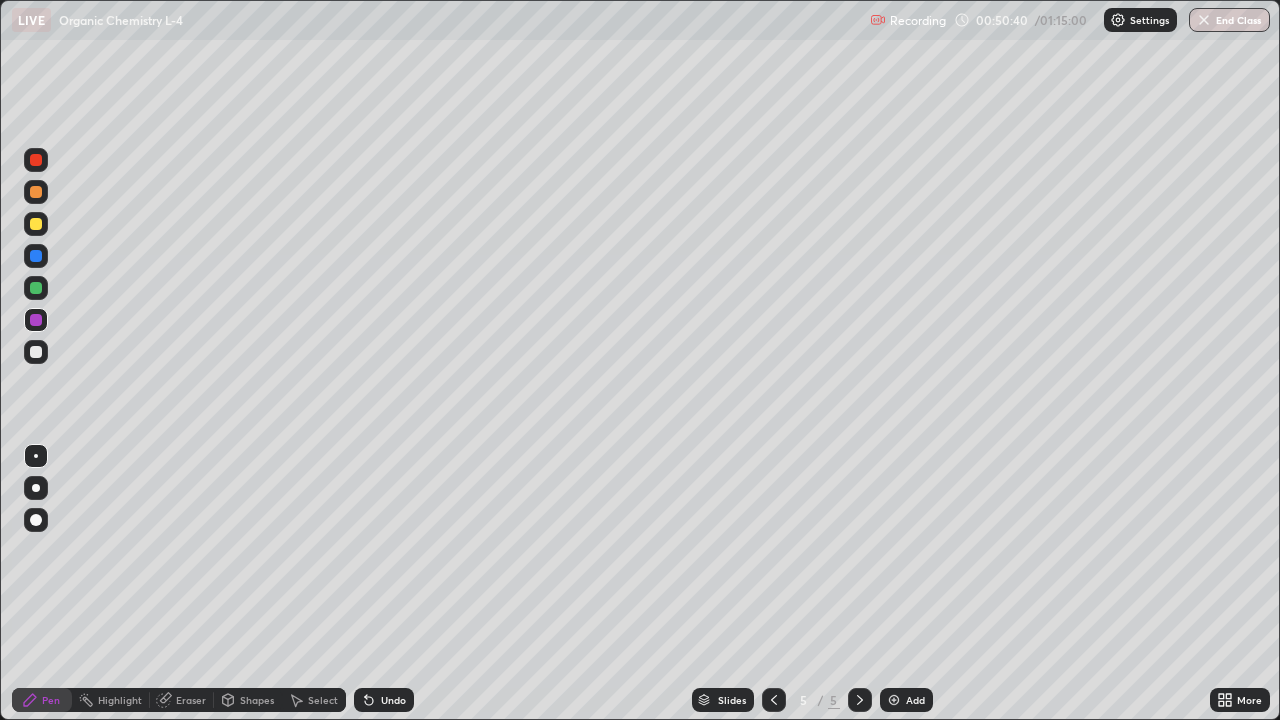 click at bounding box center [36, 256] 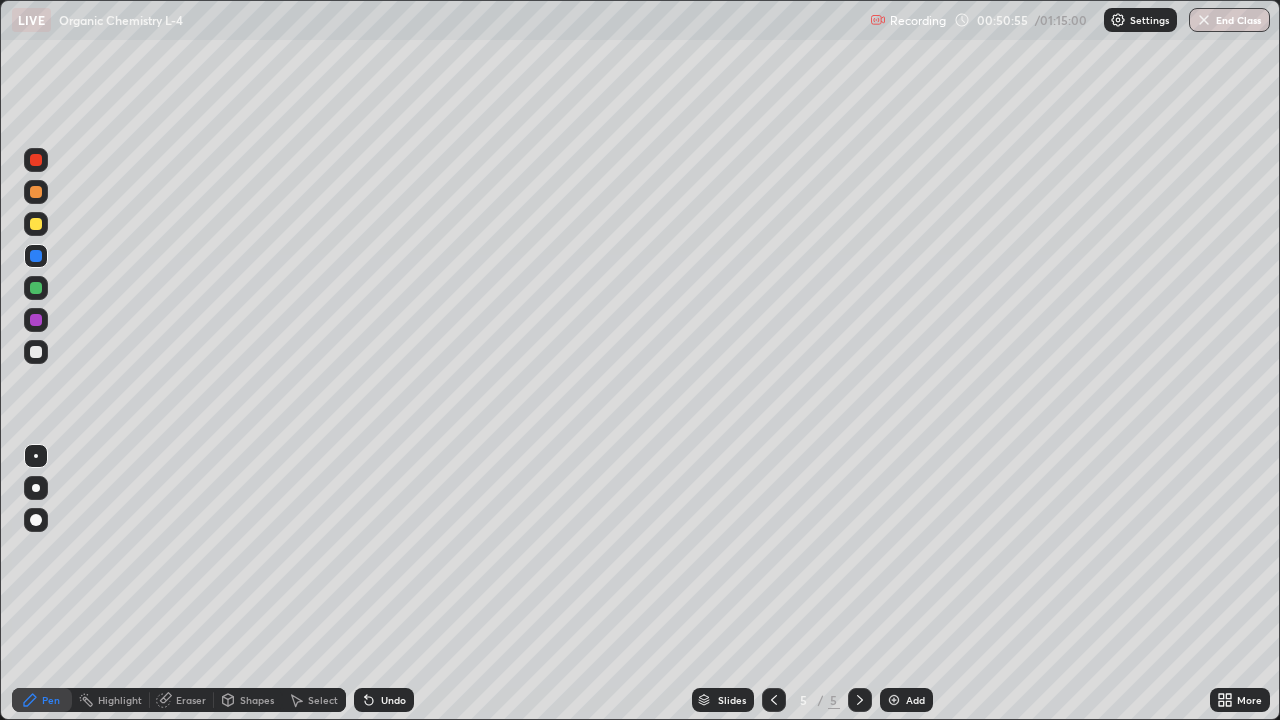 click at bounding box center (36, 160) 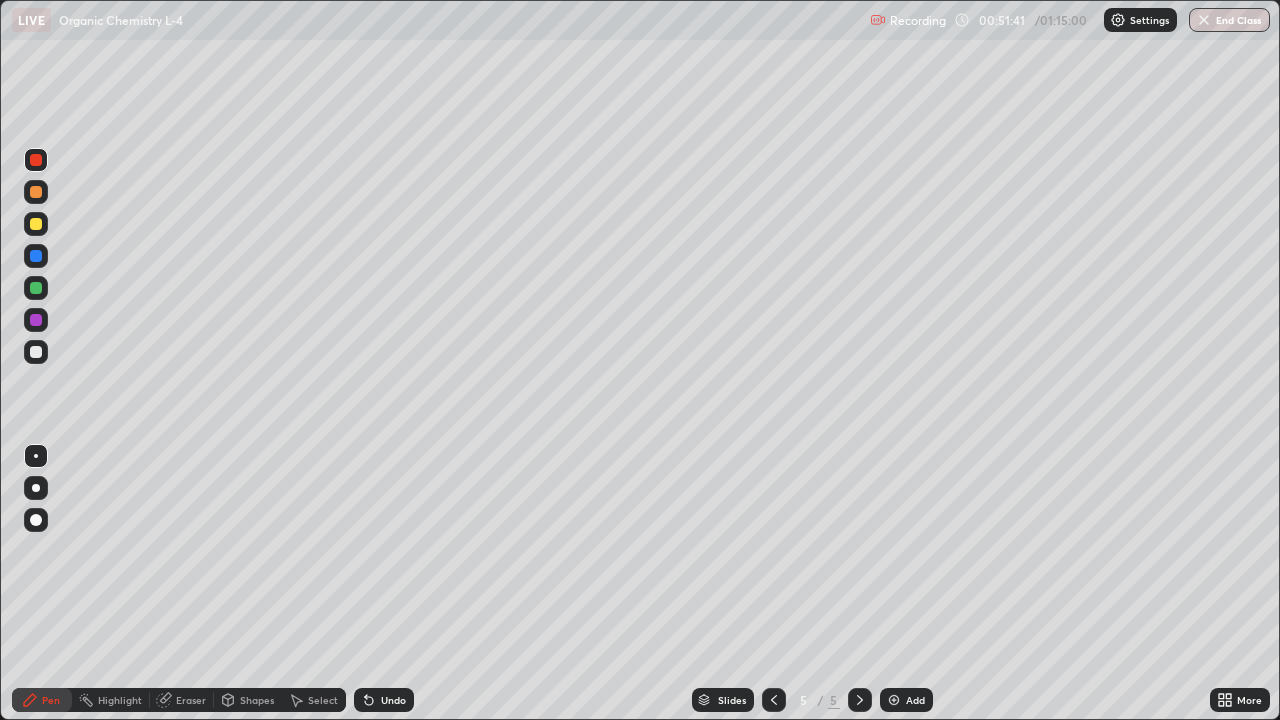 click at bounding box center (36, 352) 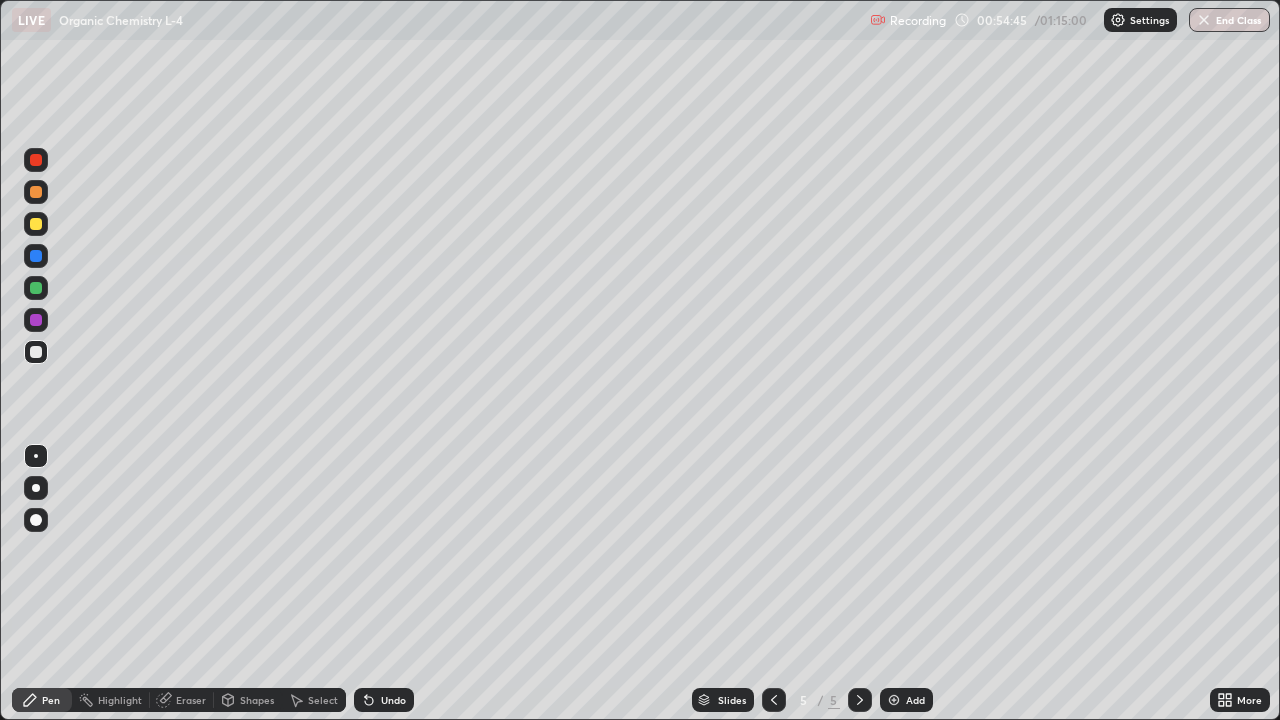 click on "Undo" at bounding box center (384, 700) 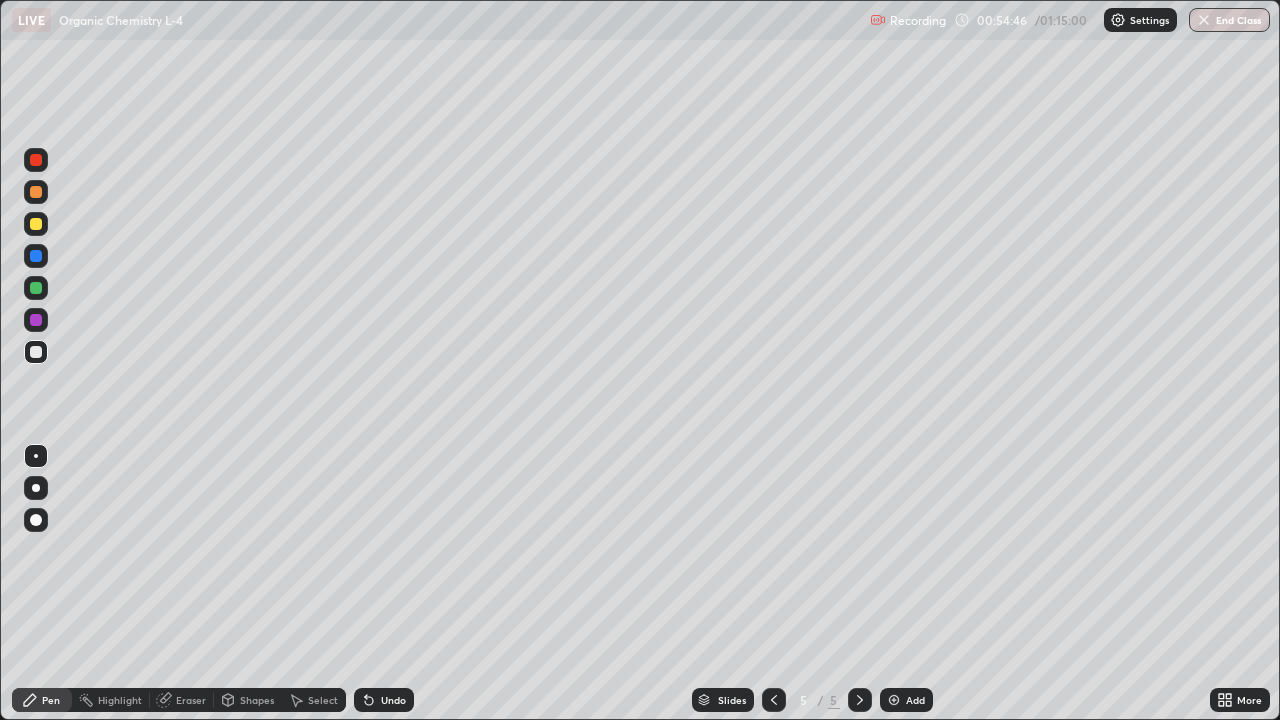 click on "Undo" at bounding box center (384, 700) 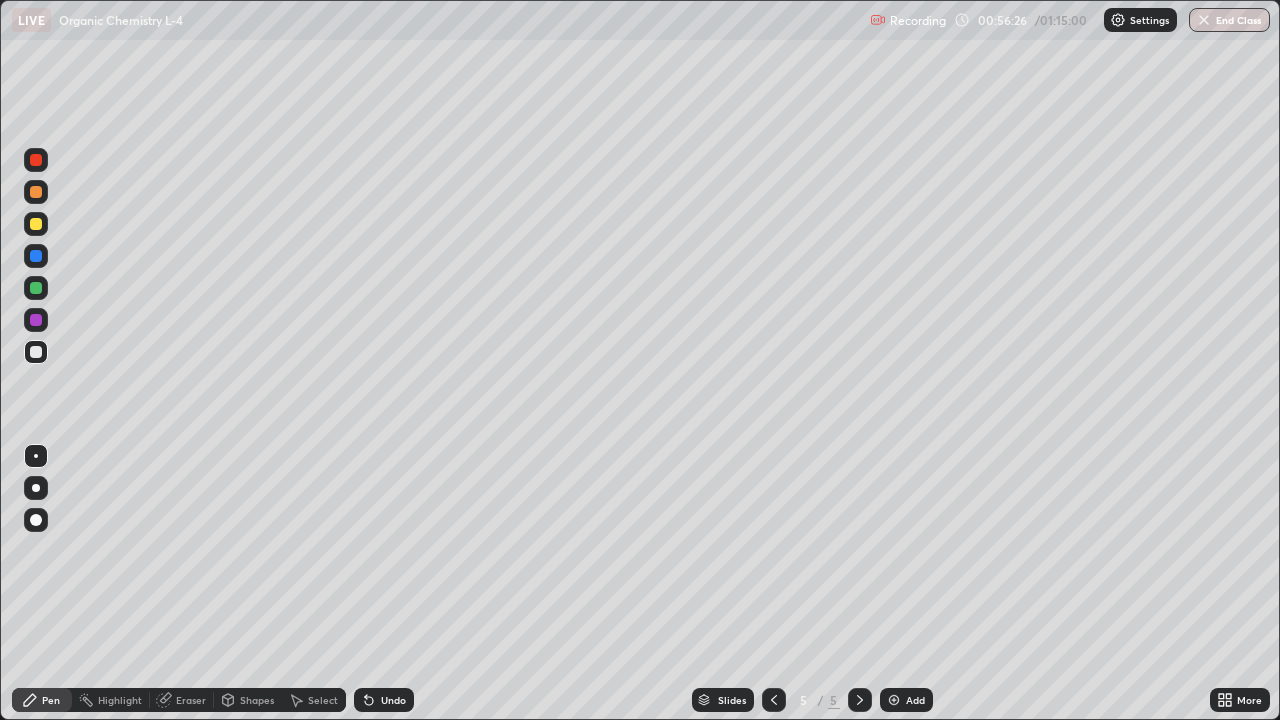 click at bounding box center (36, 288) 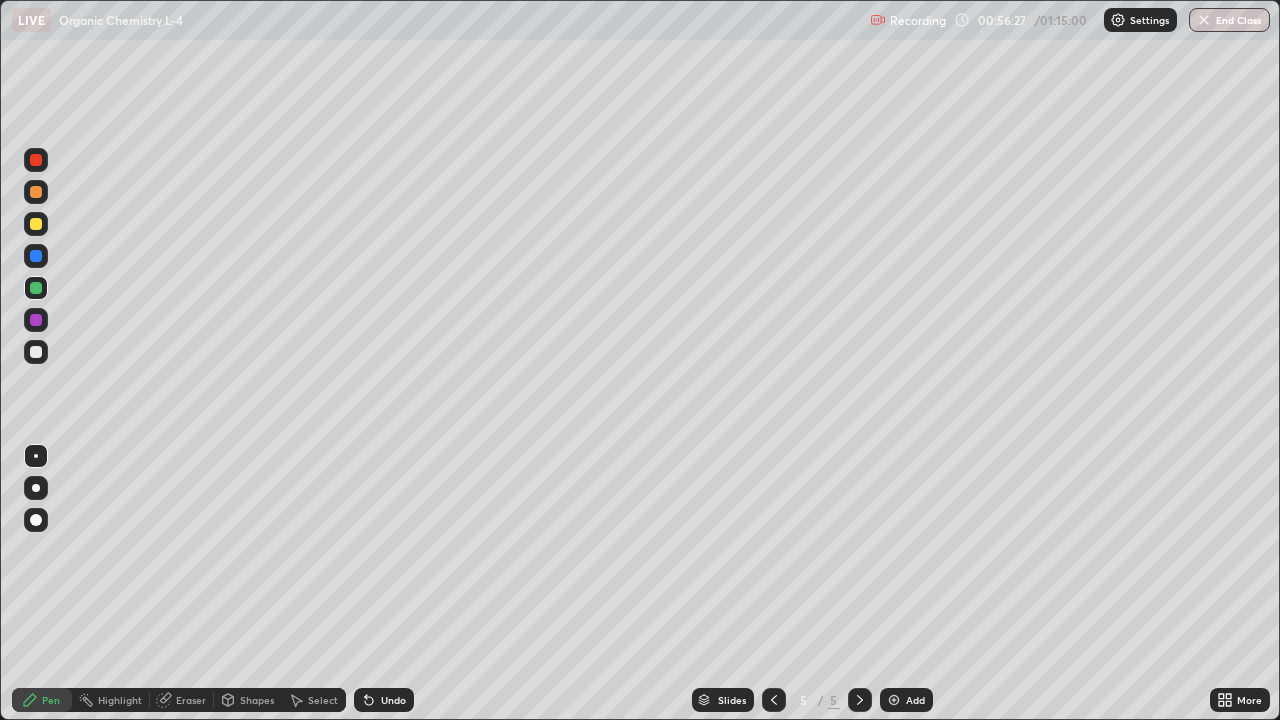 click at bounding box center (36, 256) 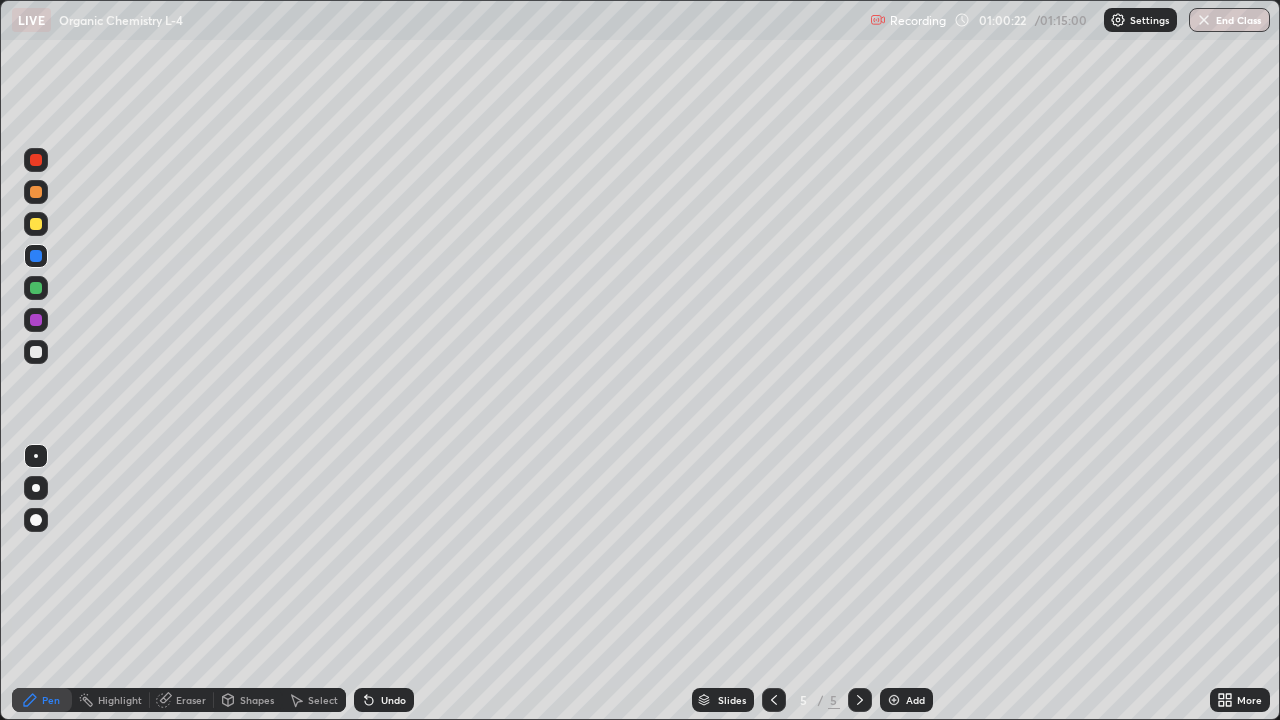 click on "Add" at bounding box center [906, 700] 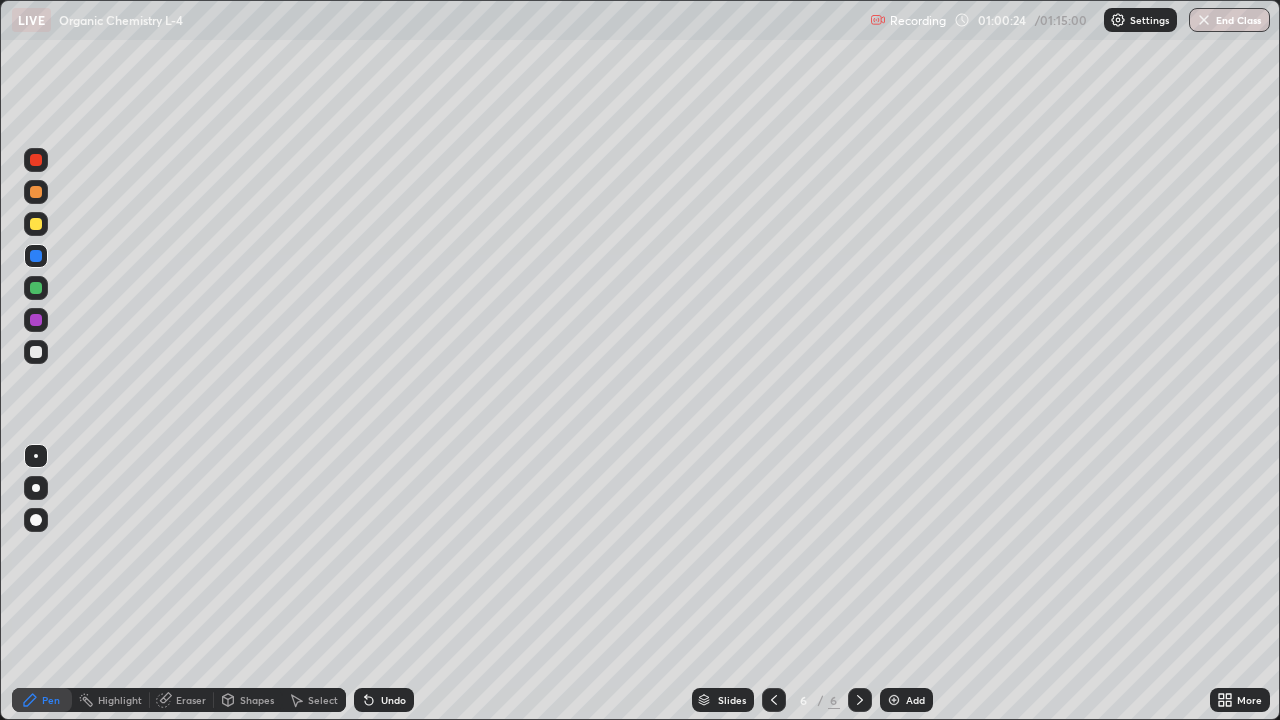 click at bounding box center (36, 160) 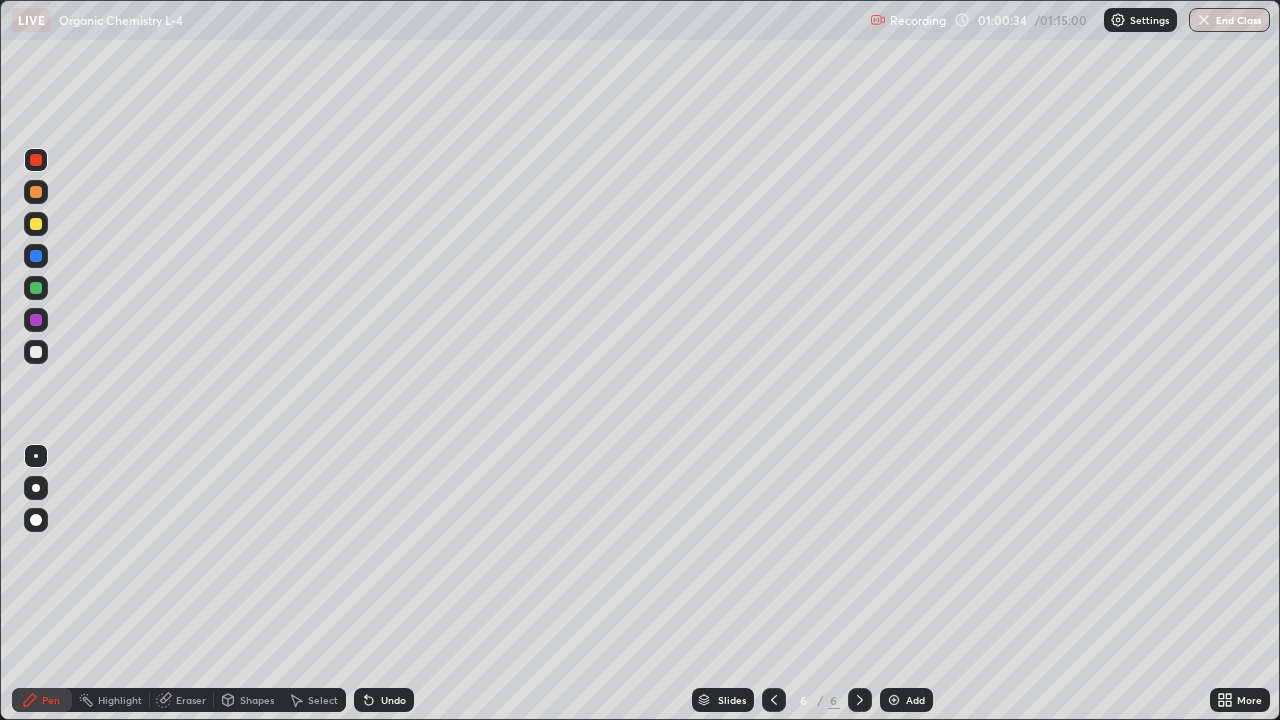 click at bounding box center [36, 224] 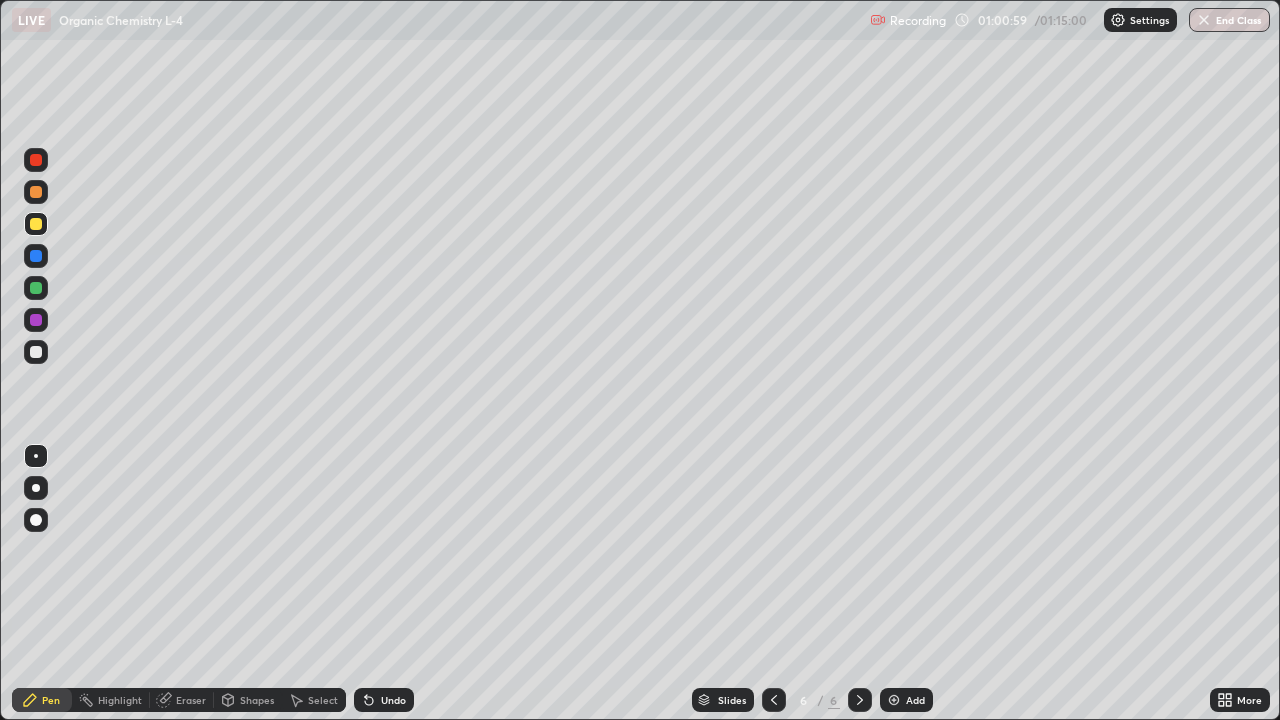 click at bounding box center (36, 352) 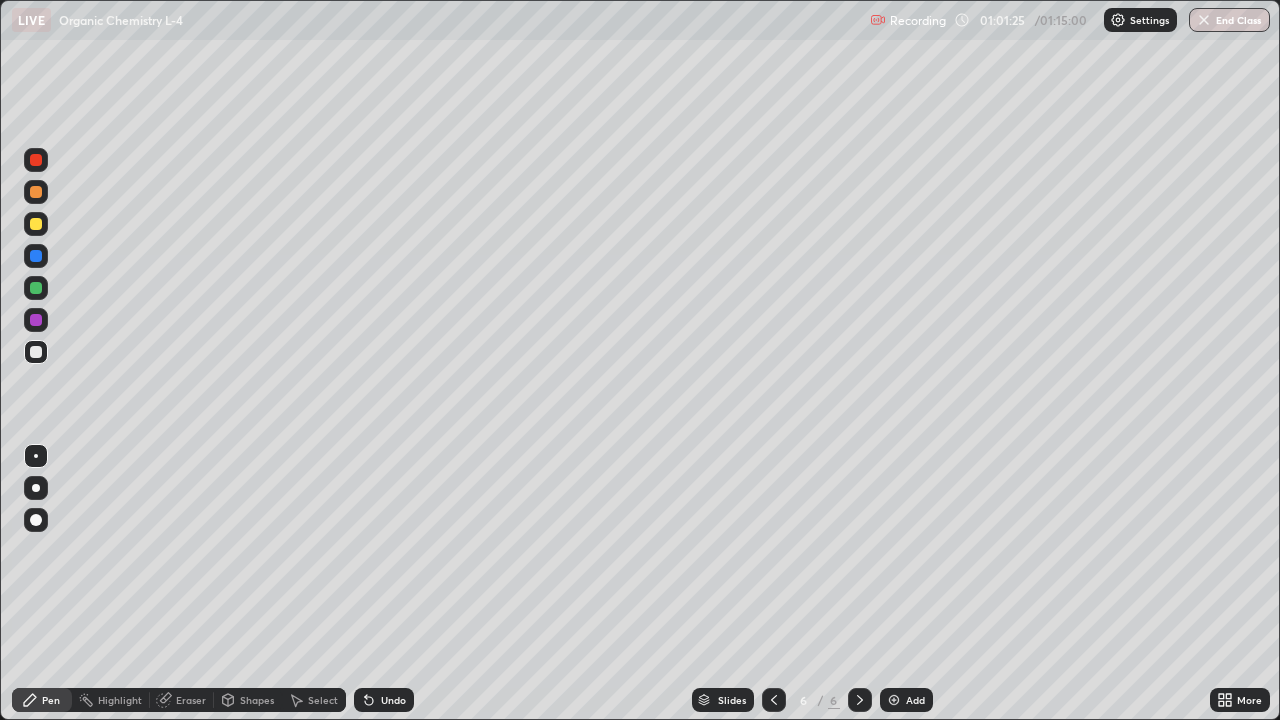 click at bounding box center (36, 288) 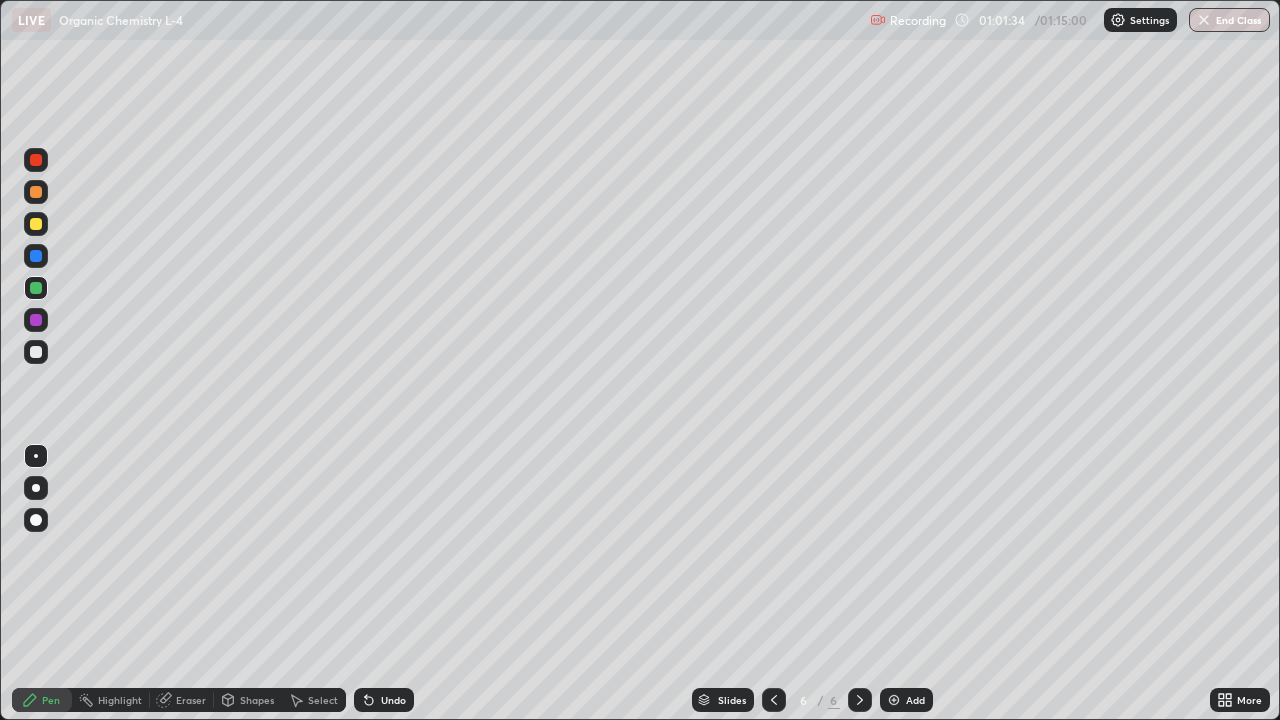 click at bounding box center [36, 224] 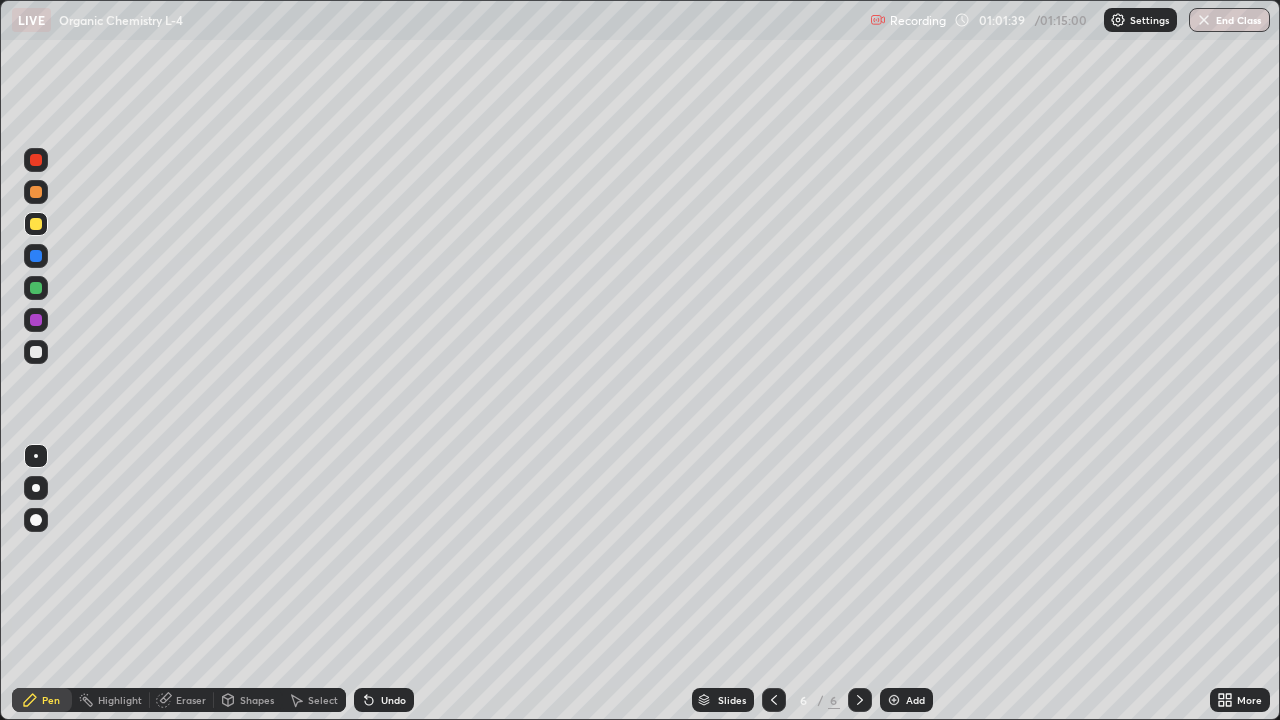 click at bounding box center [36, 192] 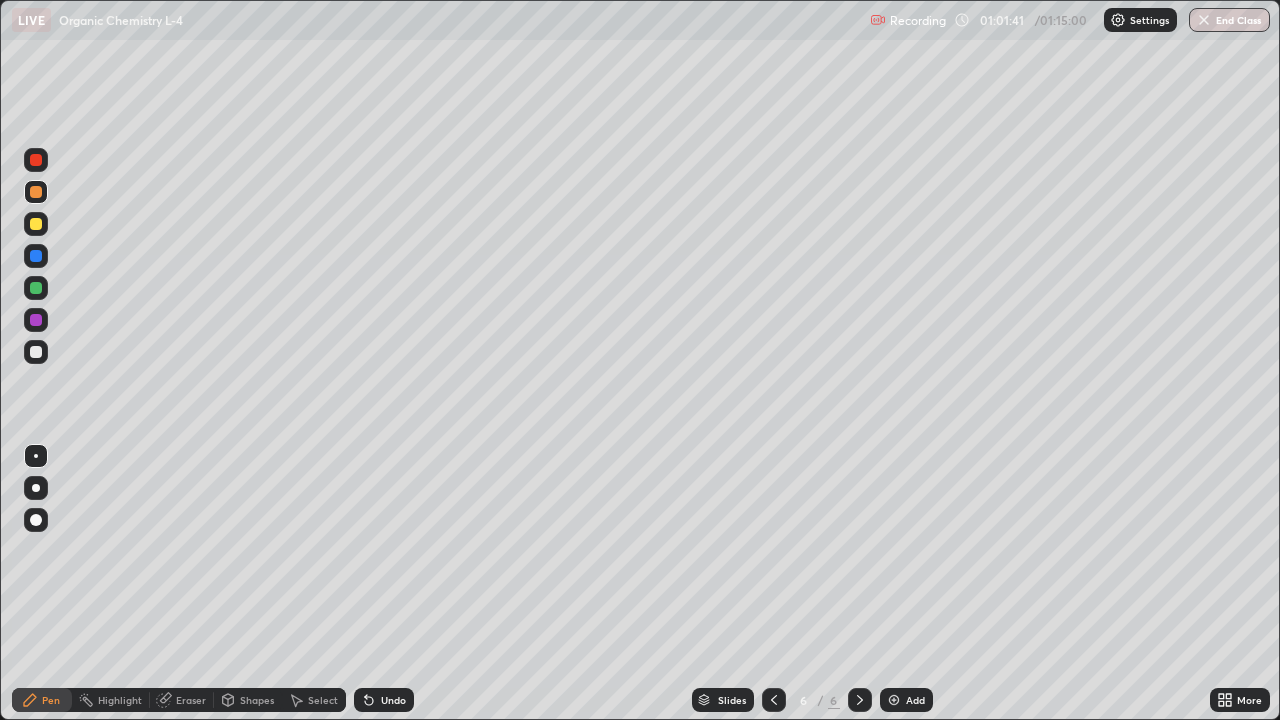 click at bounding box center [36, 352] 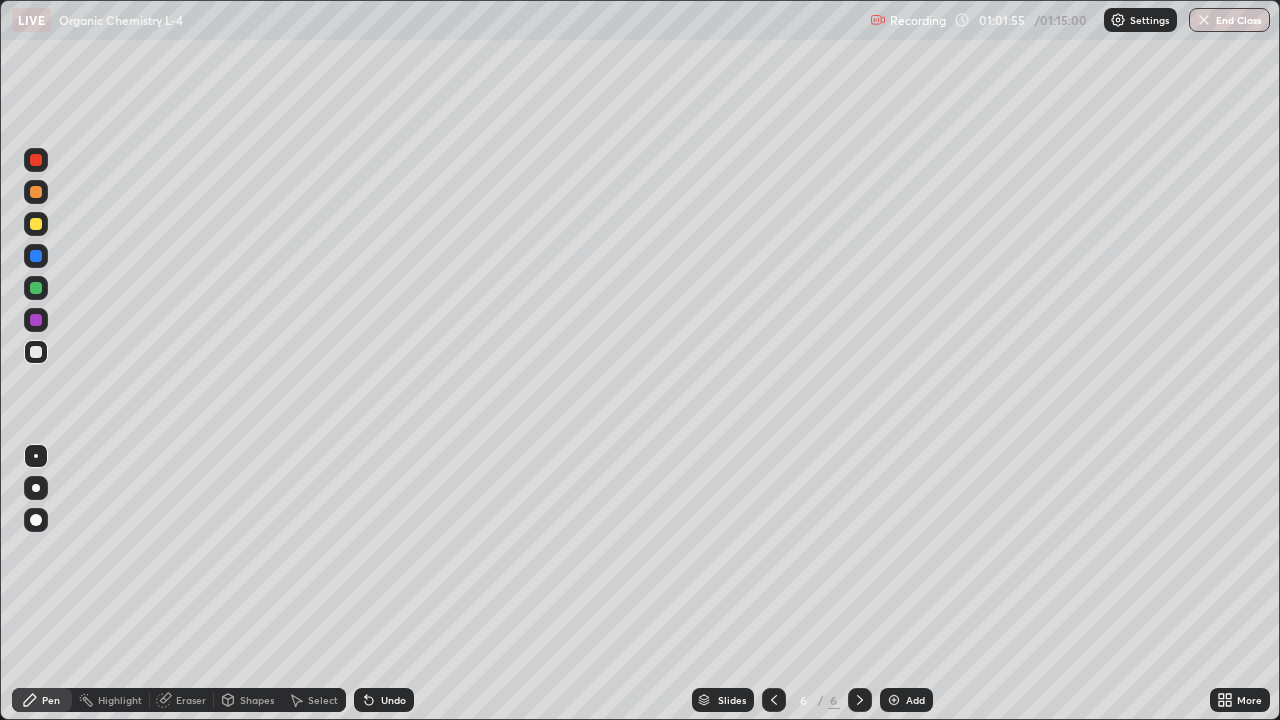 click at bounding box center [36, 288] 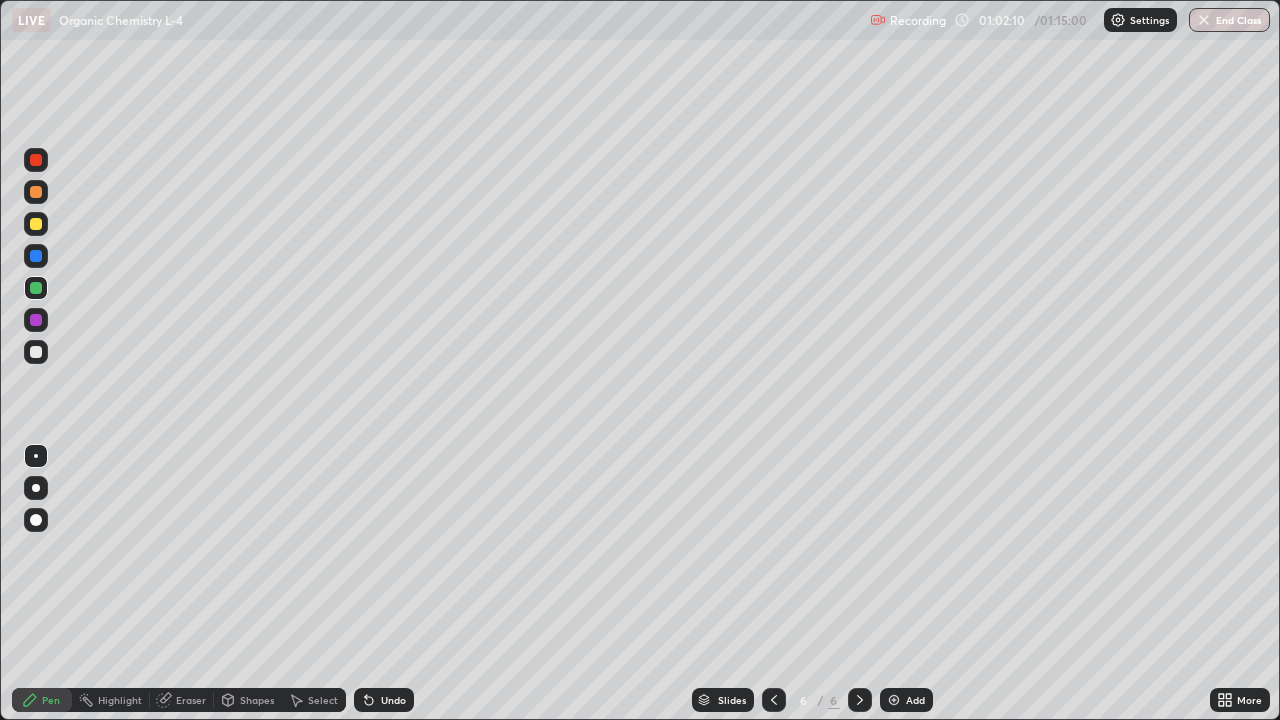 click at bounding box center [36, 320] 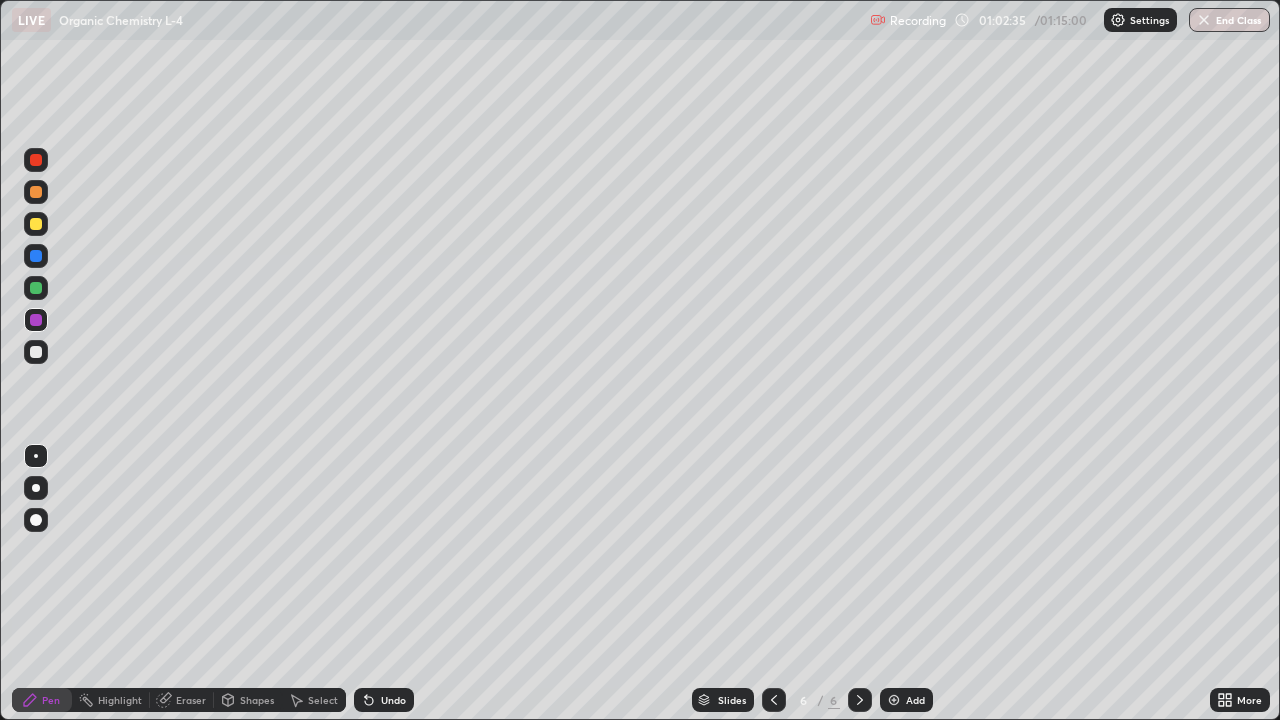 click at bounding box center [36, 352] 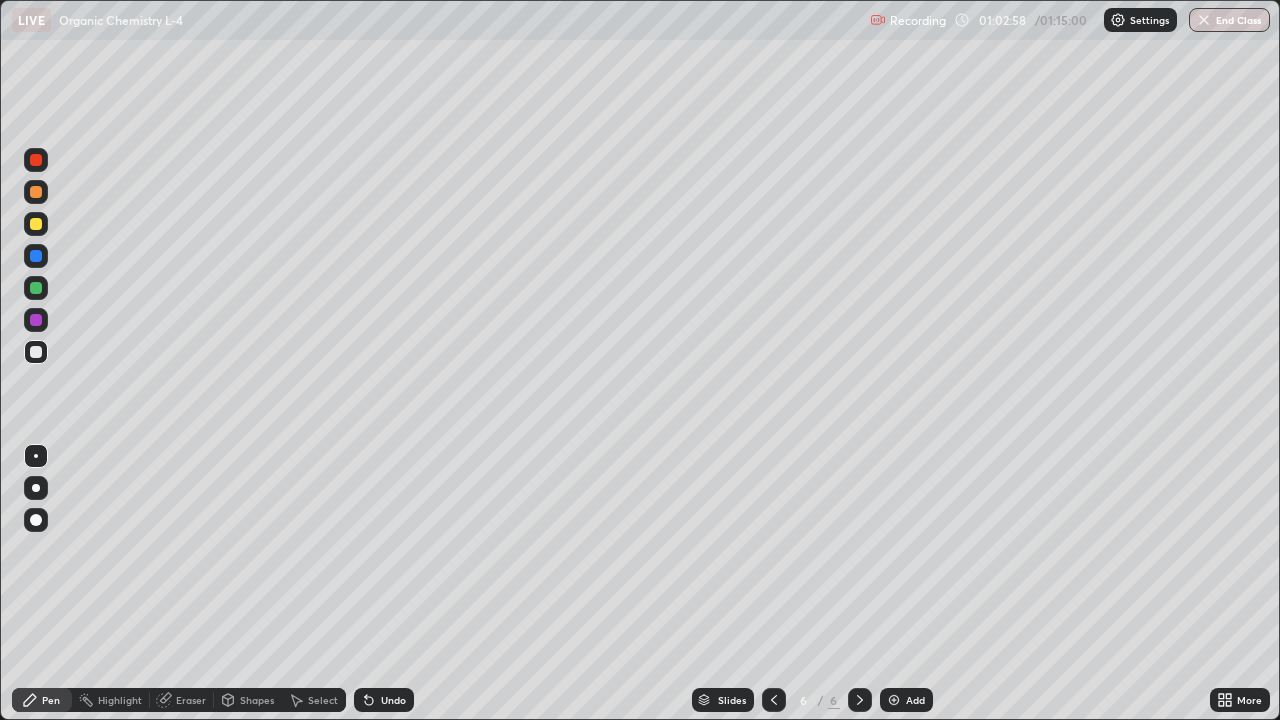 click at bounding box center (36, 288) 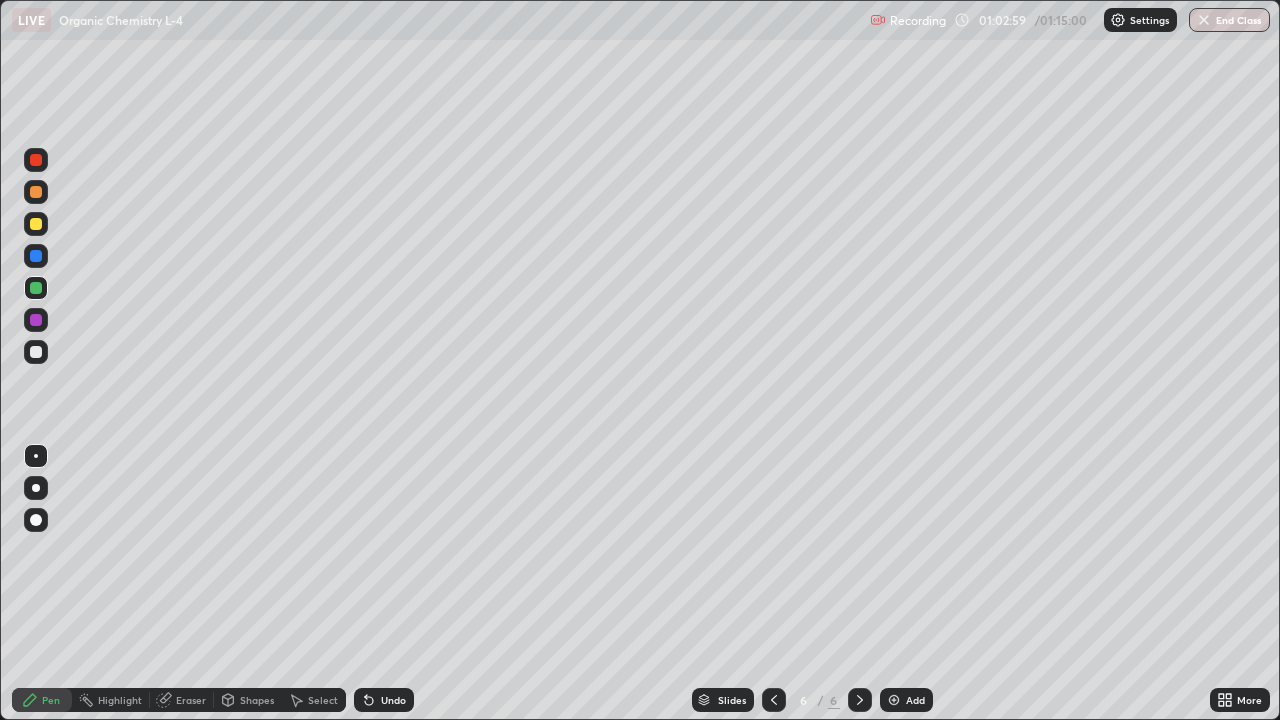 click at bounding box center (36, 256) 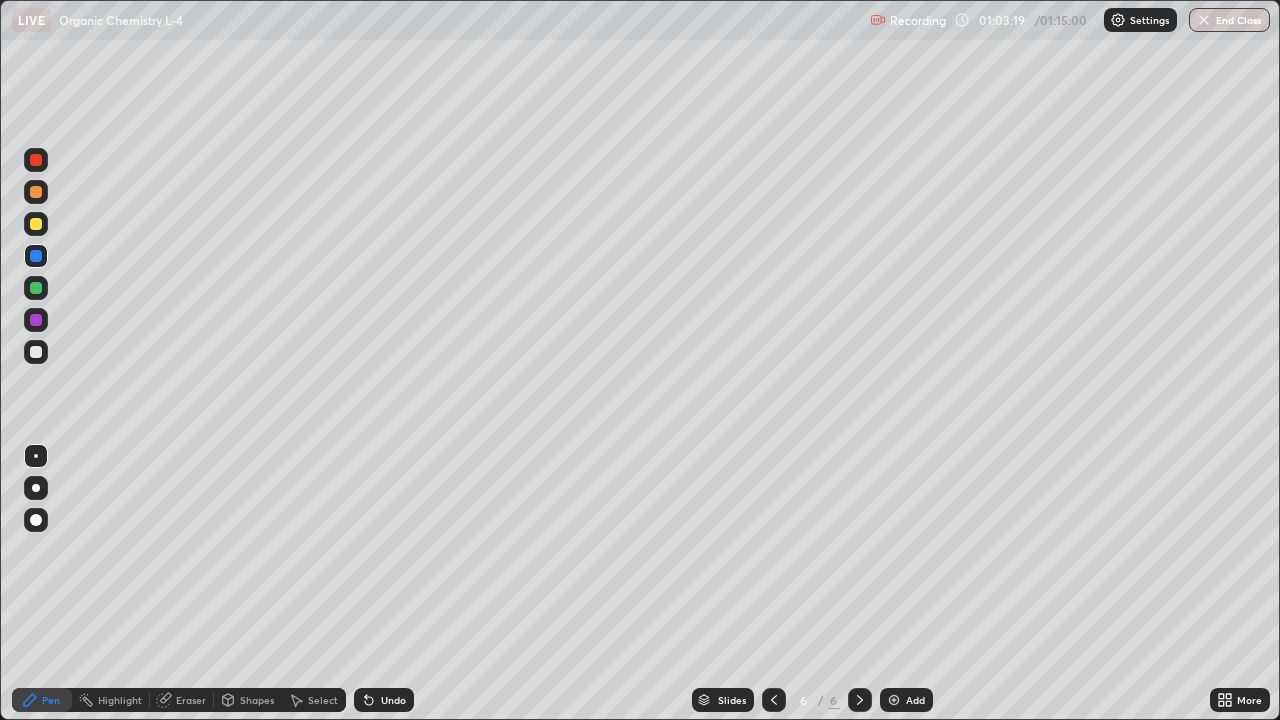 click at bounding box center [36, 256] 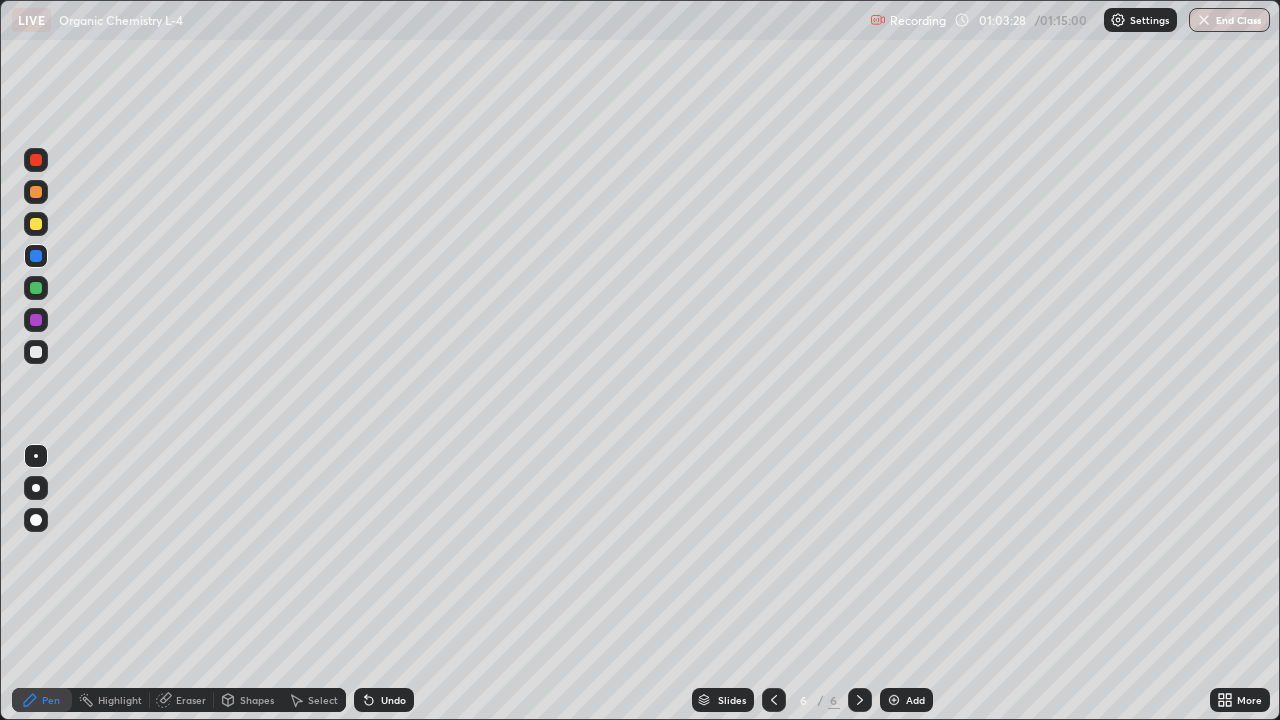 click at bounding box center (36, 288) 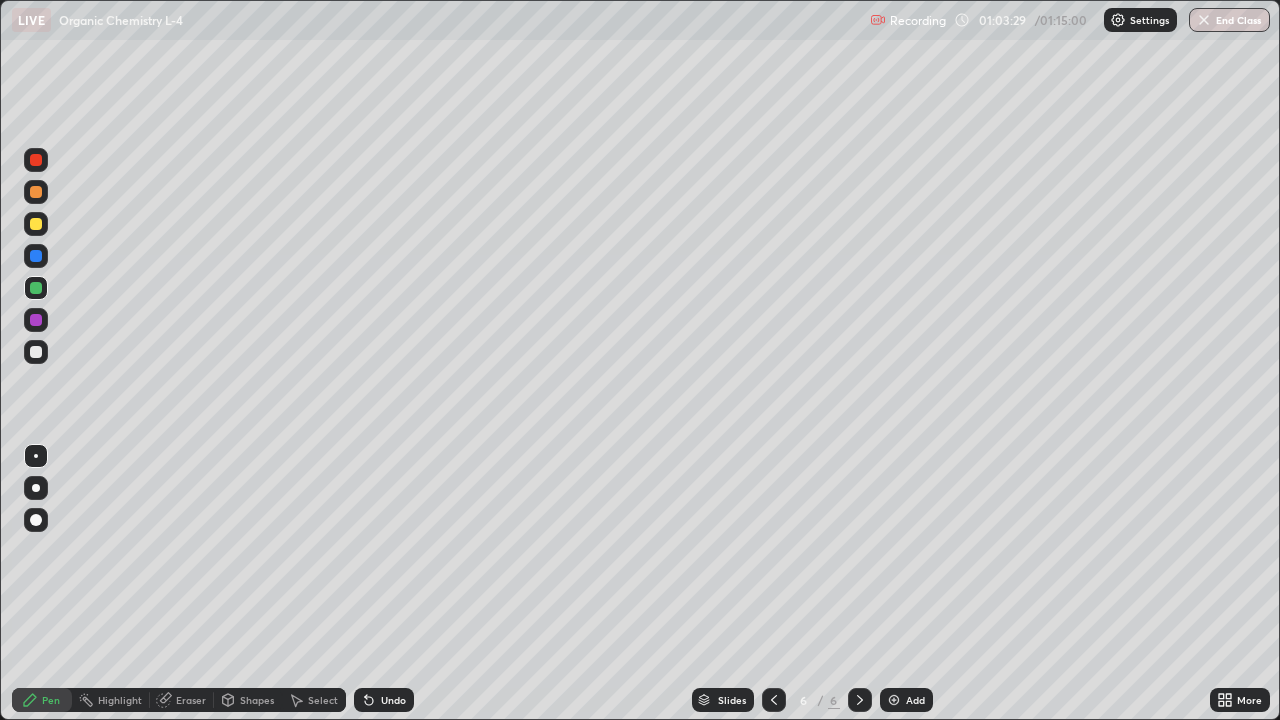 click at bounding box center (36, 224) 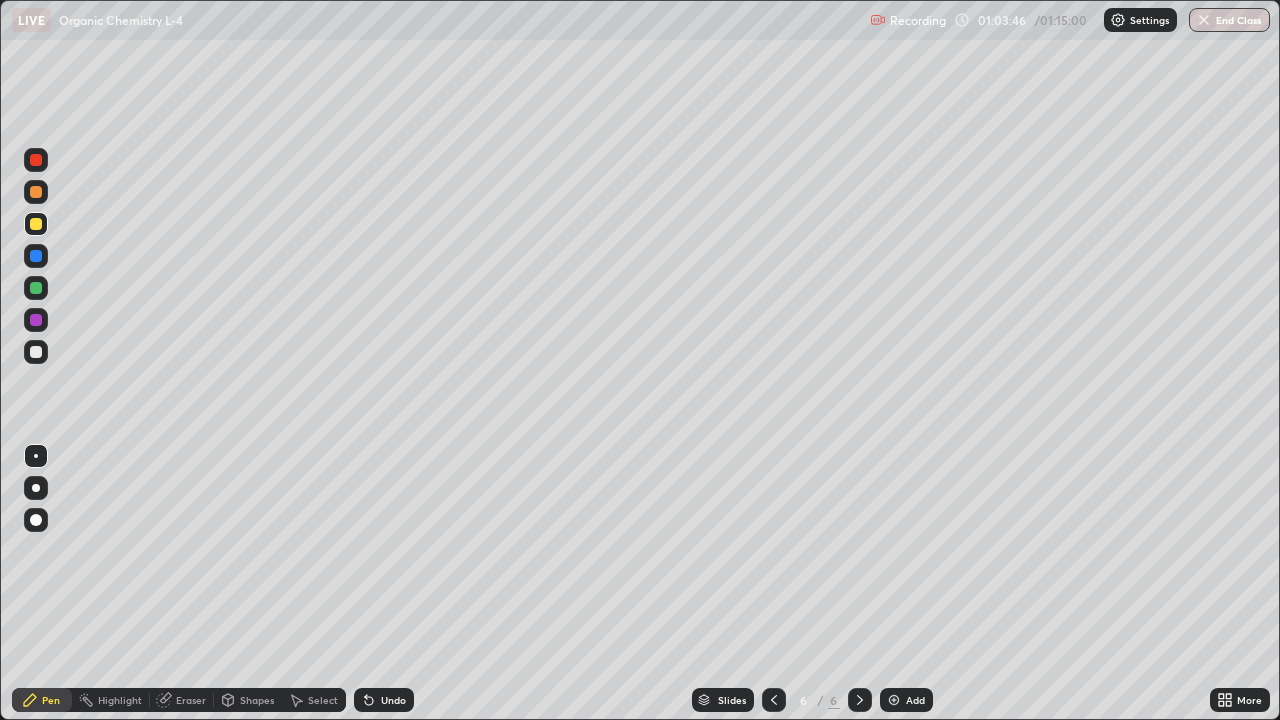 click at bounding box center [36, 320] 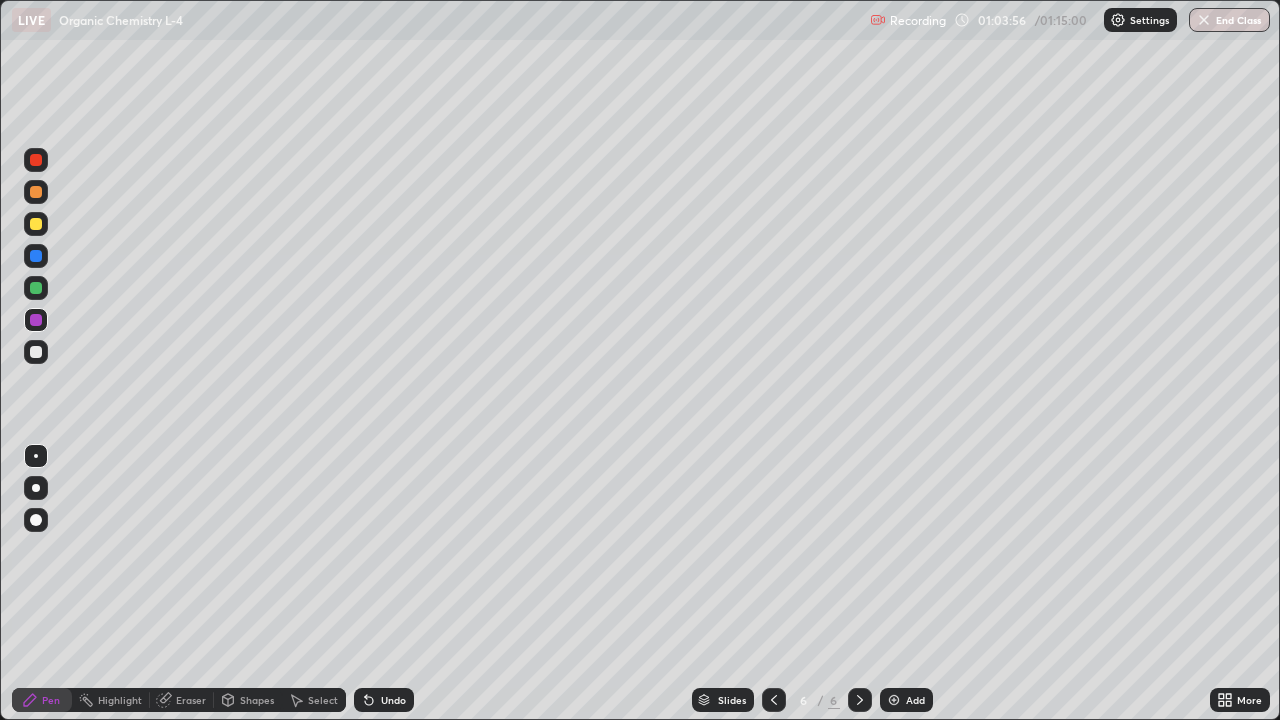 click at bounding box center (36, 256) 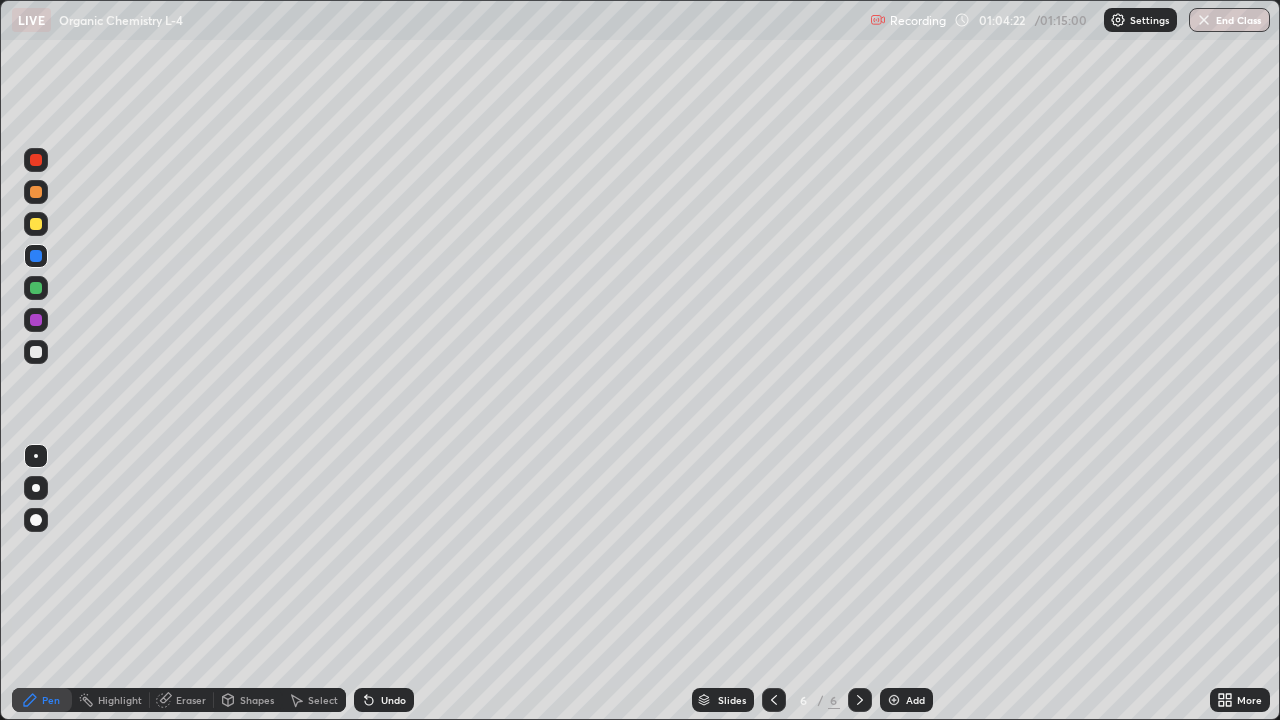click at bounding box center [36, 288] 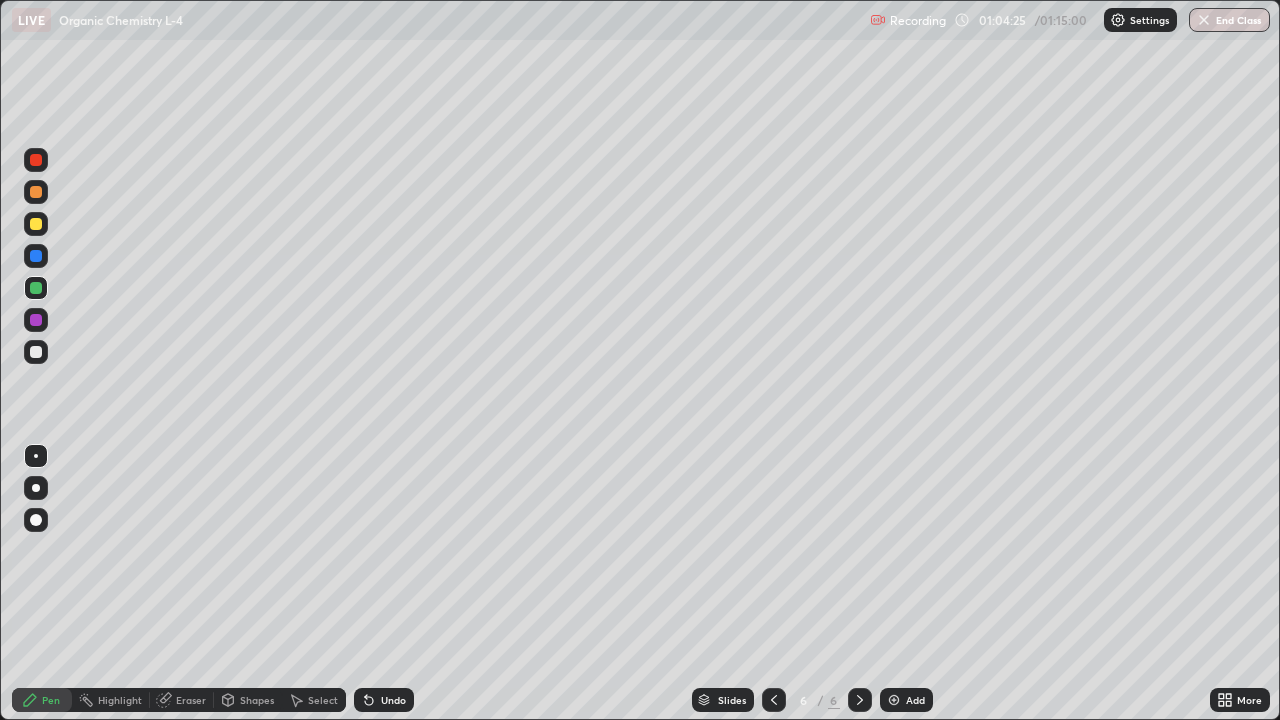click at bounding box center (36, 224) 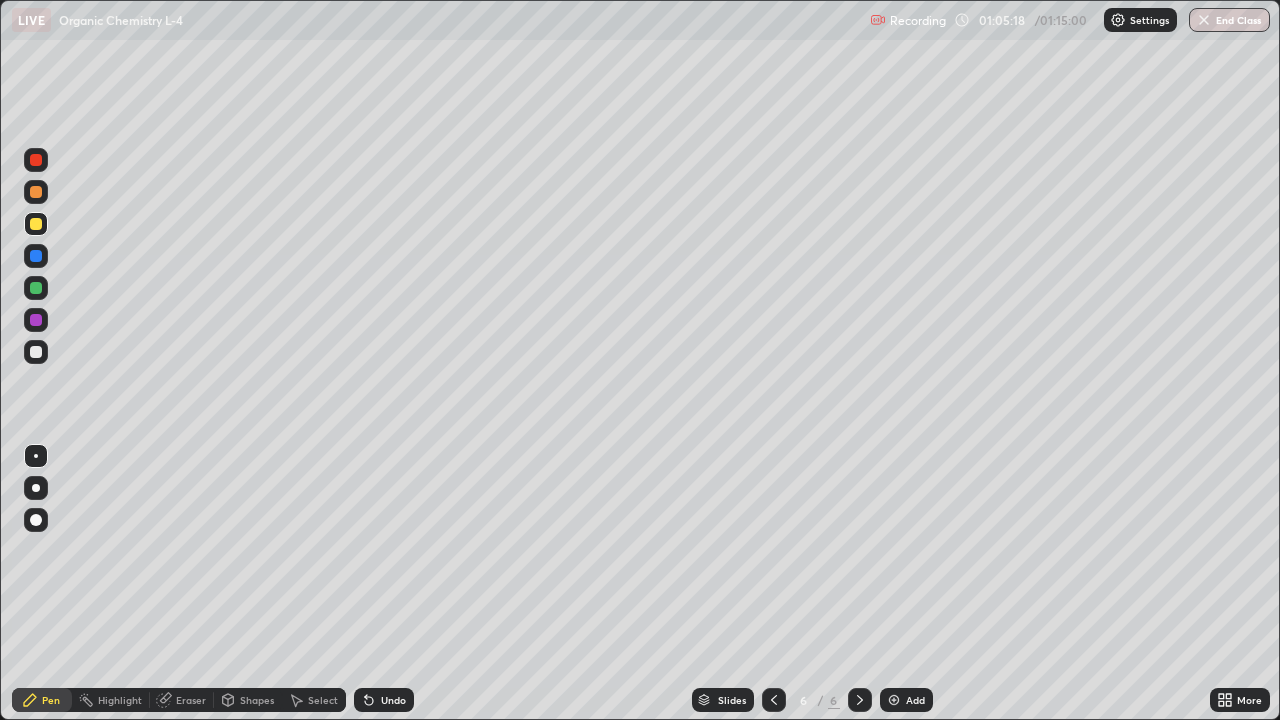 click at bounding box center [36, 320] 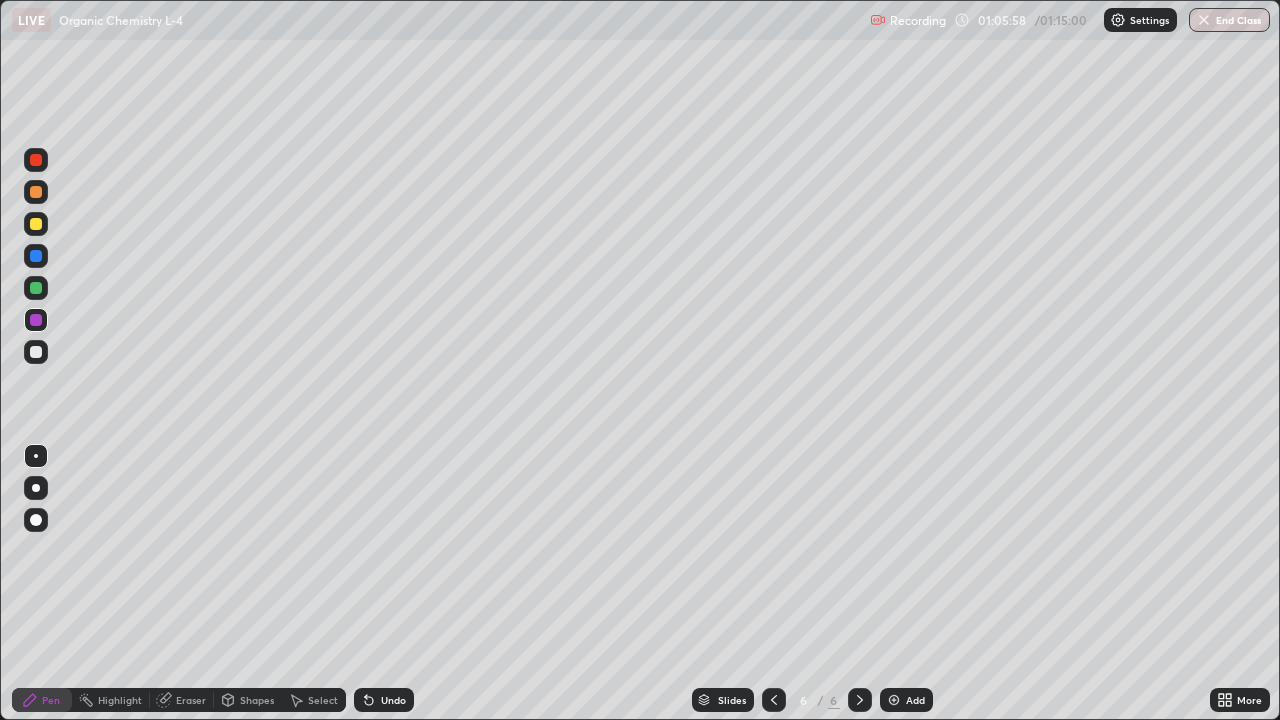 click at bounding box center [36, 256] 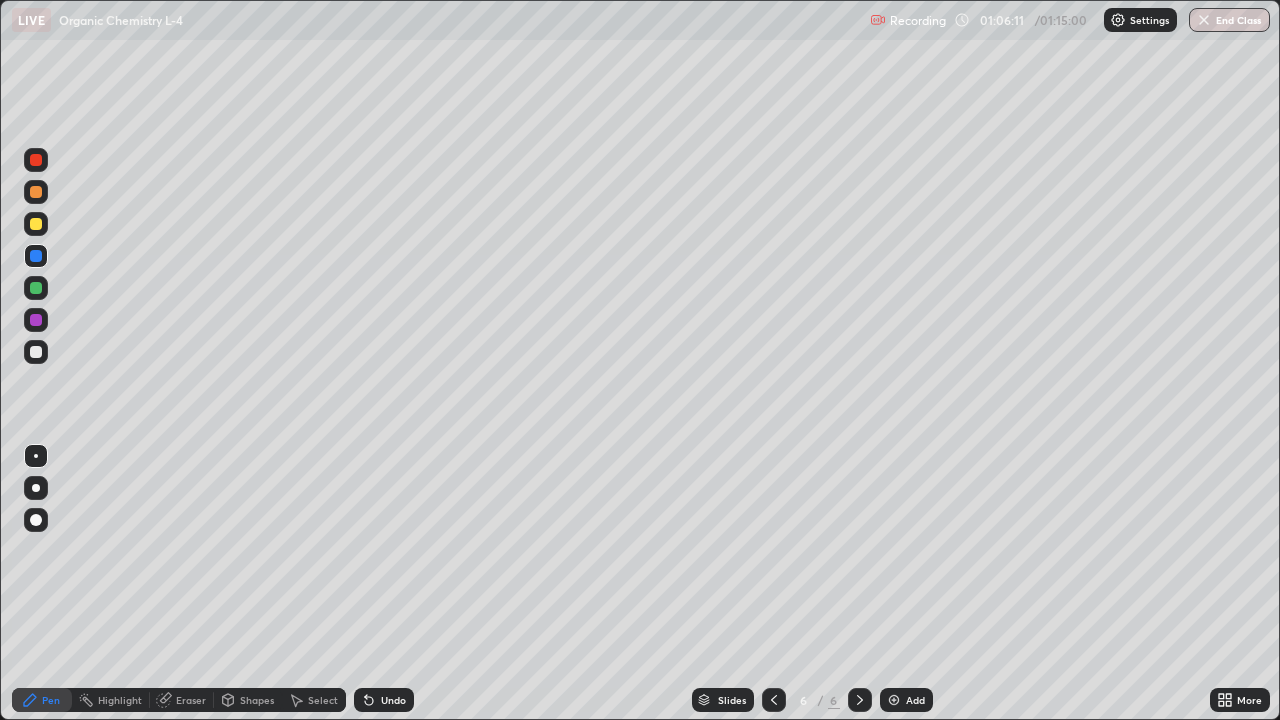 click at bounding box center (36, 352) 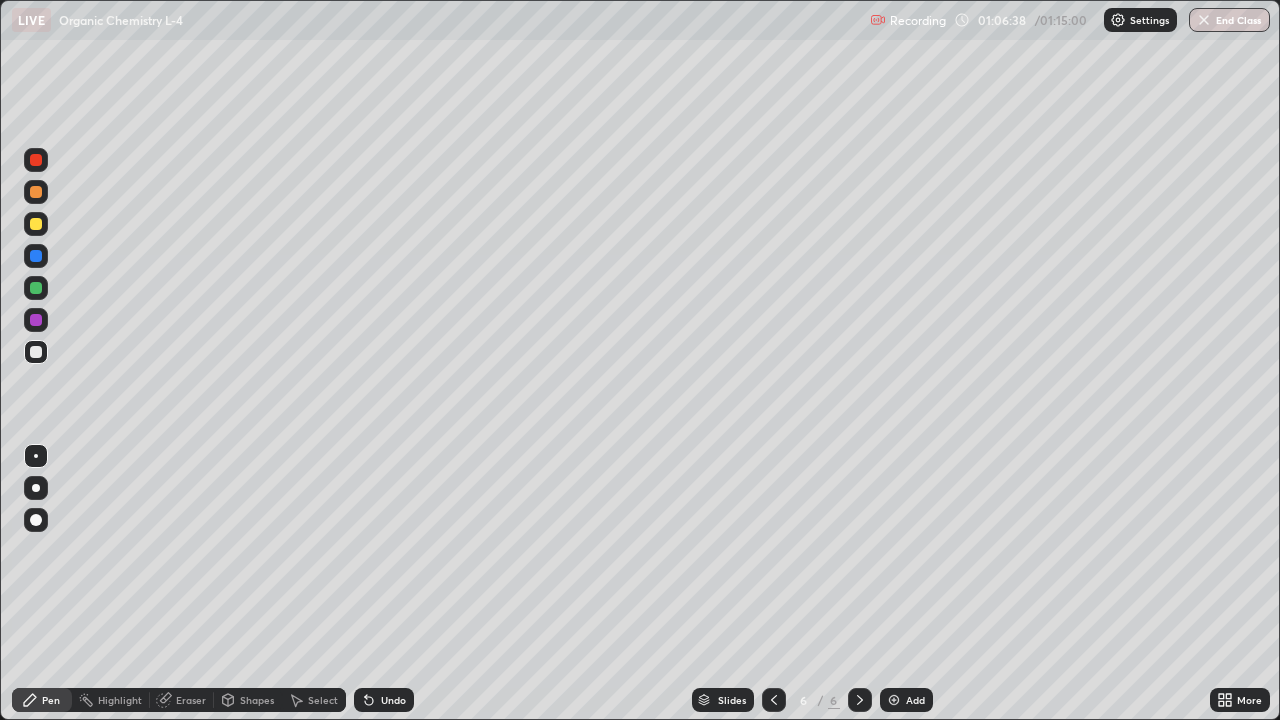 click at bounding box center (36, 288) 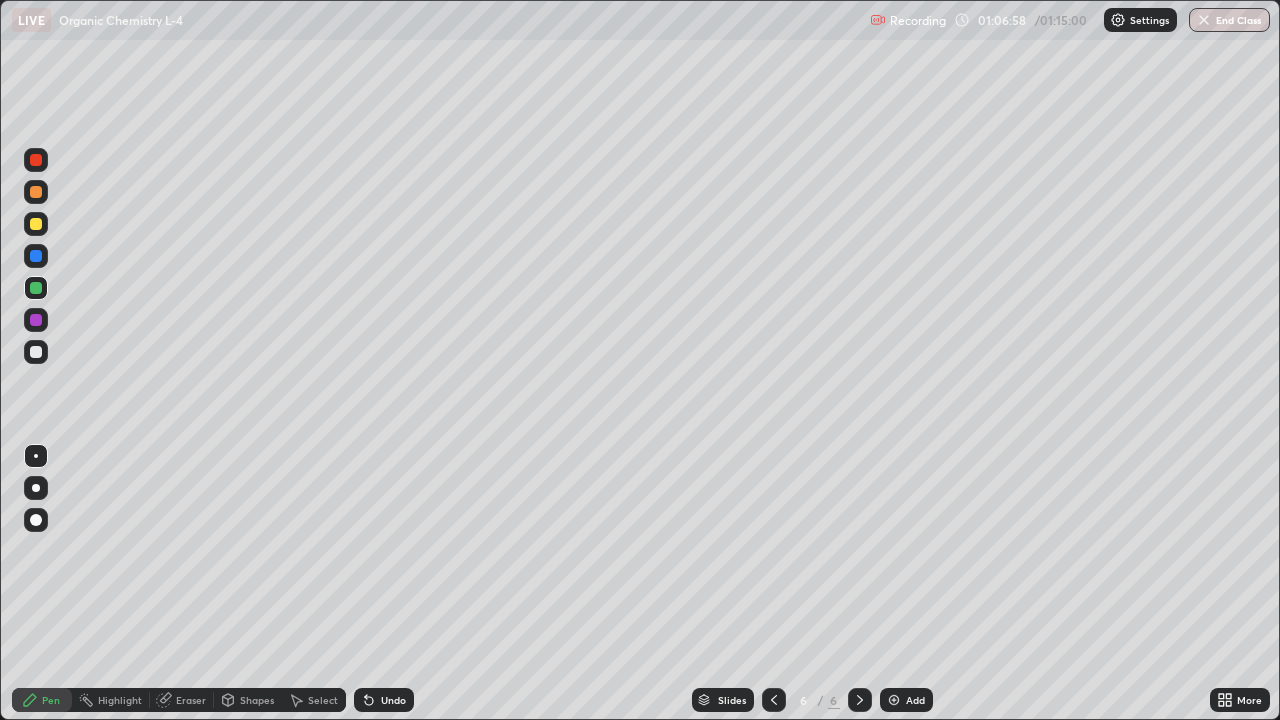 click at bounding box center [36, 320] 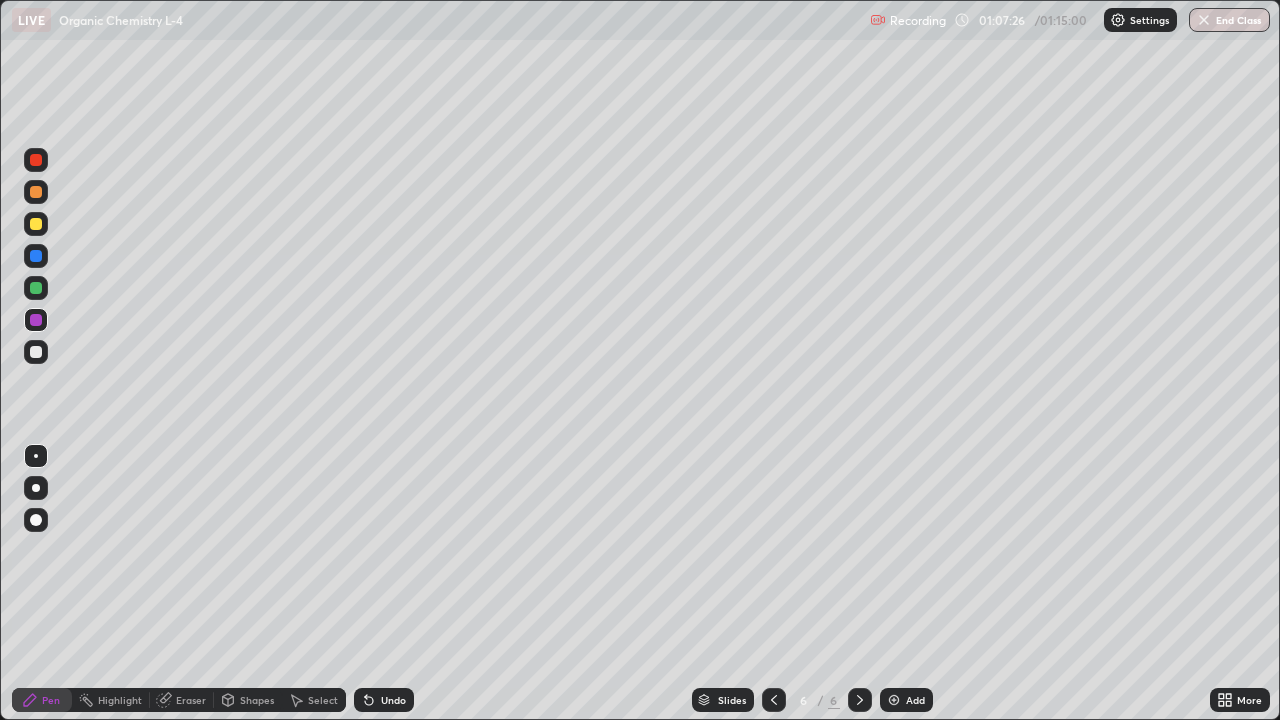 click at bounding box center (36, 192) 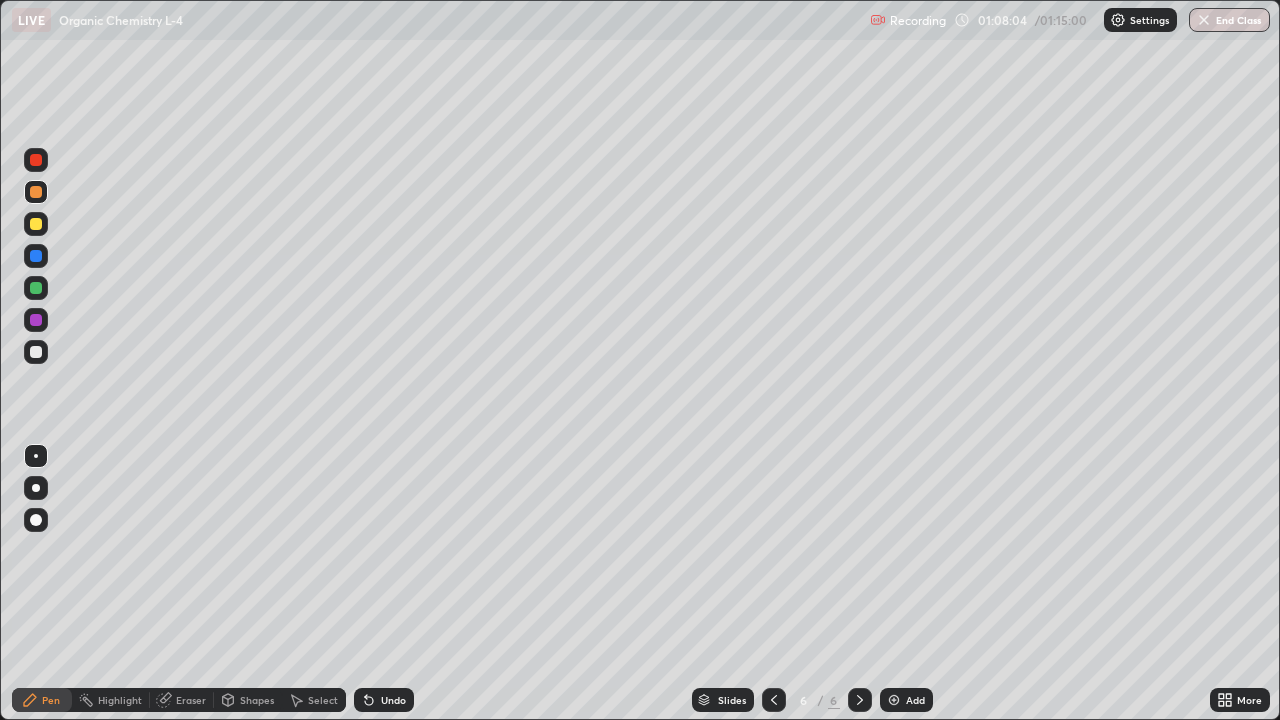click on "Add" at bounding box center [915, 700] 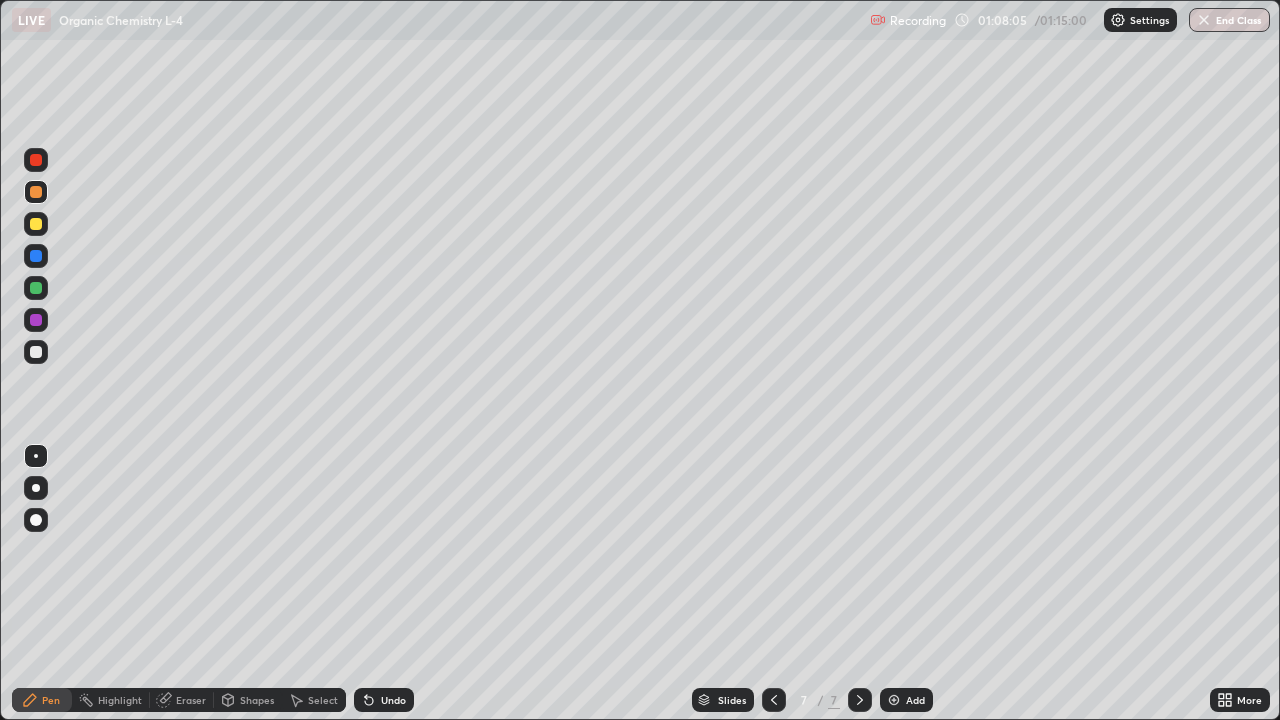 click at bounding box center [36, 352] 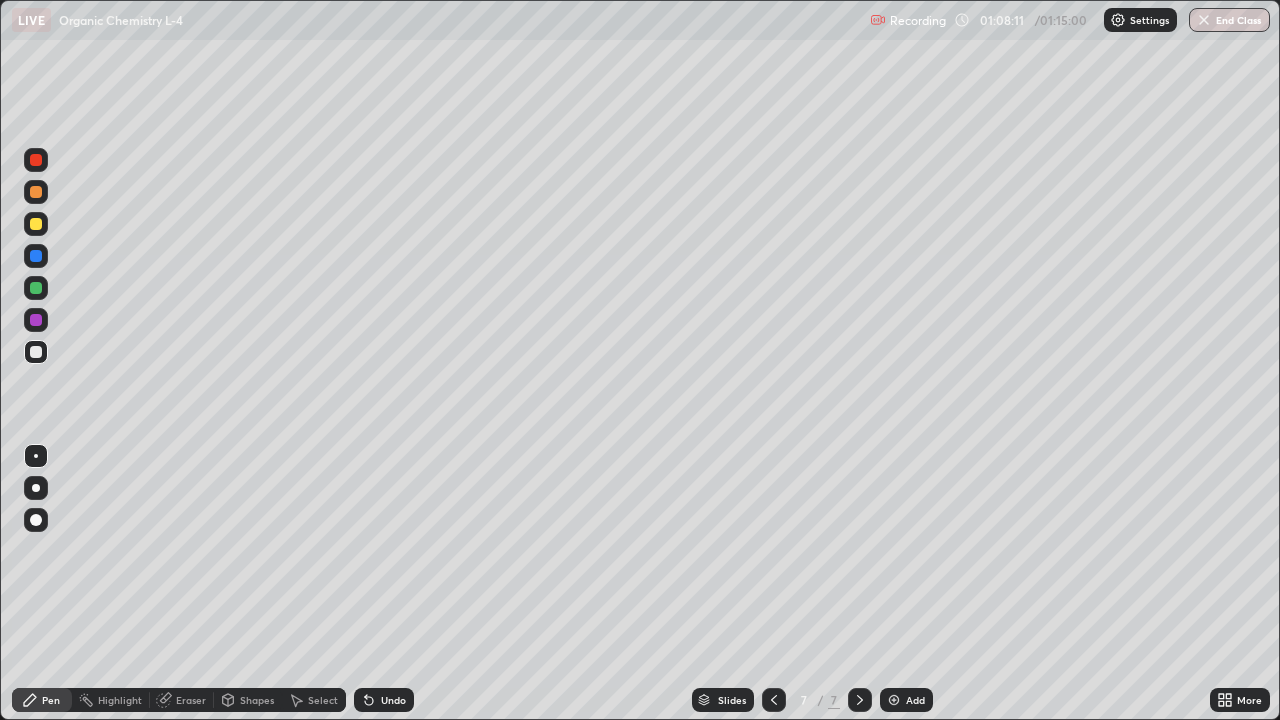 click at bounding box center (36, 160) 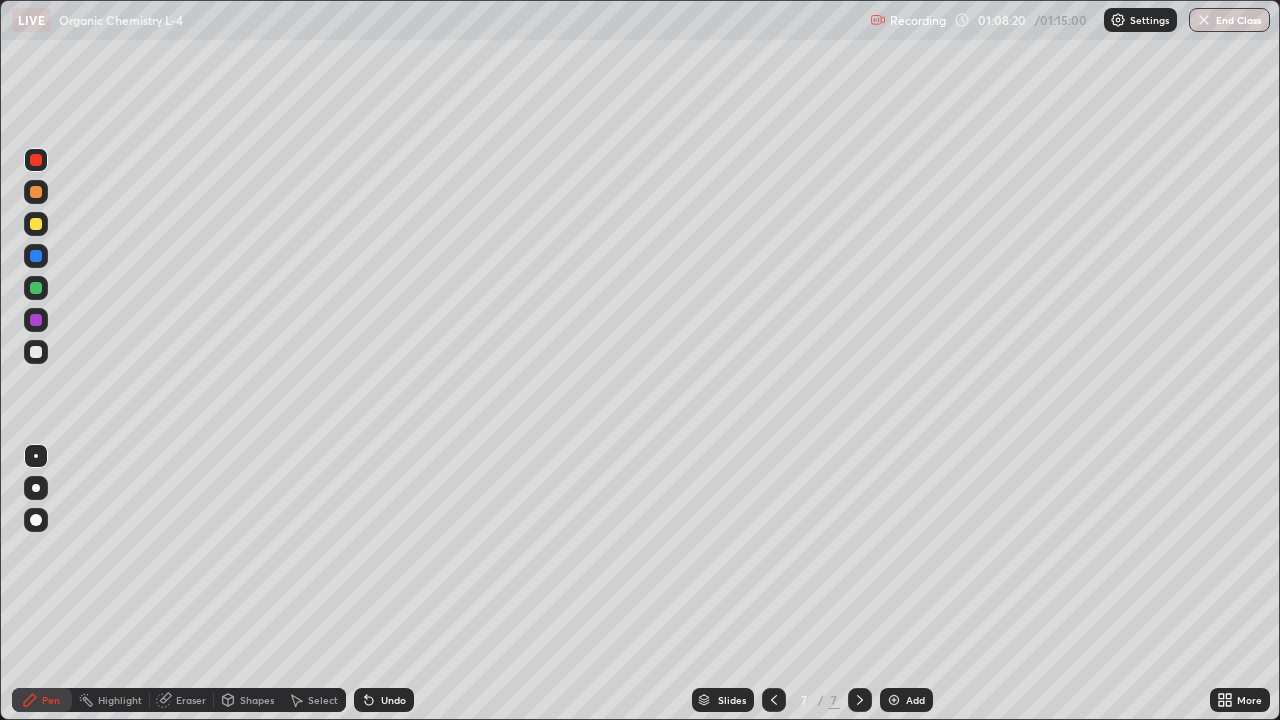 click at bounding box center (36, 320) 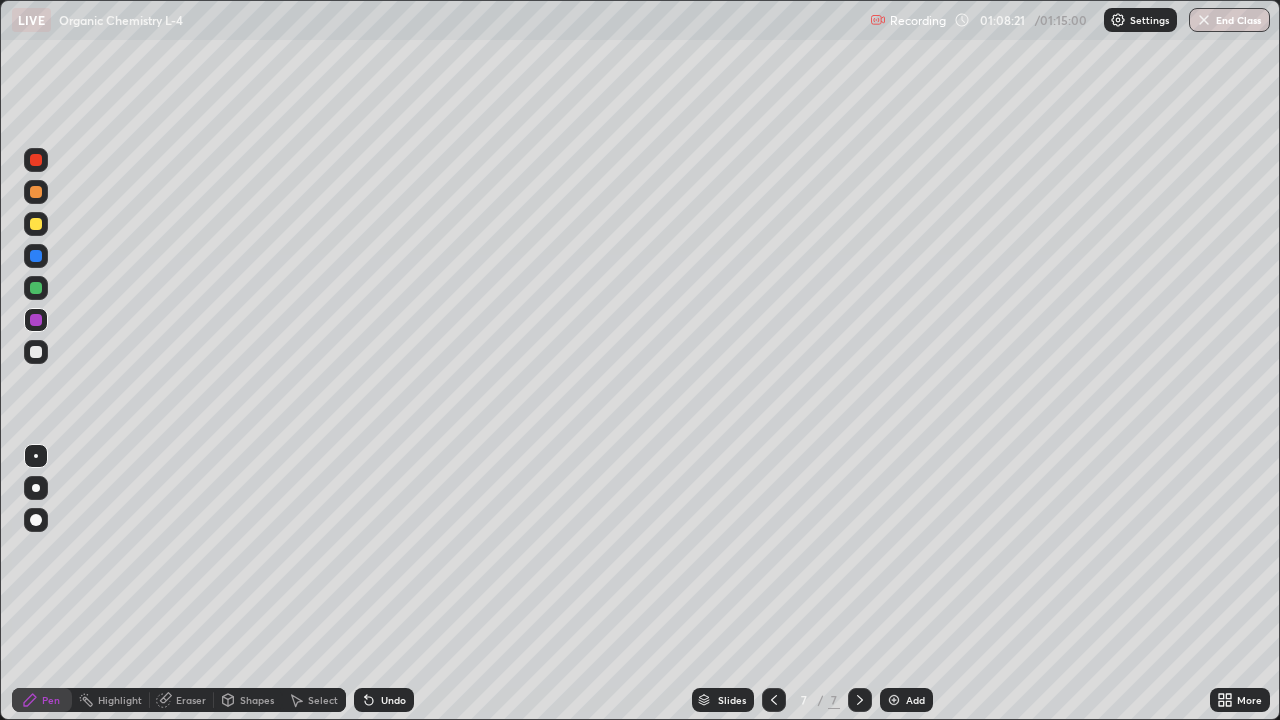 click at bounding box center [36, 352] 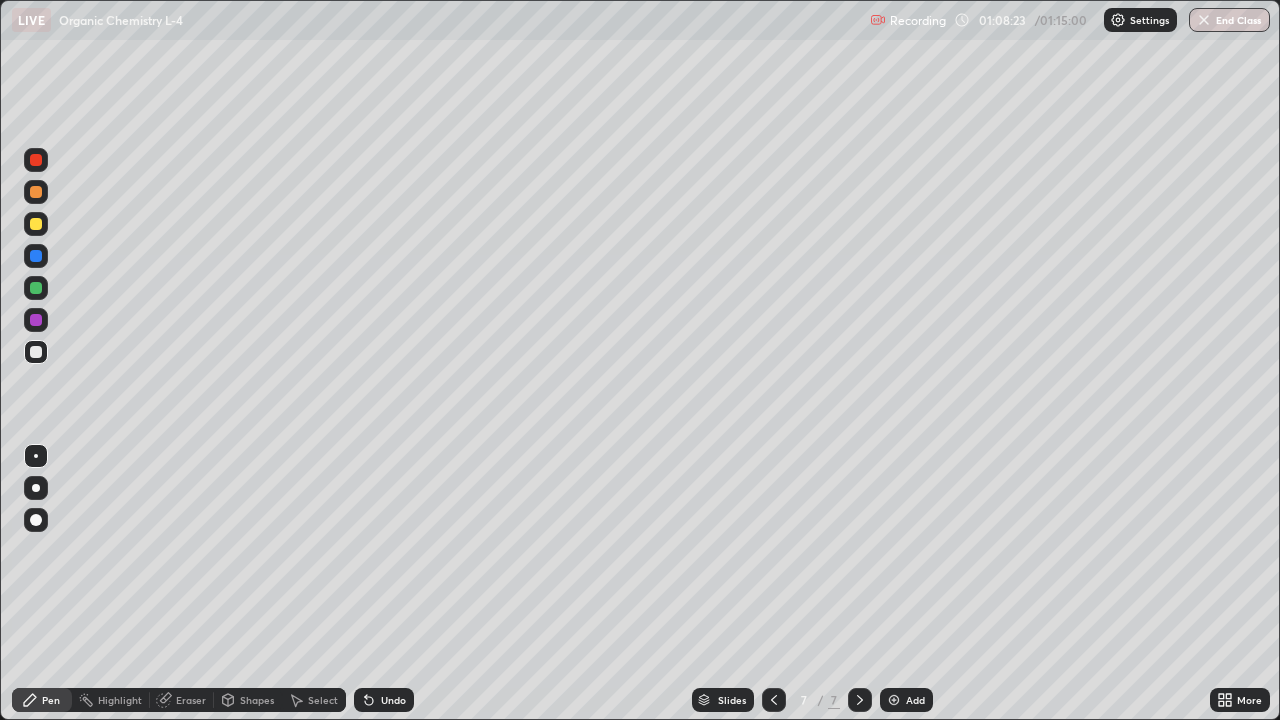 click at bounding box center [36, 288] 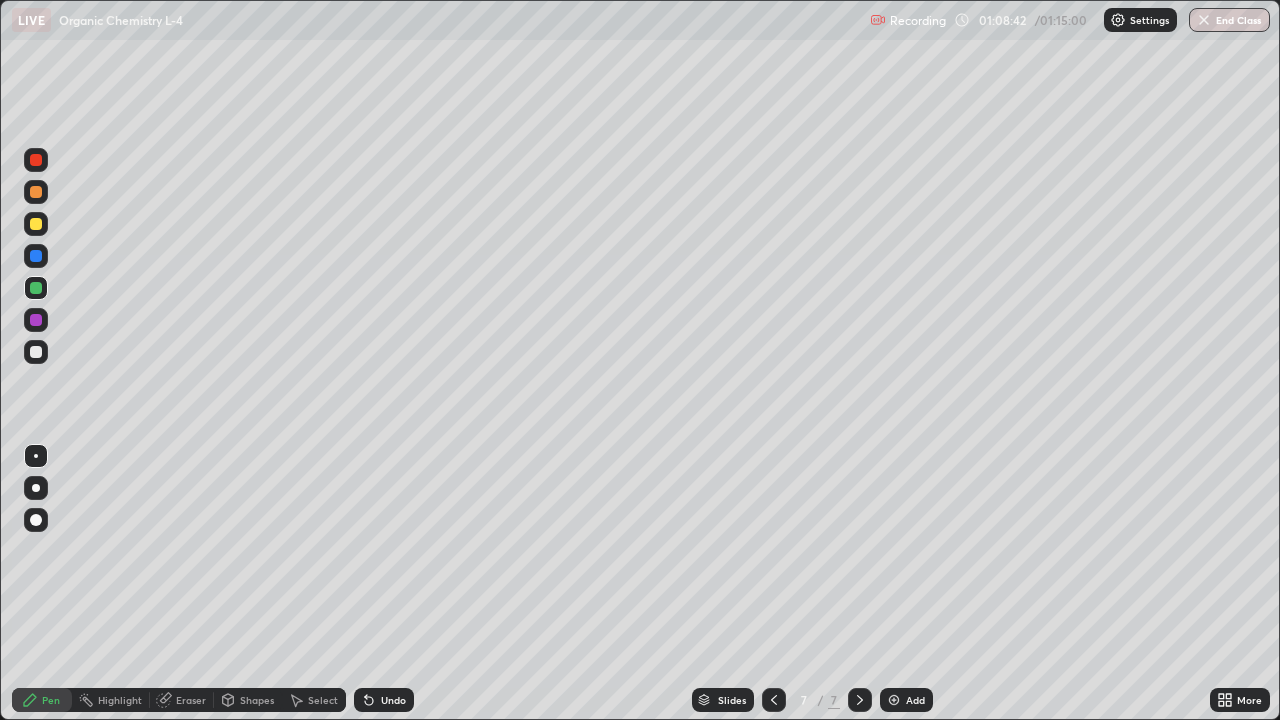 click at bounding box center [36, 320] 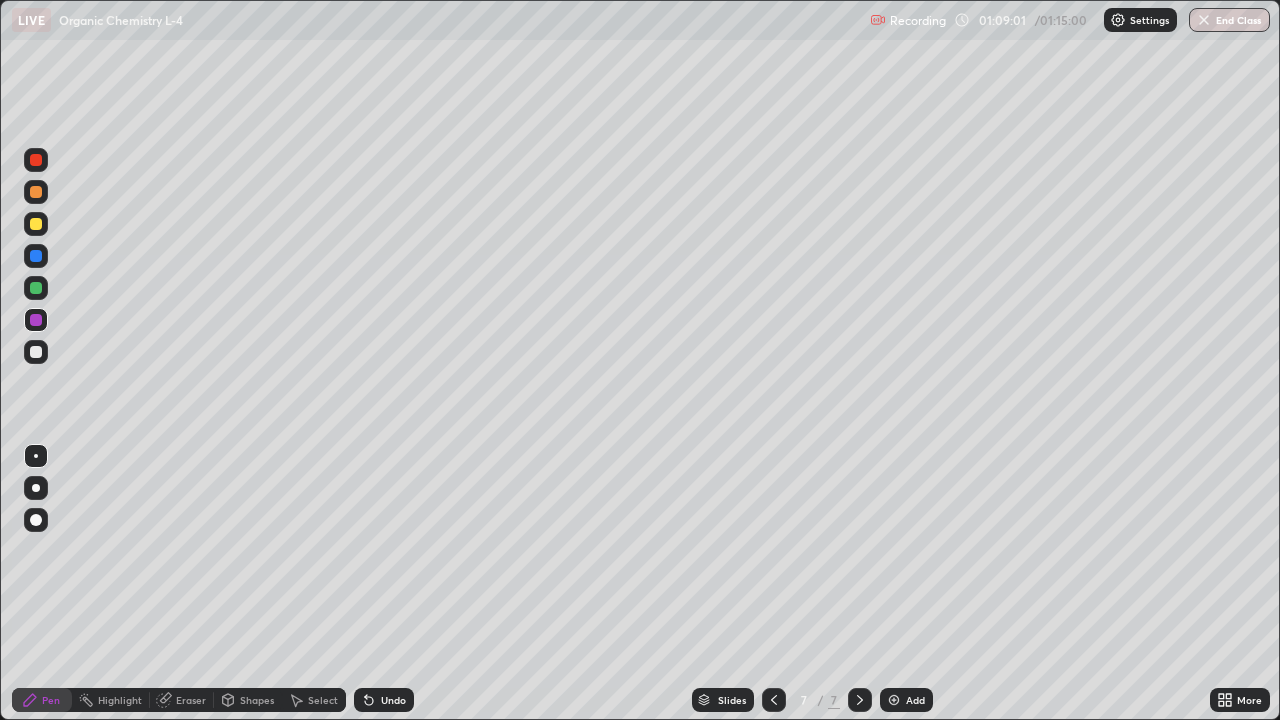 click at bounding box center (36, 352) 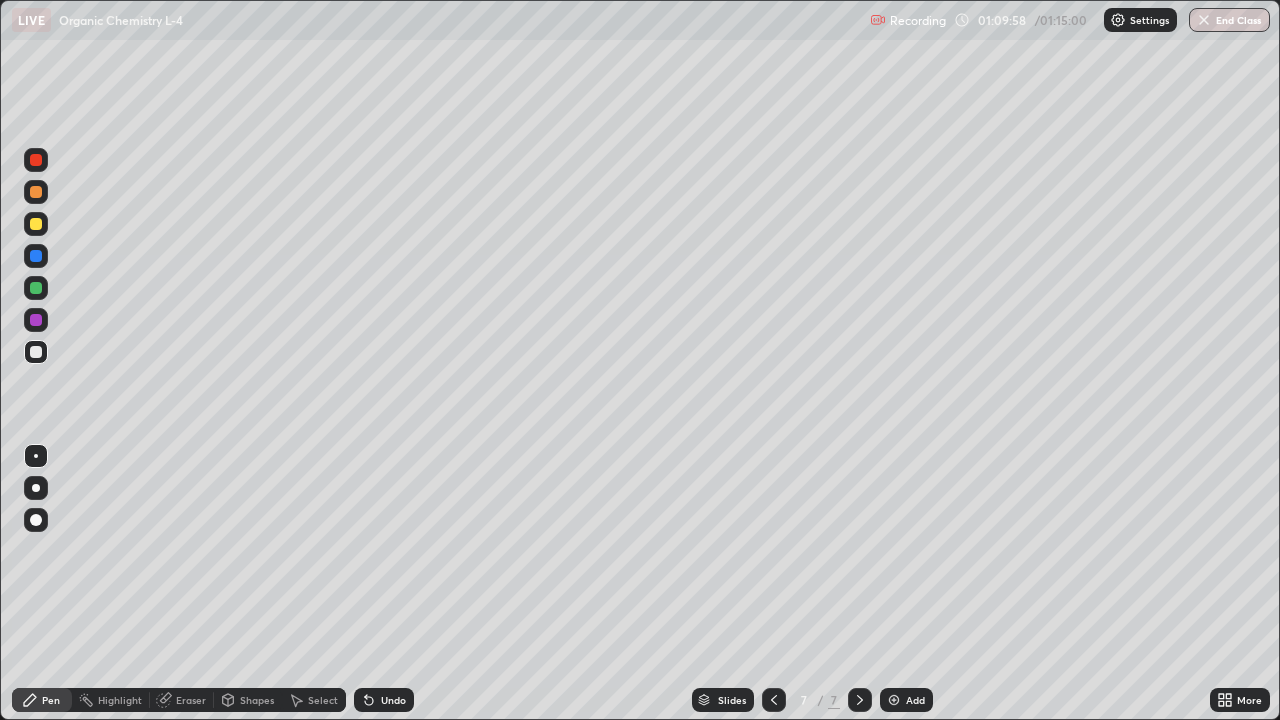 click at bounding box center (36, 288) 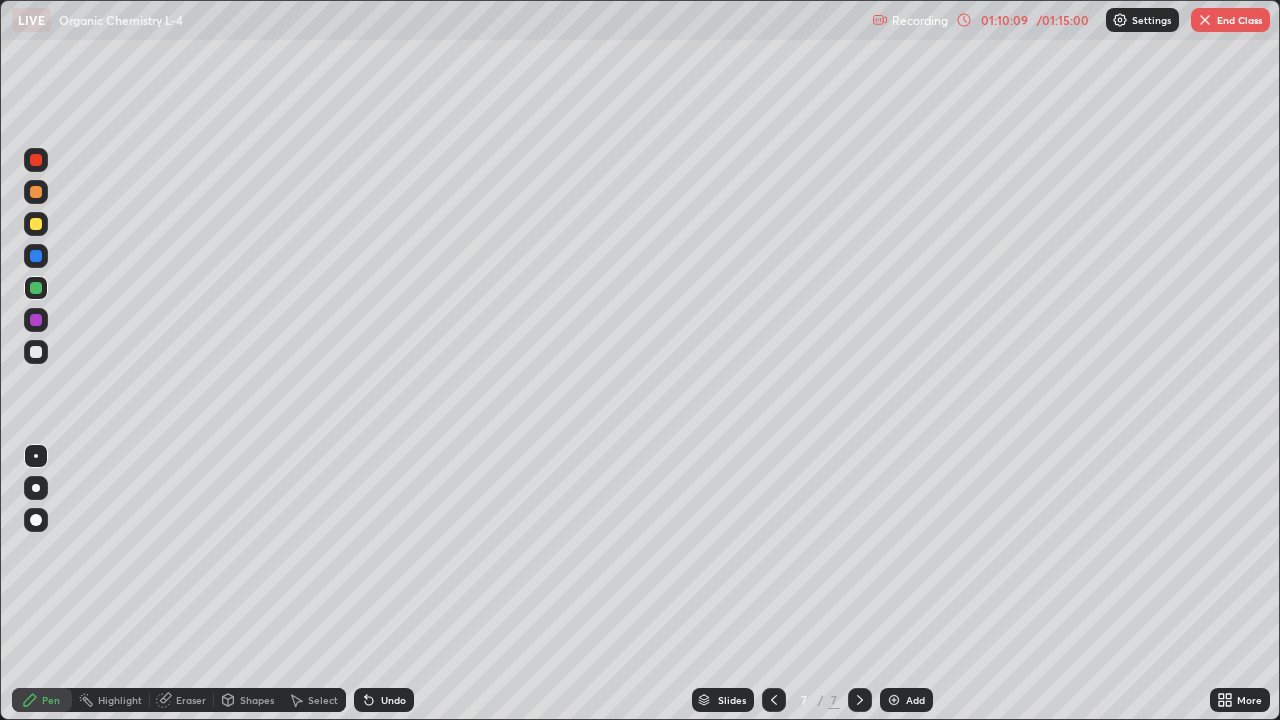 click at bounding box center [36, 256] 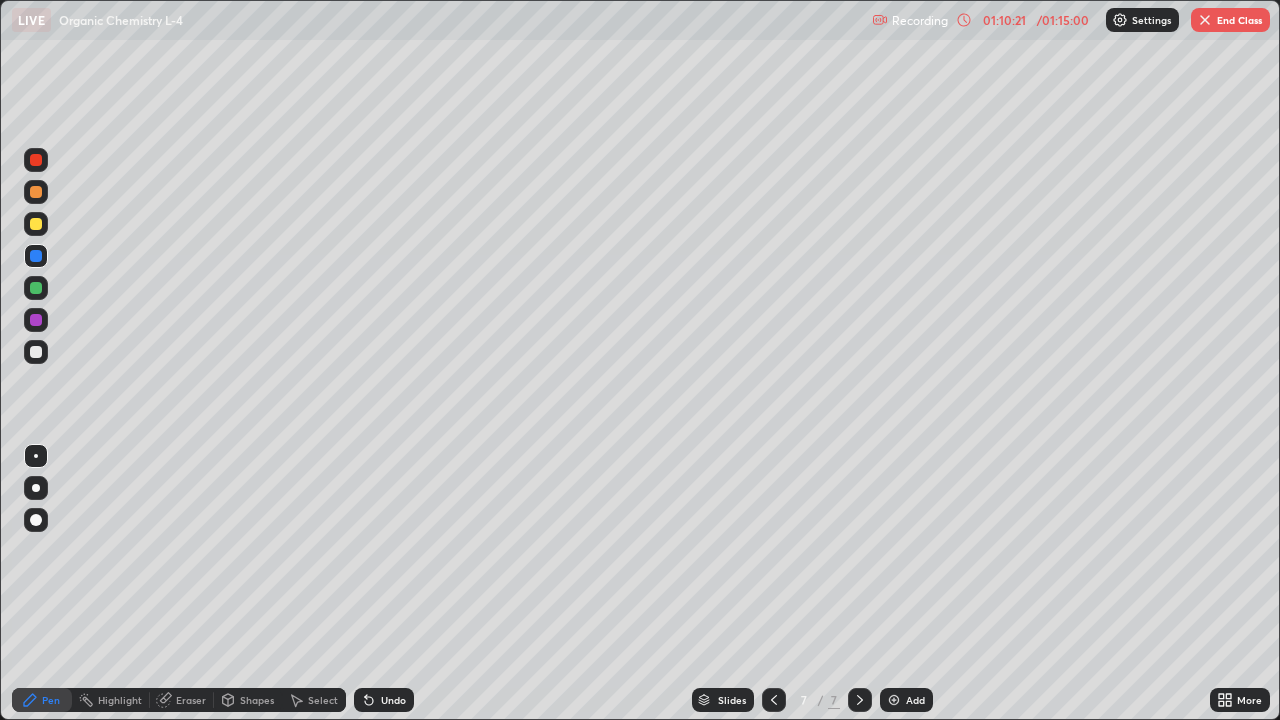 click at bounding box center [36, 224] 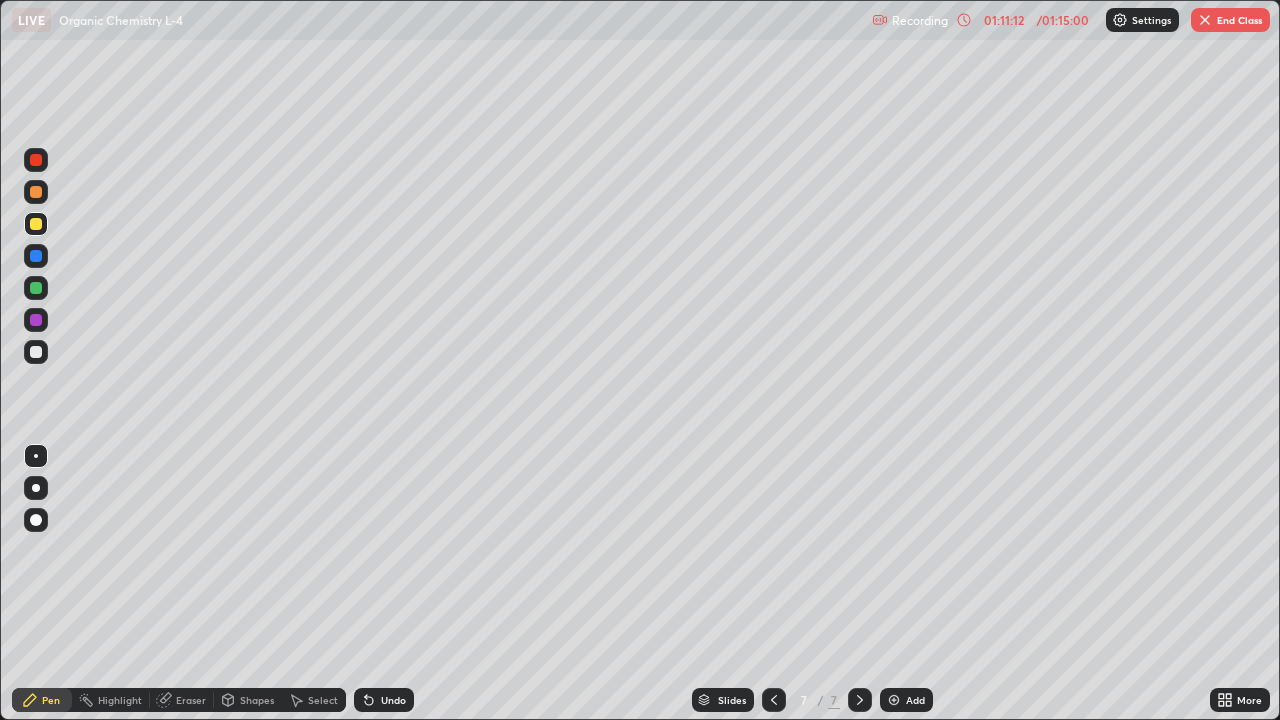 click at bounding box center [36, 320] 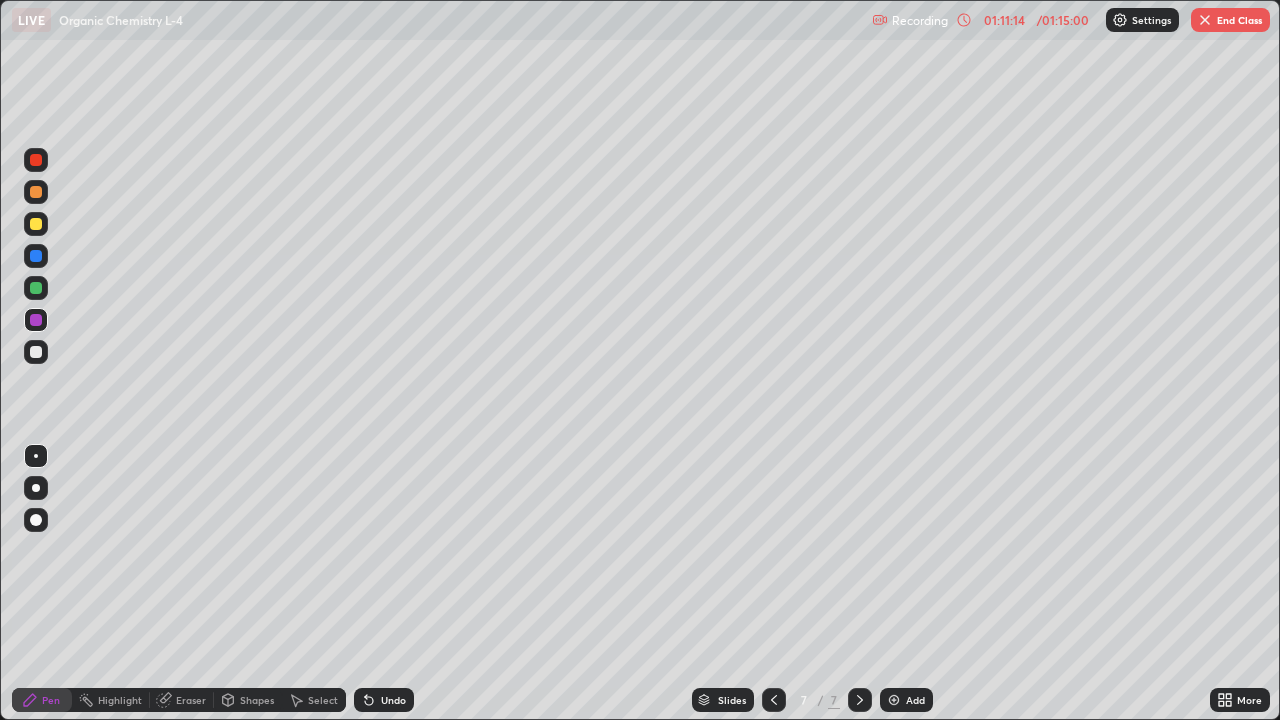 click at bounding box center [36, 288] 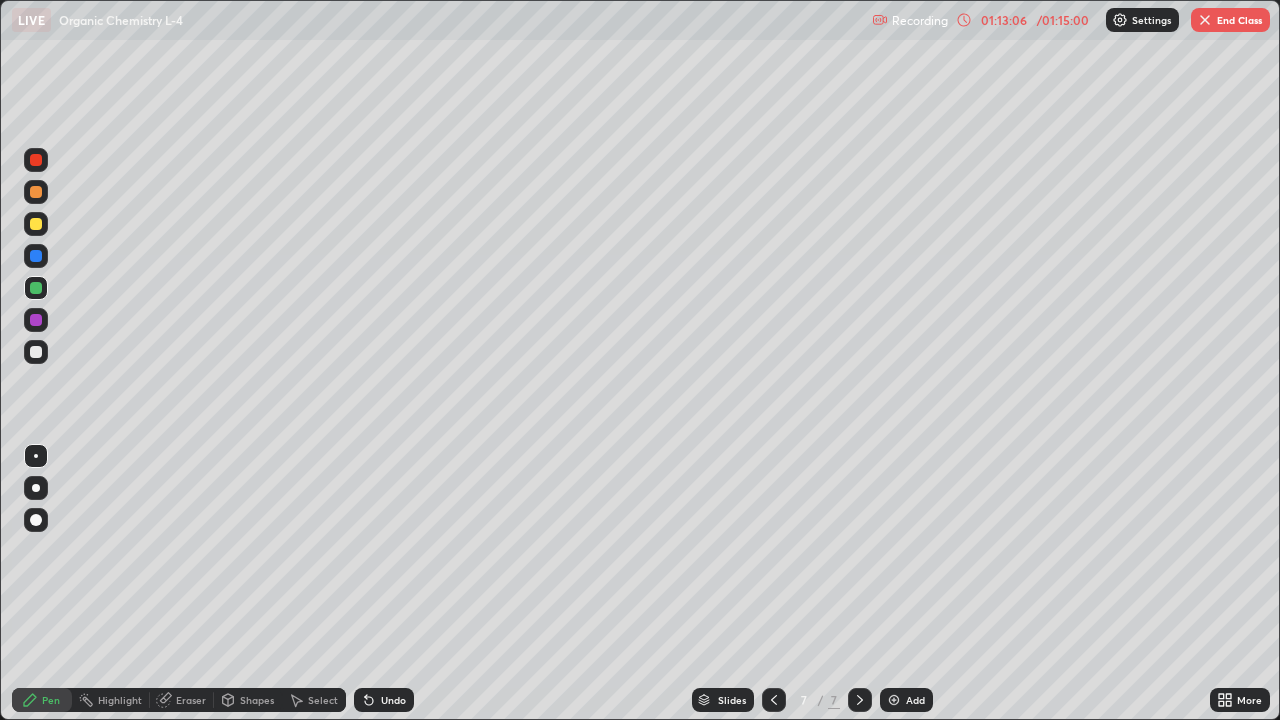click on "Undo" at bounding box center [393, 700] 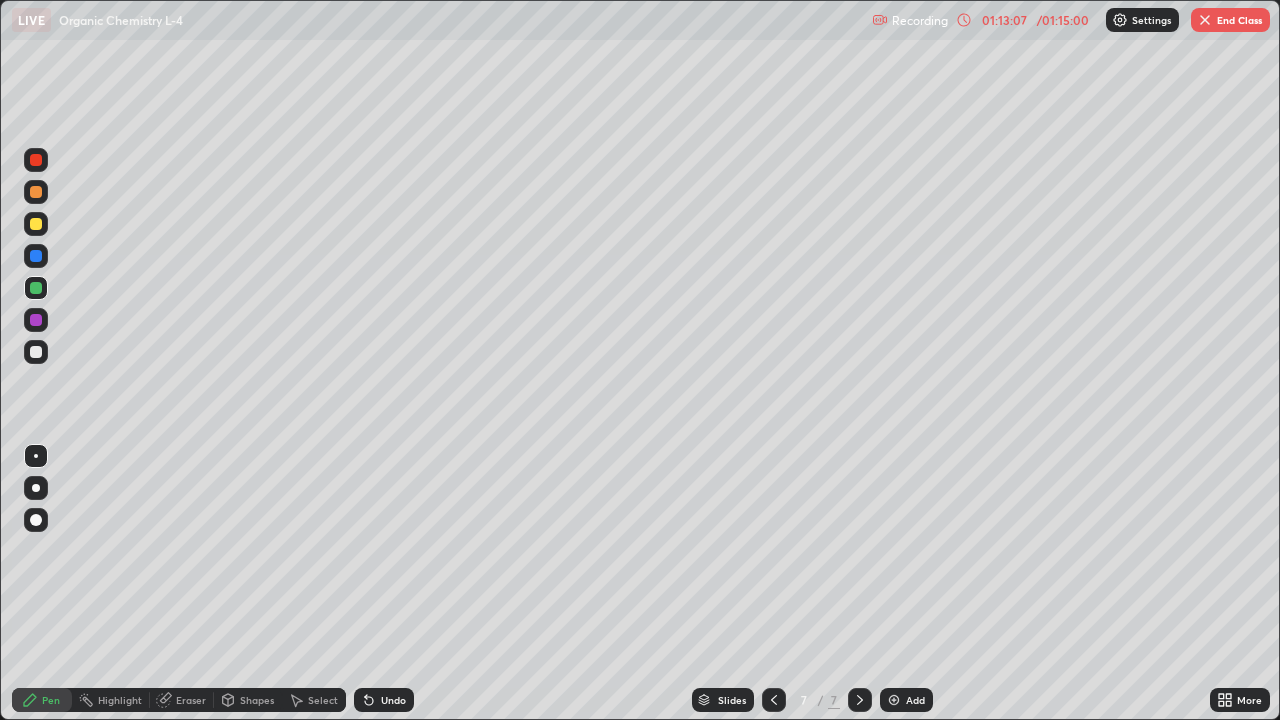 click on "Undo" at bounding box center (393, 700) 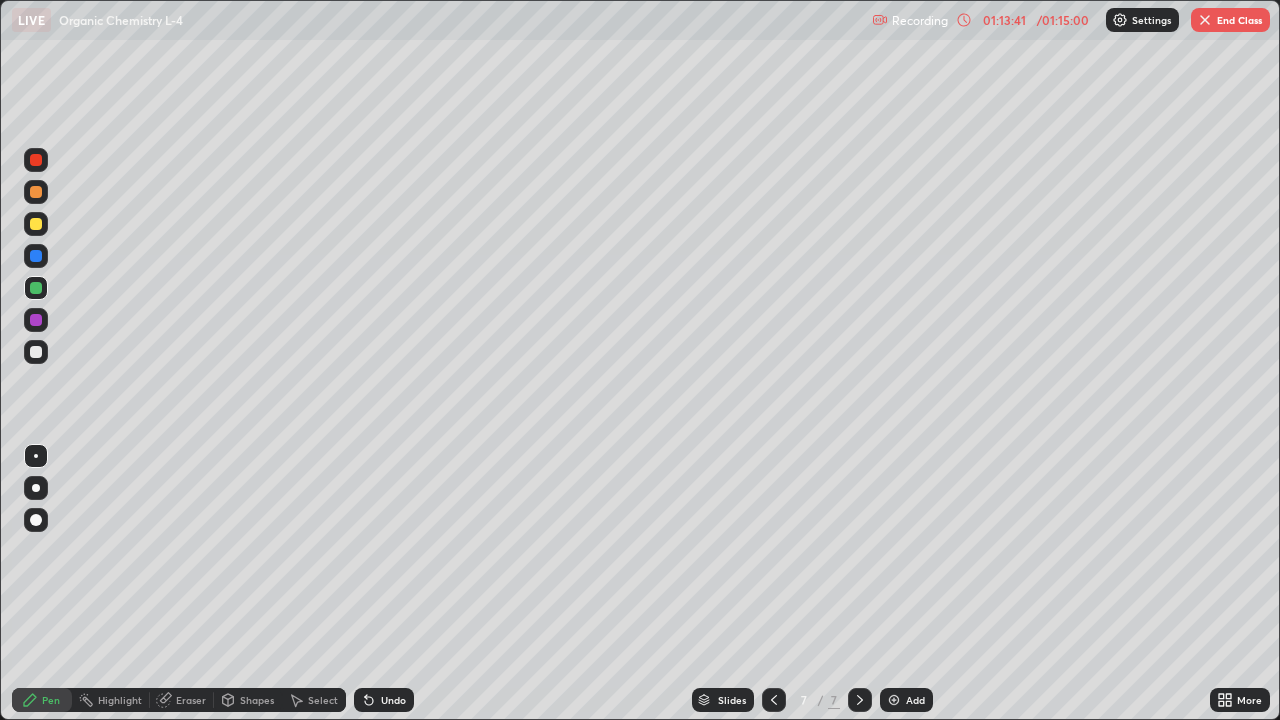 click at bounding box center [36, 352] 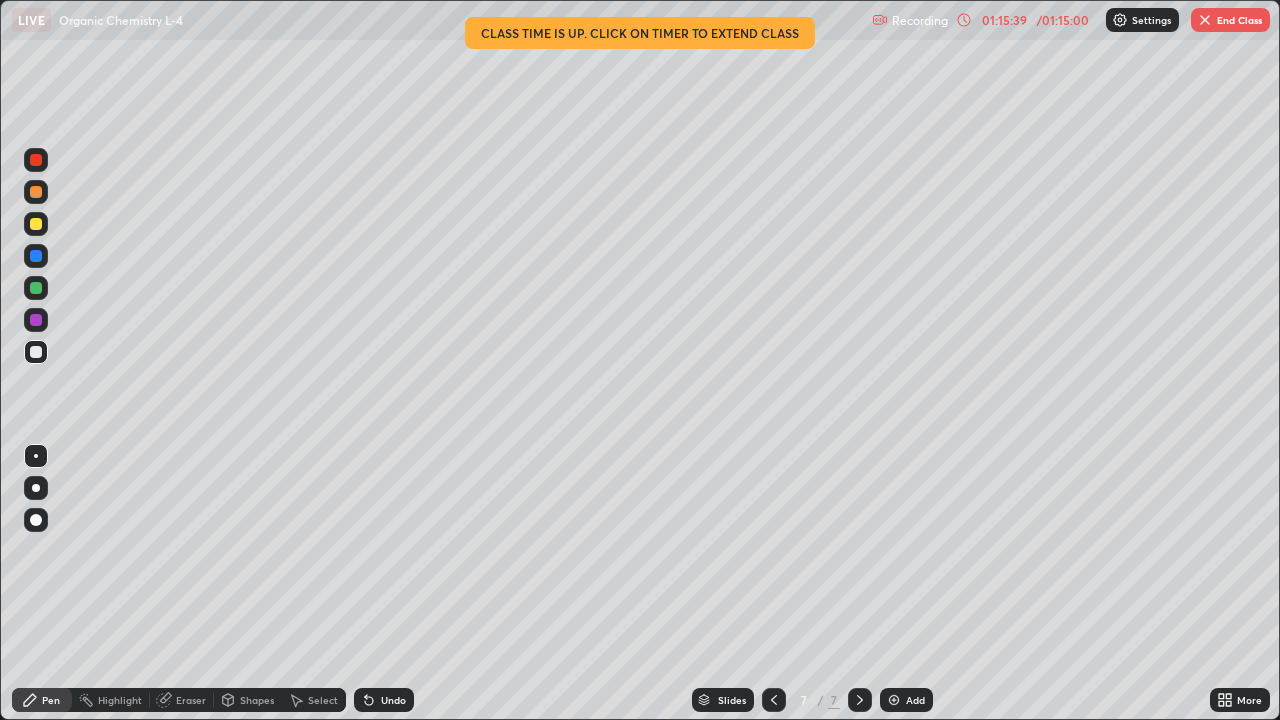 click at bounding box center (36, 288) 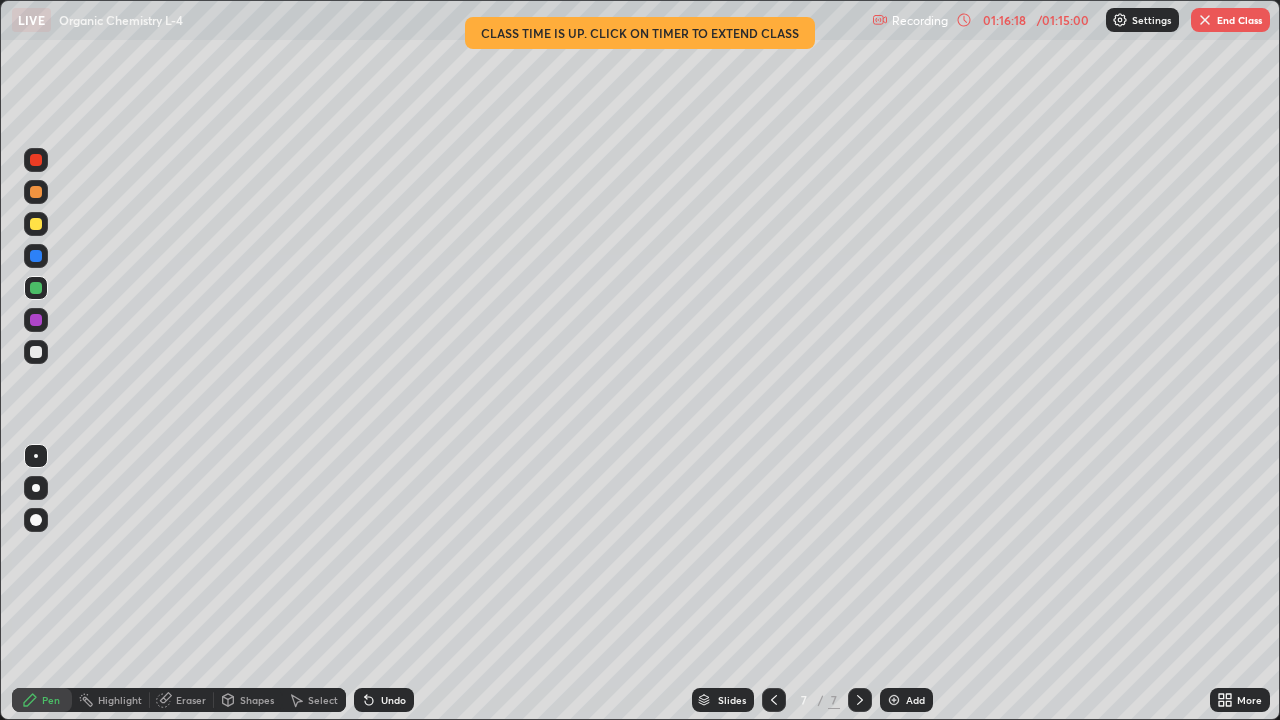 click at bounding box center (36, 160) 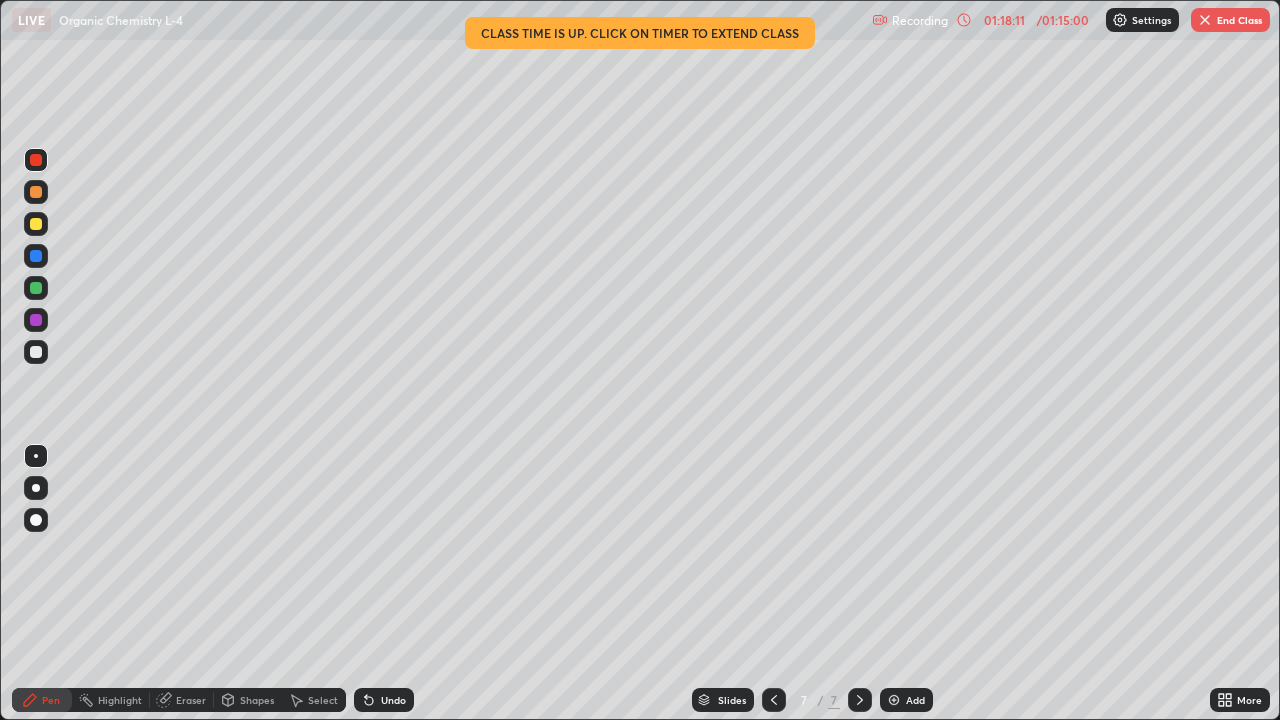 click at bounding box center [36, 352] 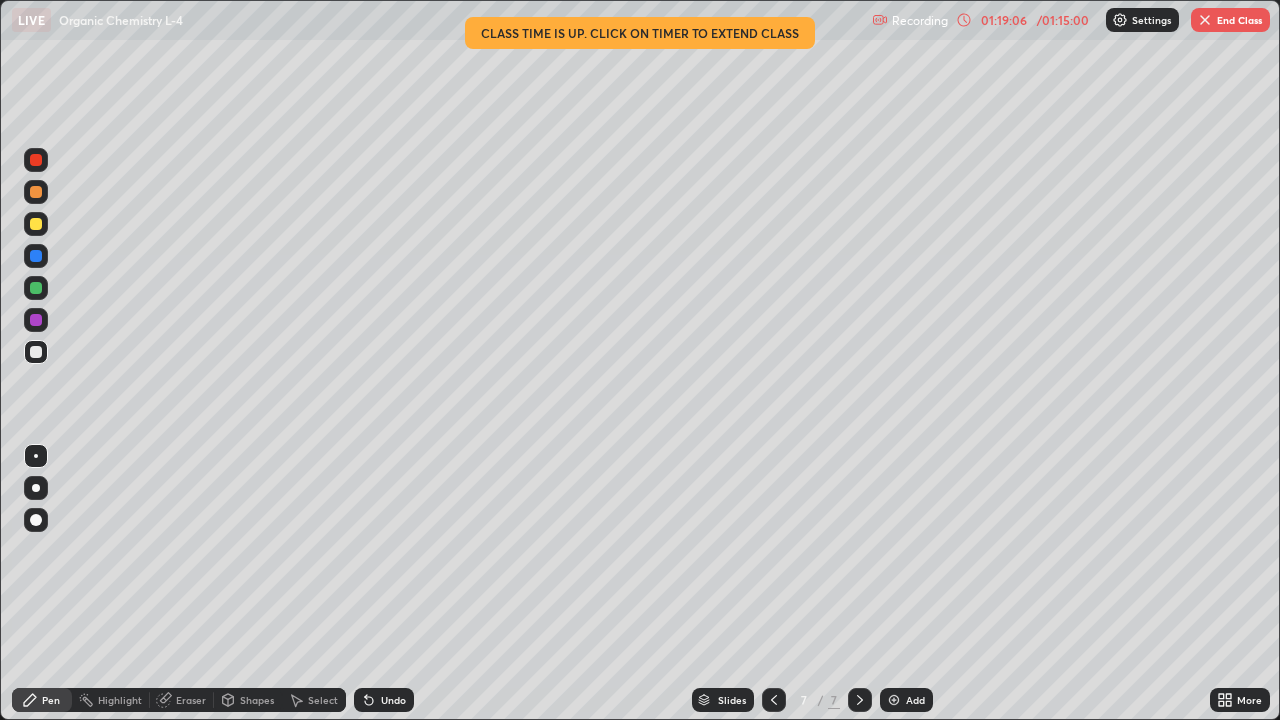 click on "Slides 7 / 7 Add" at bounding box center (812, 700) 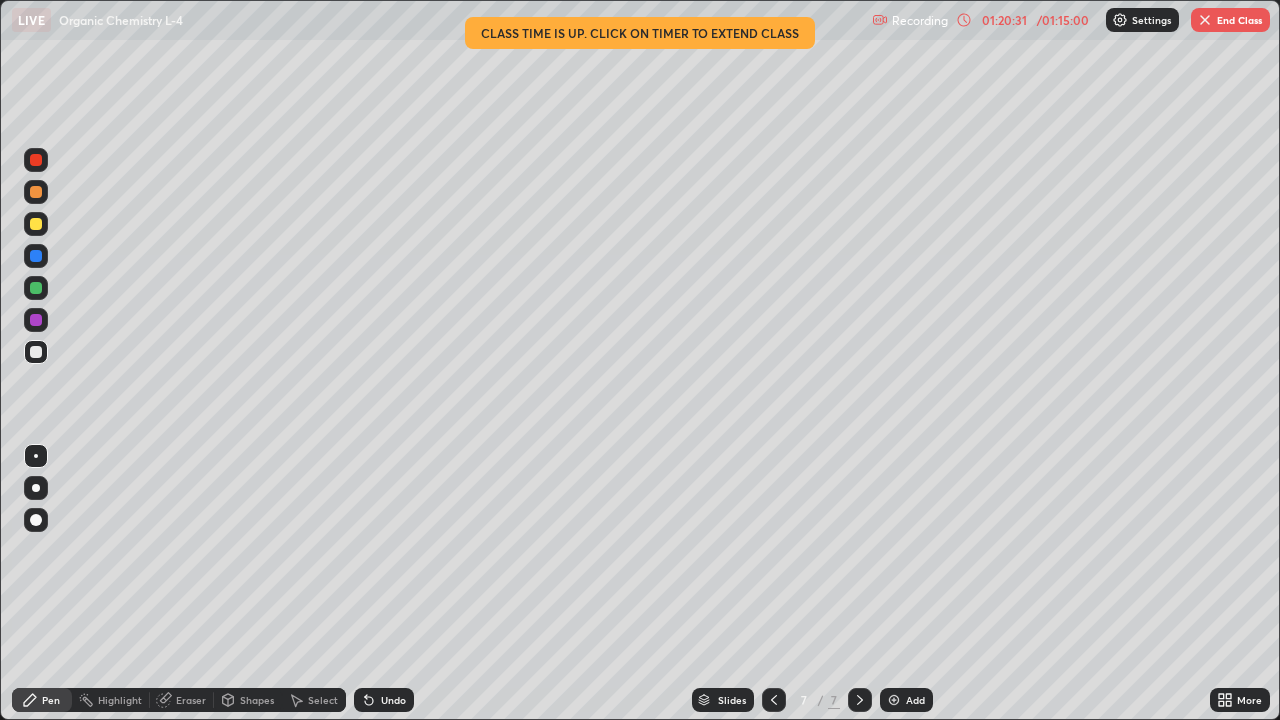 click at bounding box center [774, 700] 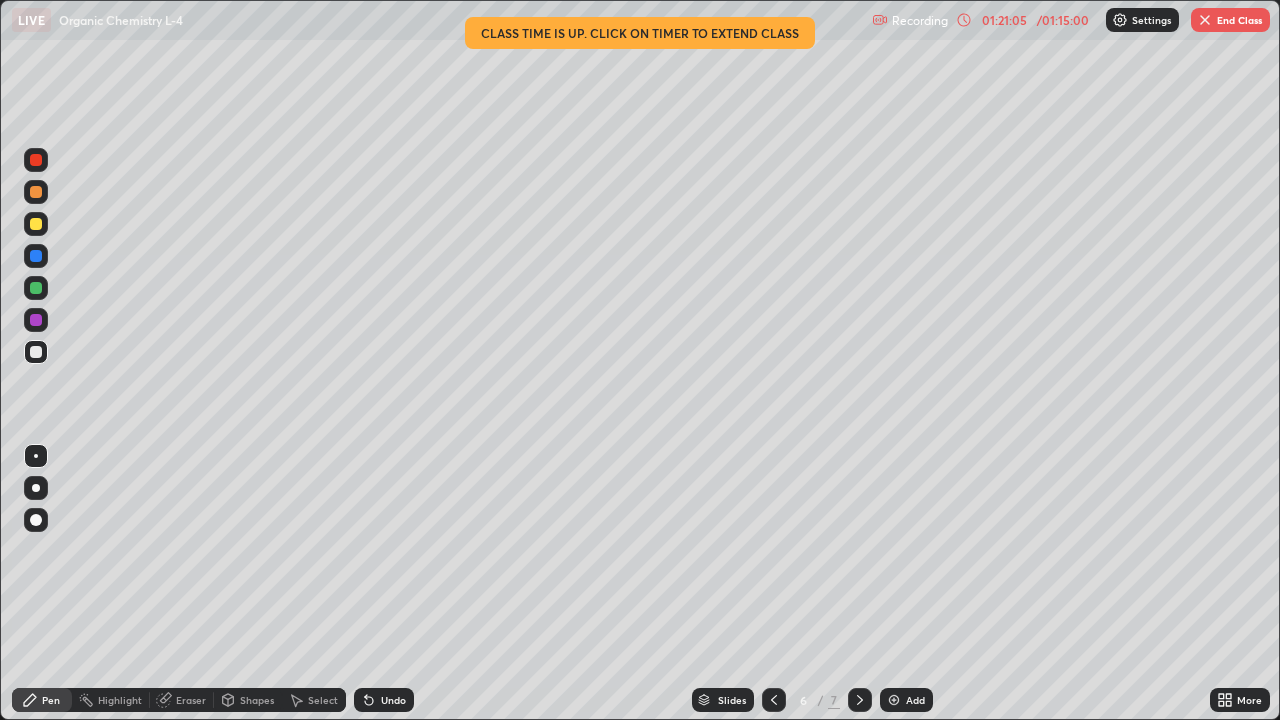 click 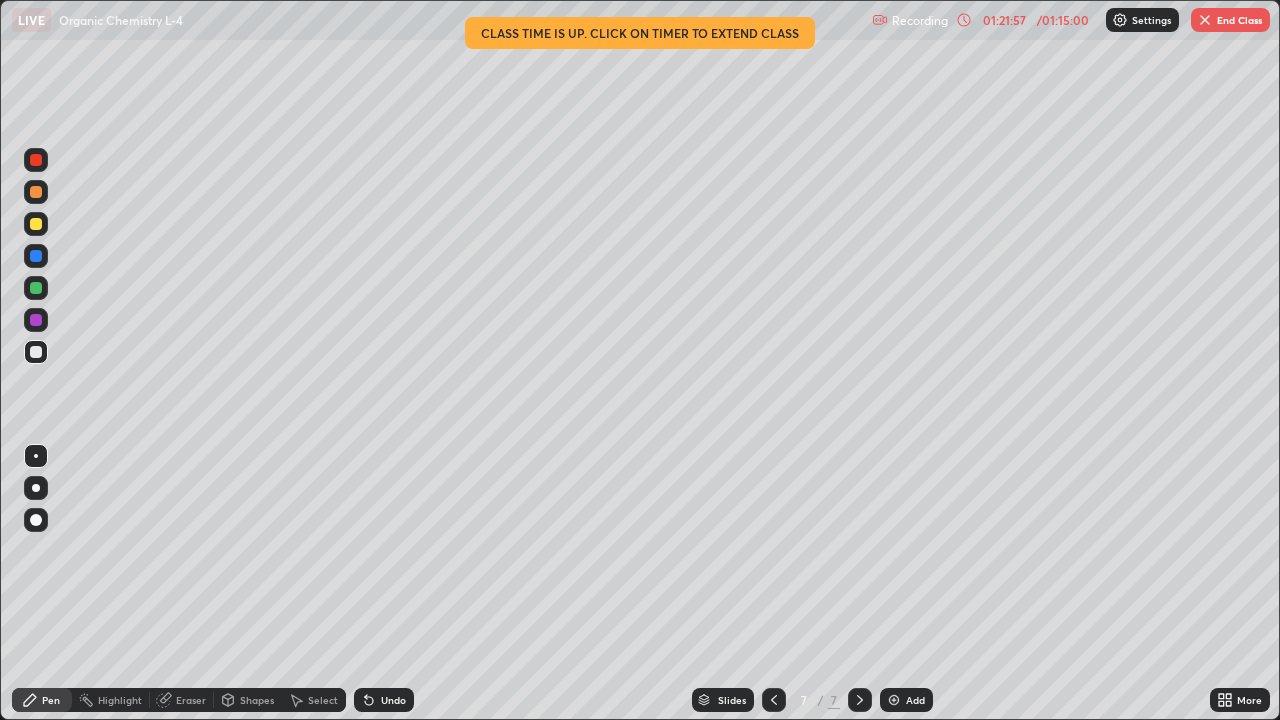 click 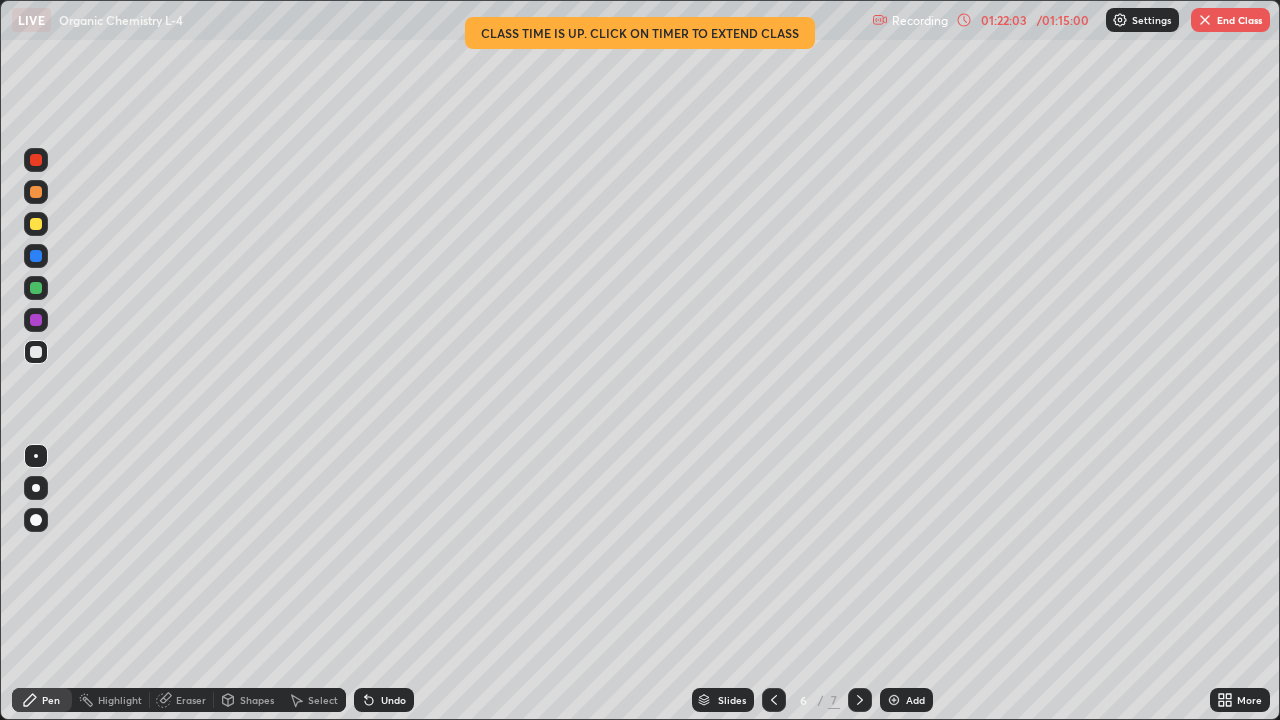 click at bounding box center (860, 700) 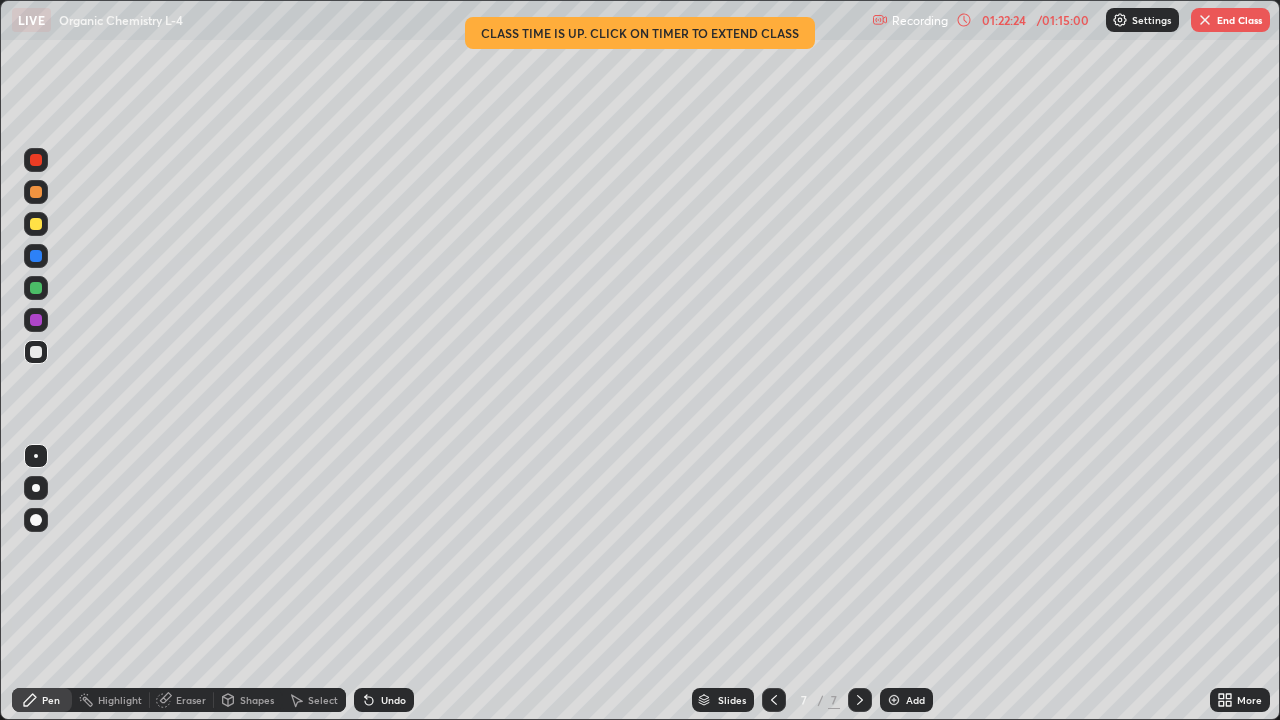 click 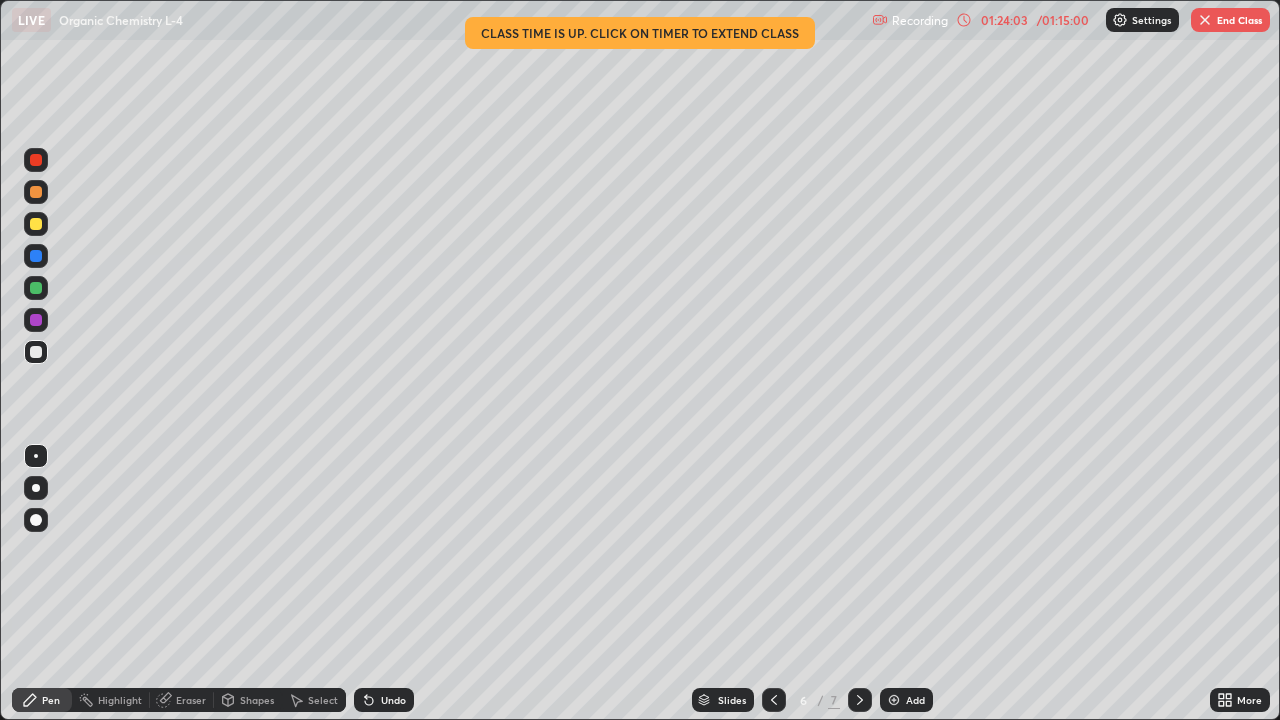 click 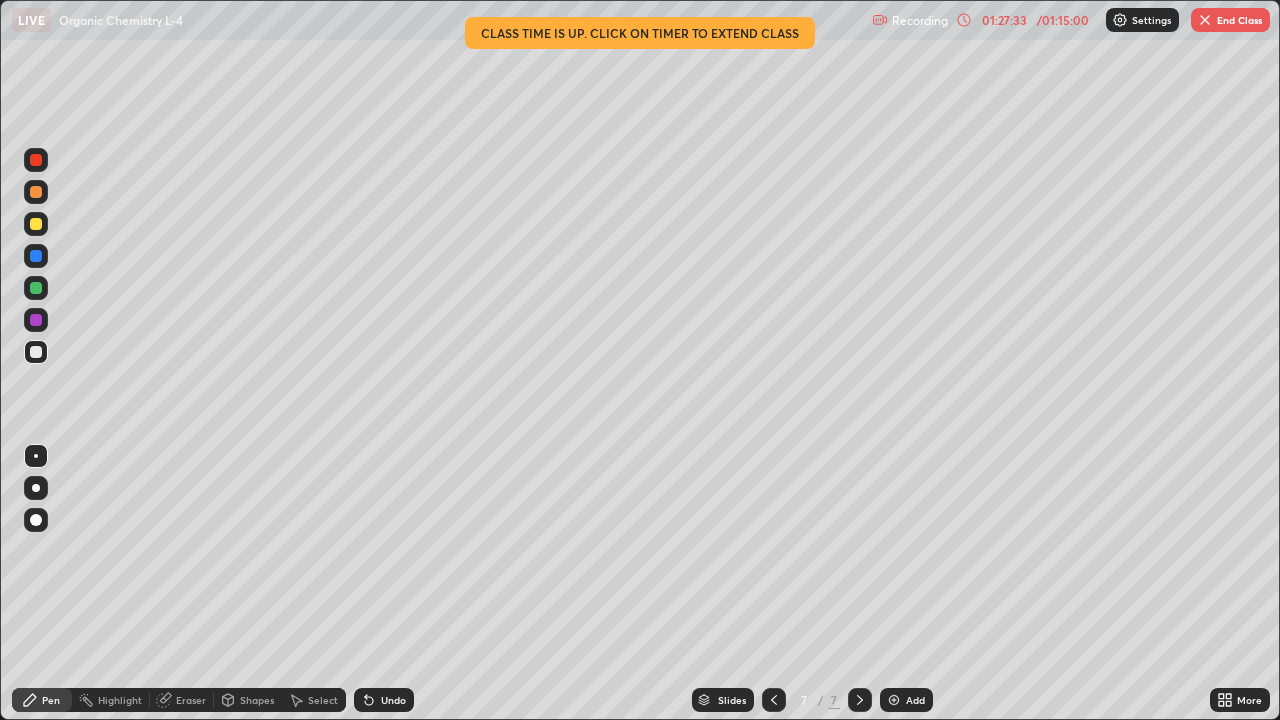click 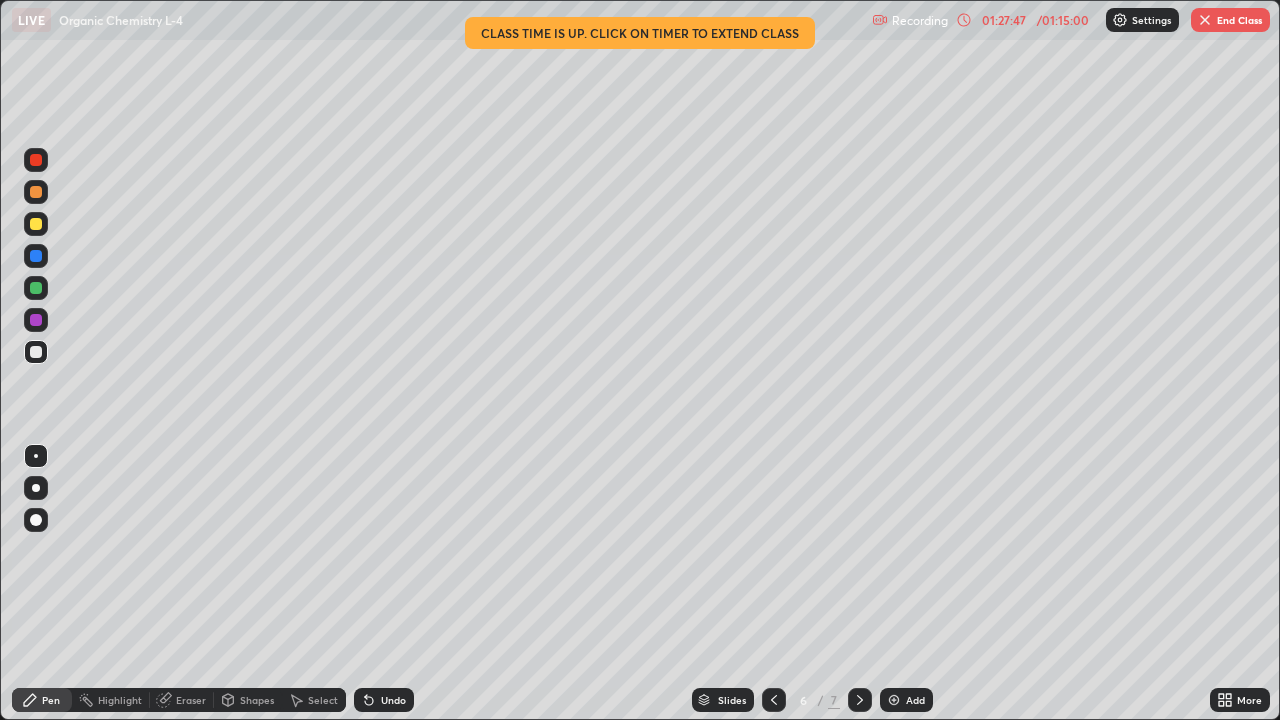 click 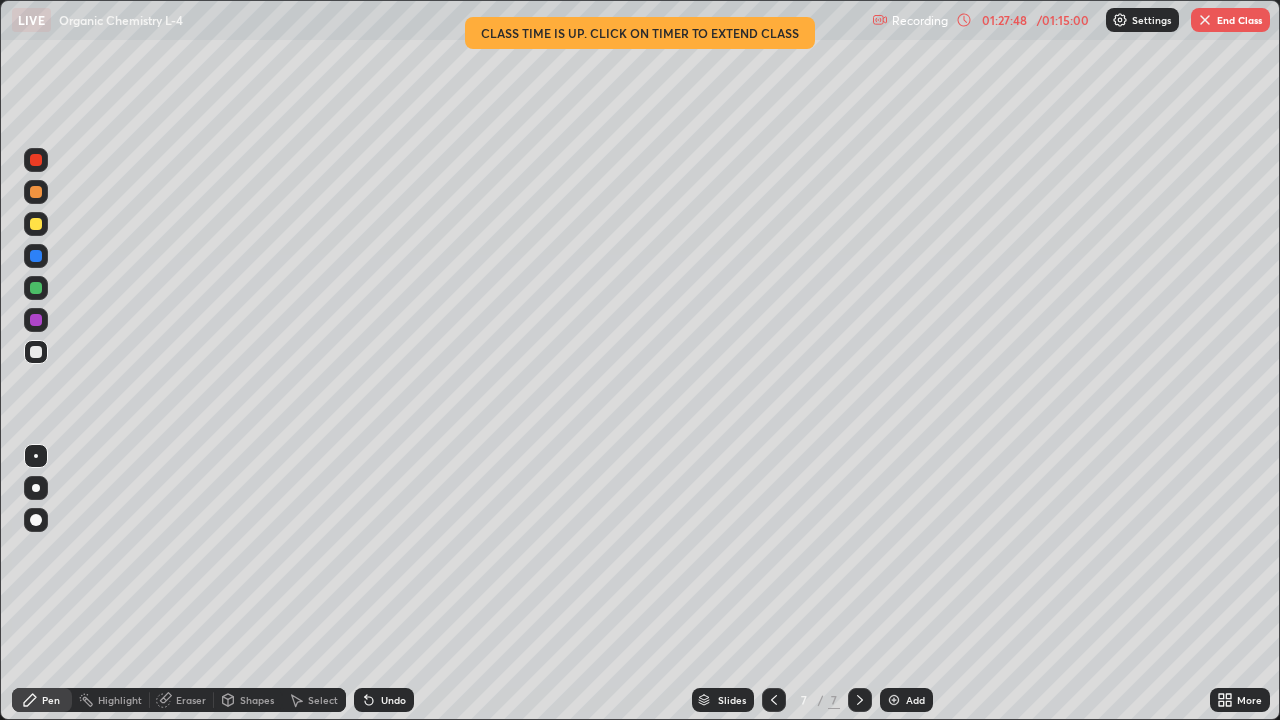 click on "End Class" at bounding box center (1230, 20) 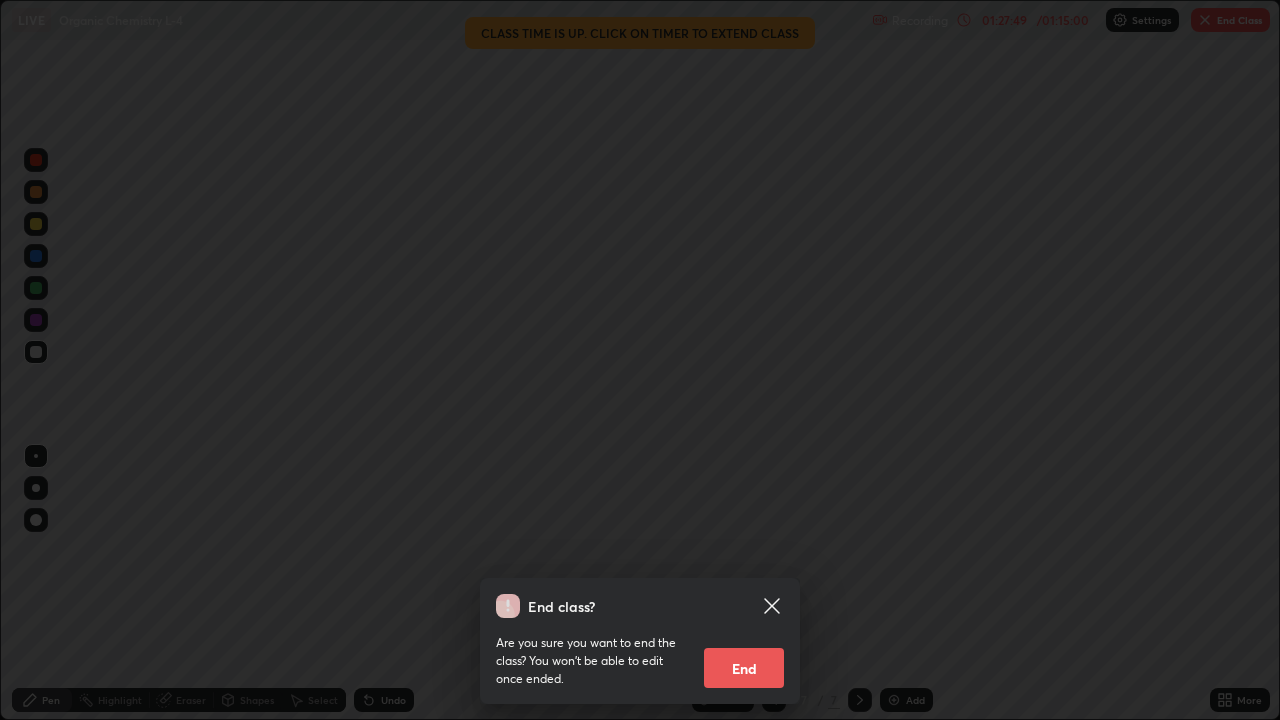 click on "End" at bounding box center [744, 668] 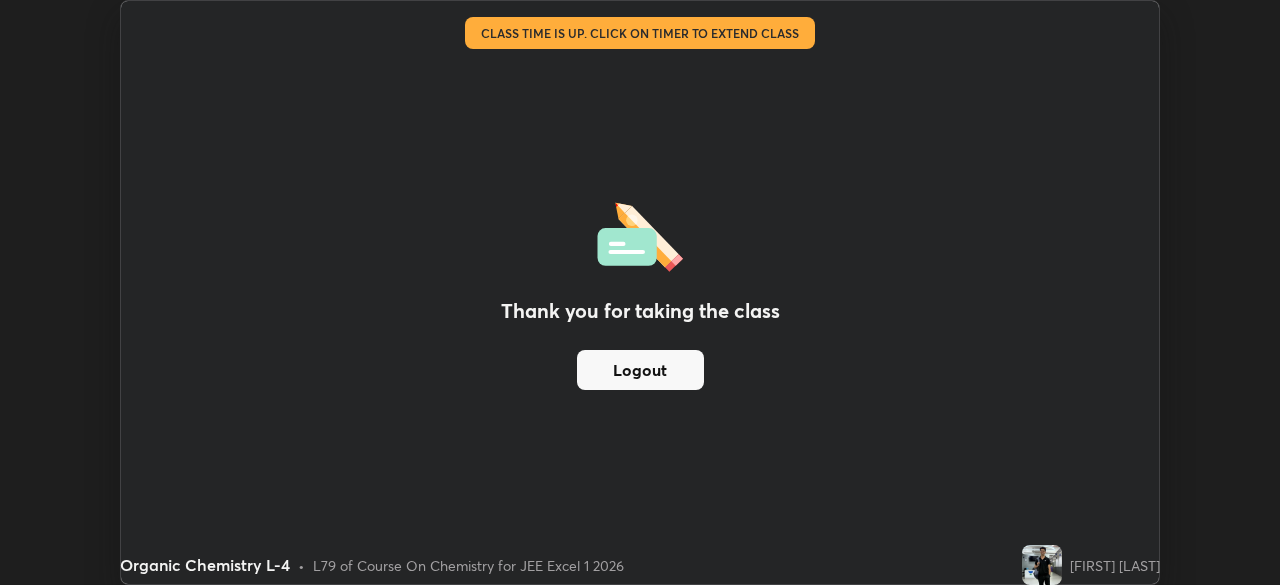 scroll, scrollTop: 585, scrollLeft: 1280, axis: both 